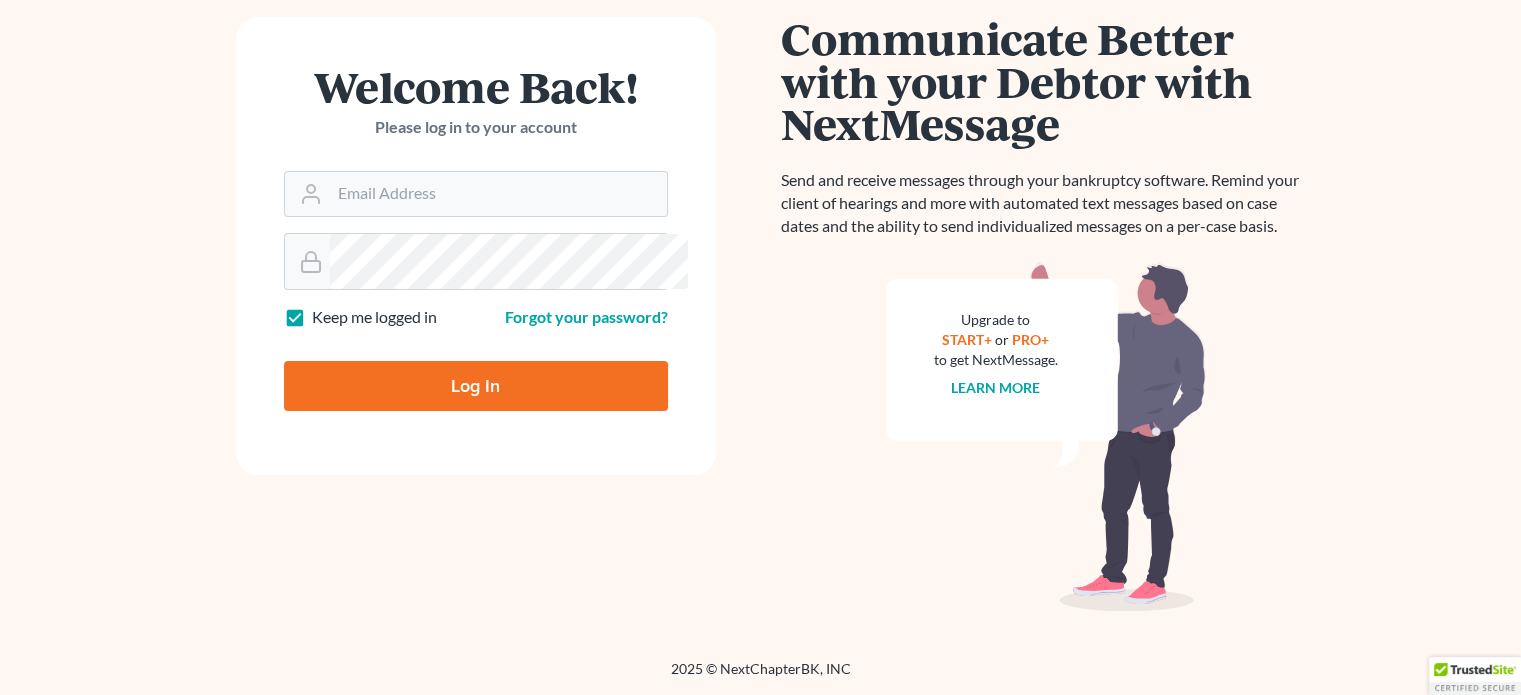 scroll, scrollTop: 292, scrollLeft: 0, axis: vertical 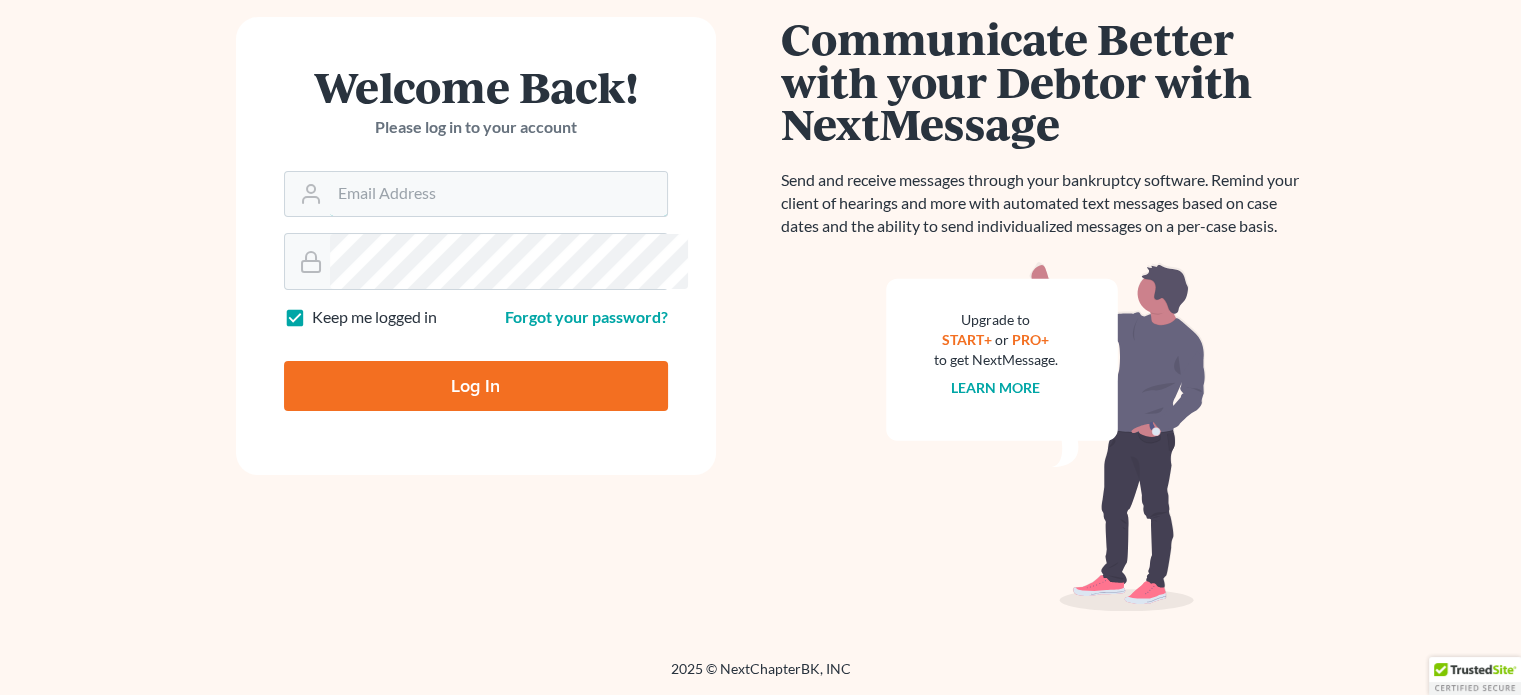 type on "[EMAIL_ADDRESS][DOMAIN_NAME]" 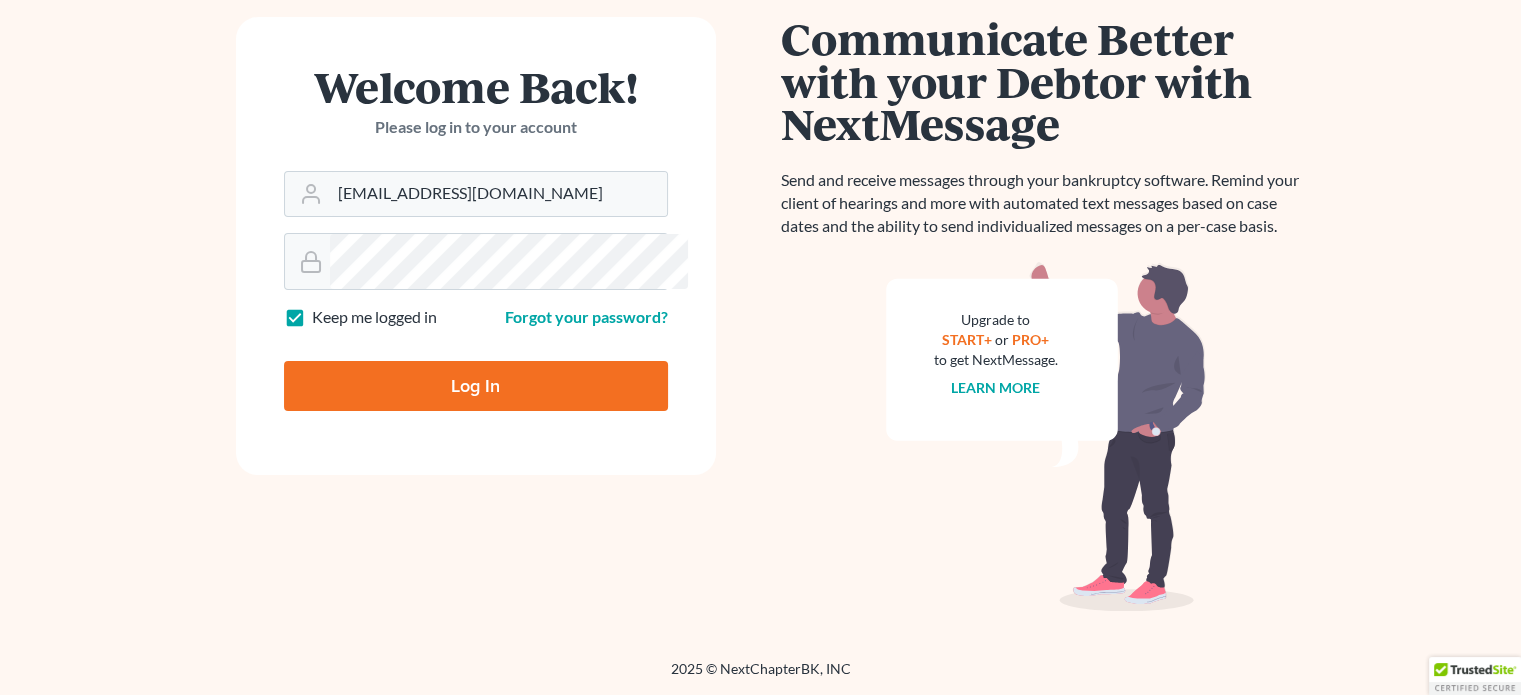 click on "Log In" at bounding box center [476, 386] 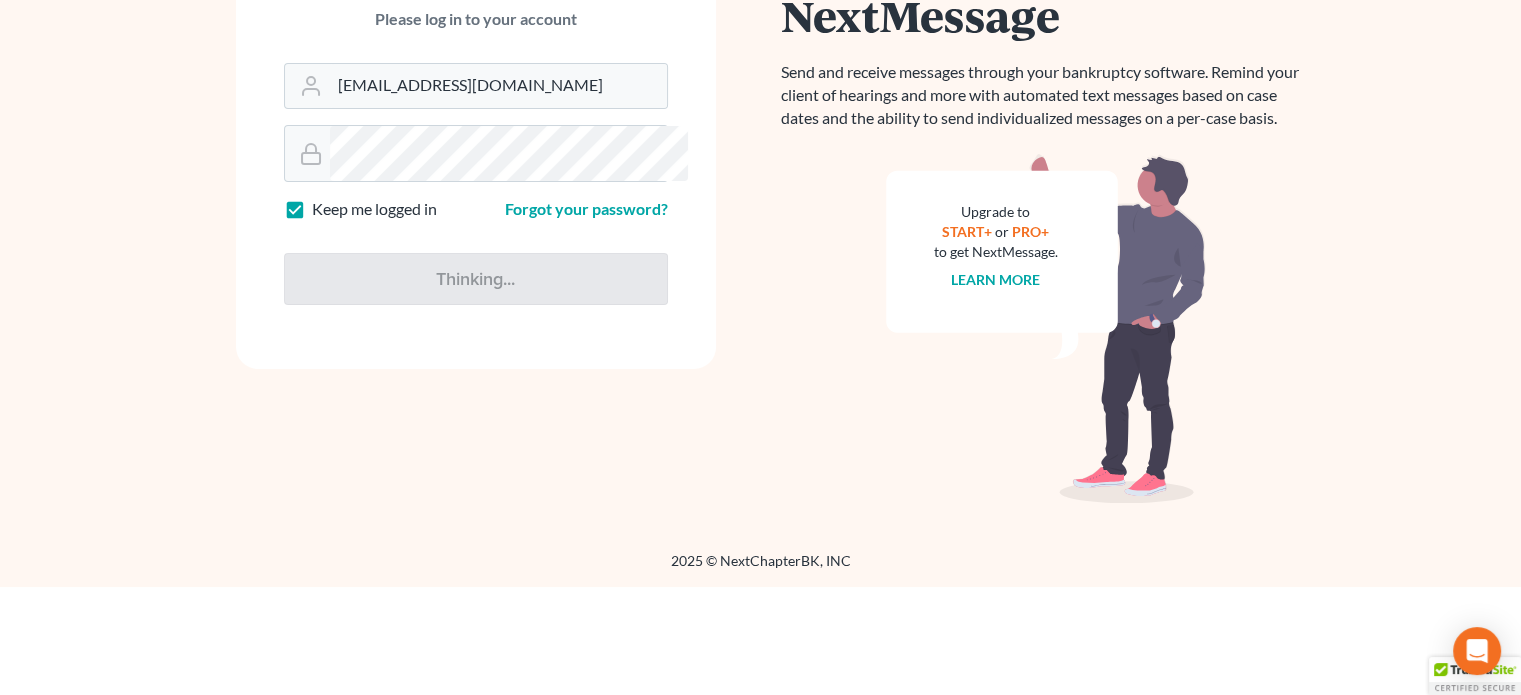 type on "Thinking..." 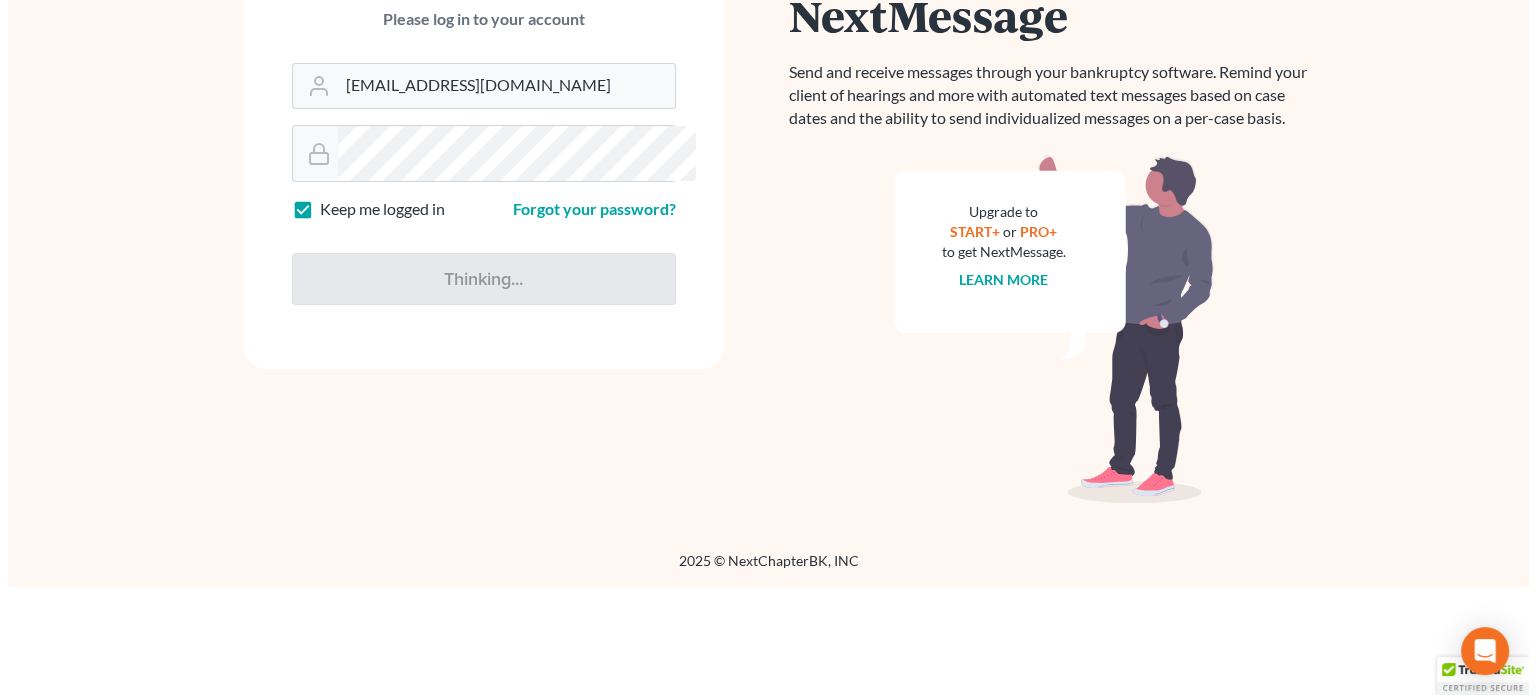 scroll, scrollTop: 296, scrollLeft: 0, axis: vertical 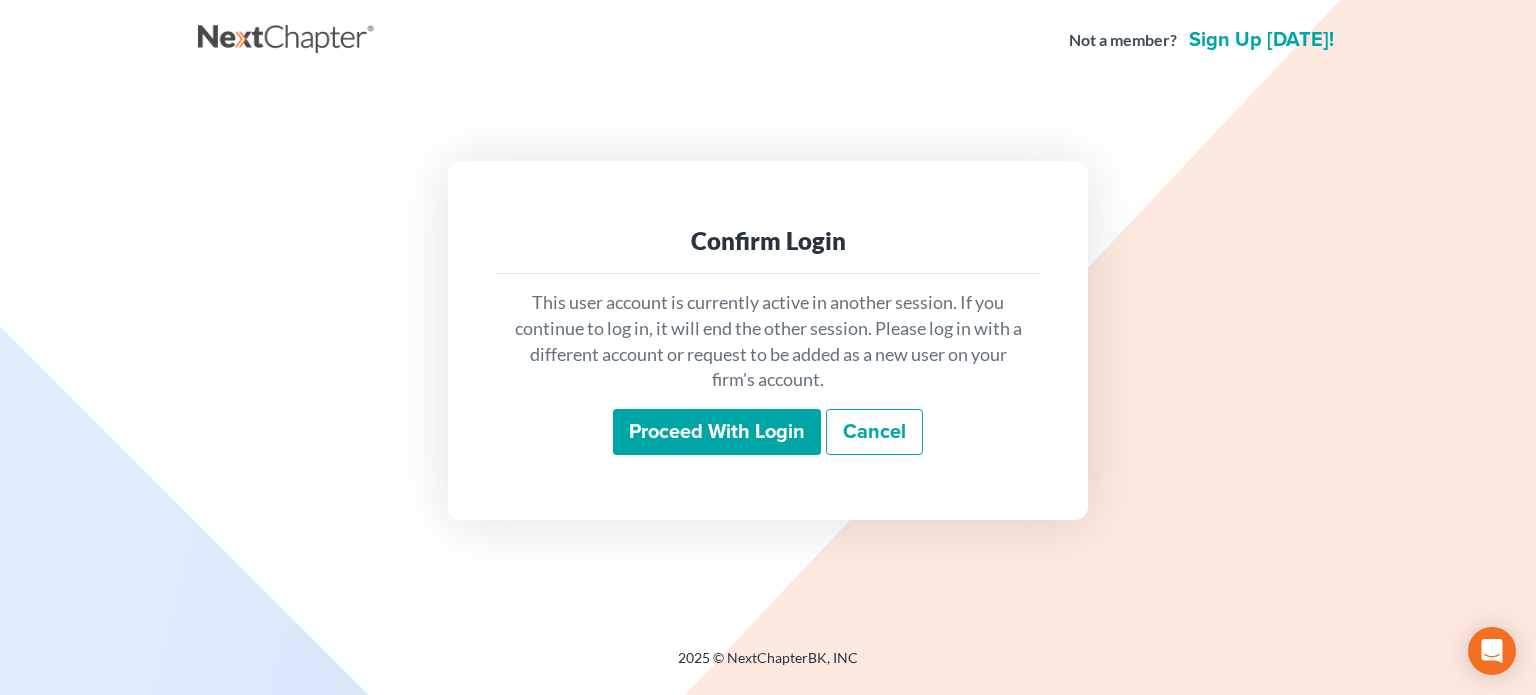 click on "Proceed with login" at bounding box center (717, 432) 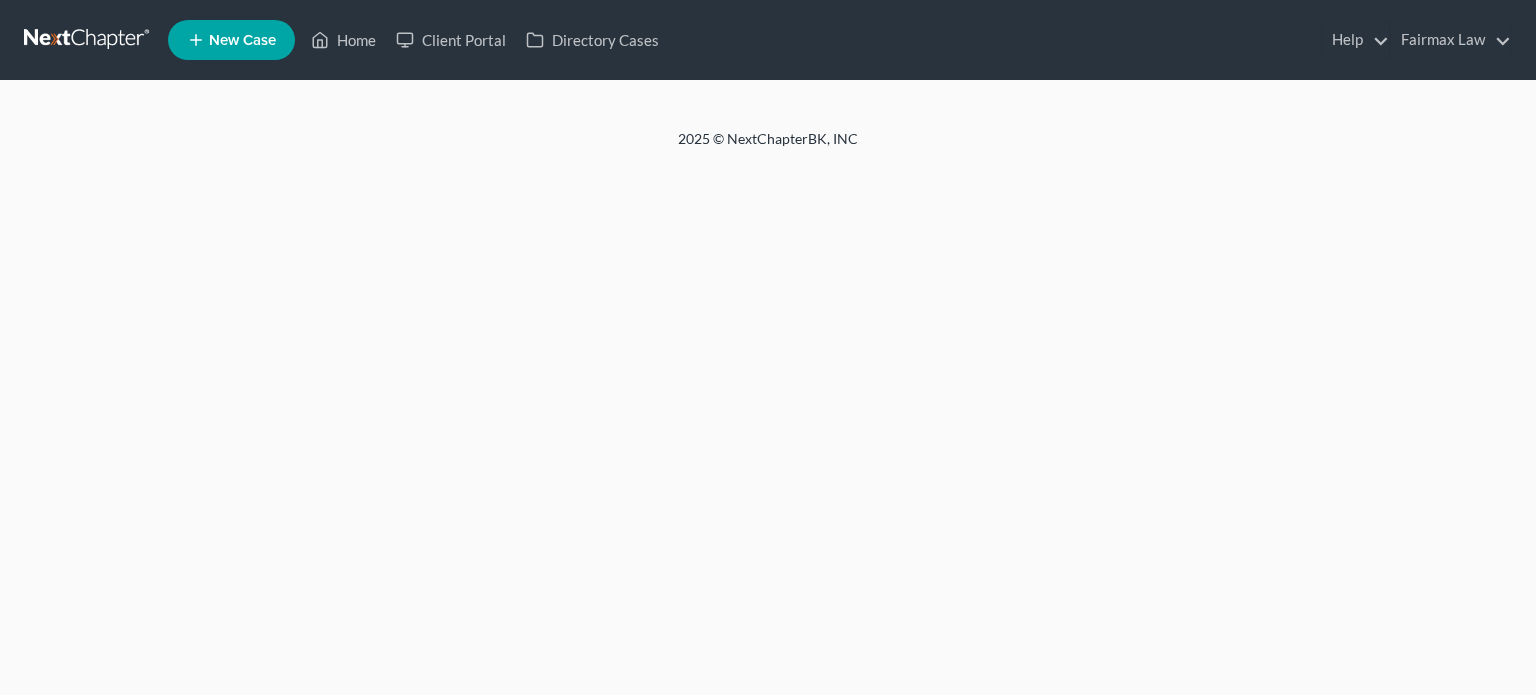 scroll, scrollTop: 0, scrollLeft: 0, axis: both 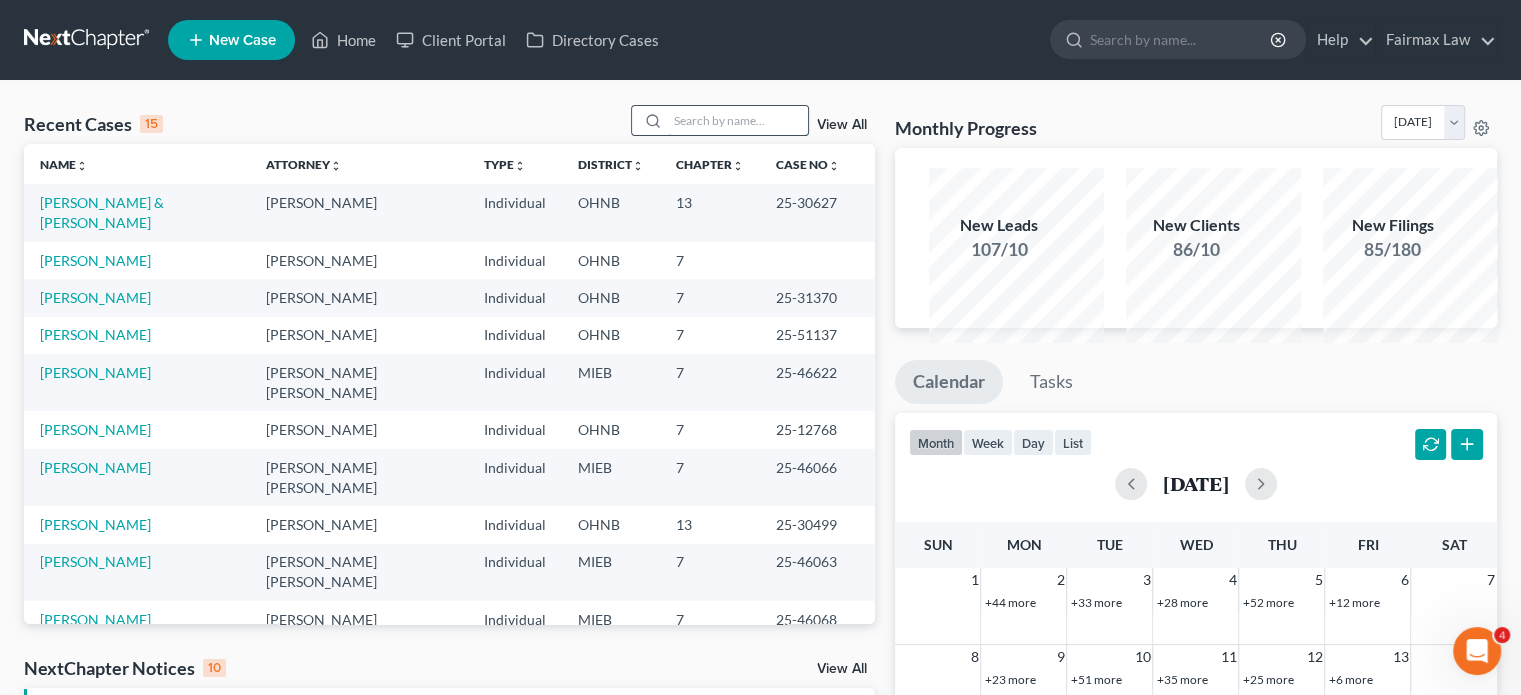 click at bounding box center [738, 120] 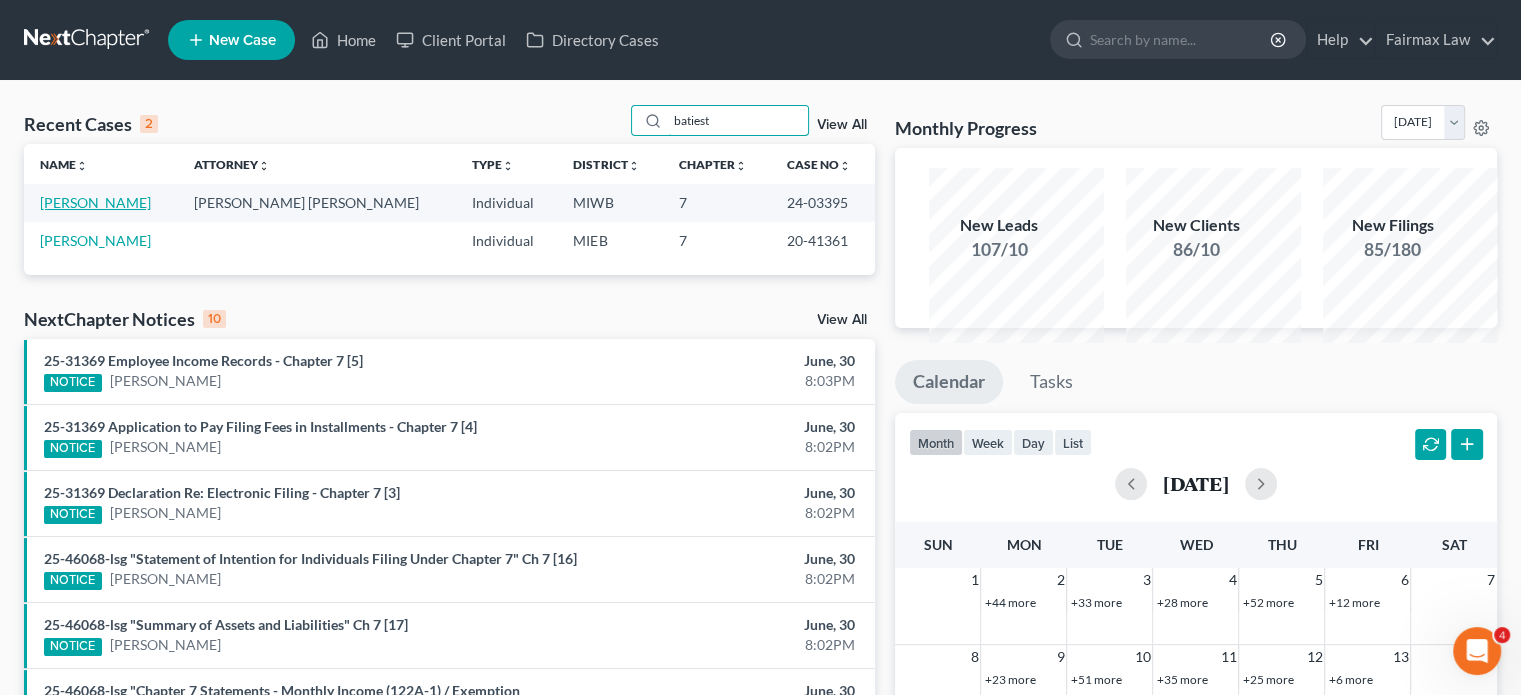 type on "batiest" 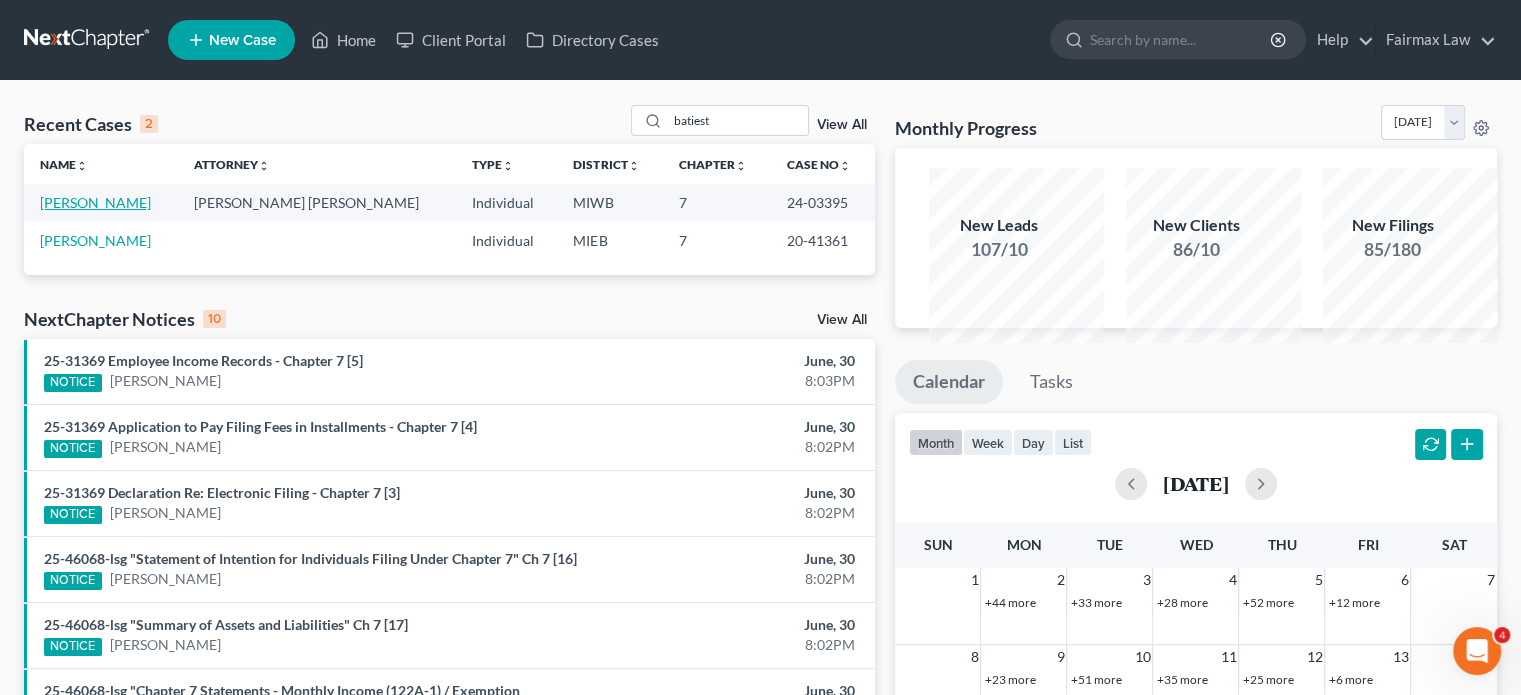 click on "Batiest, Michael" at bounding box center [95, 202] 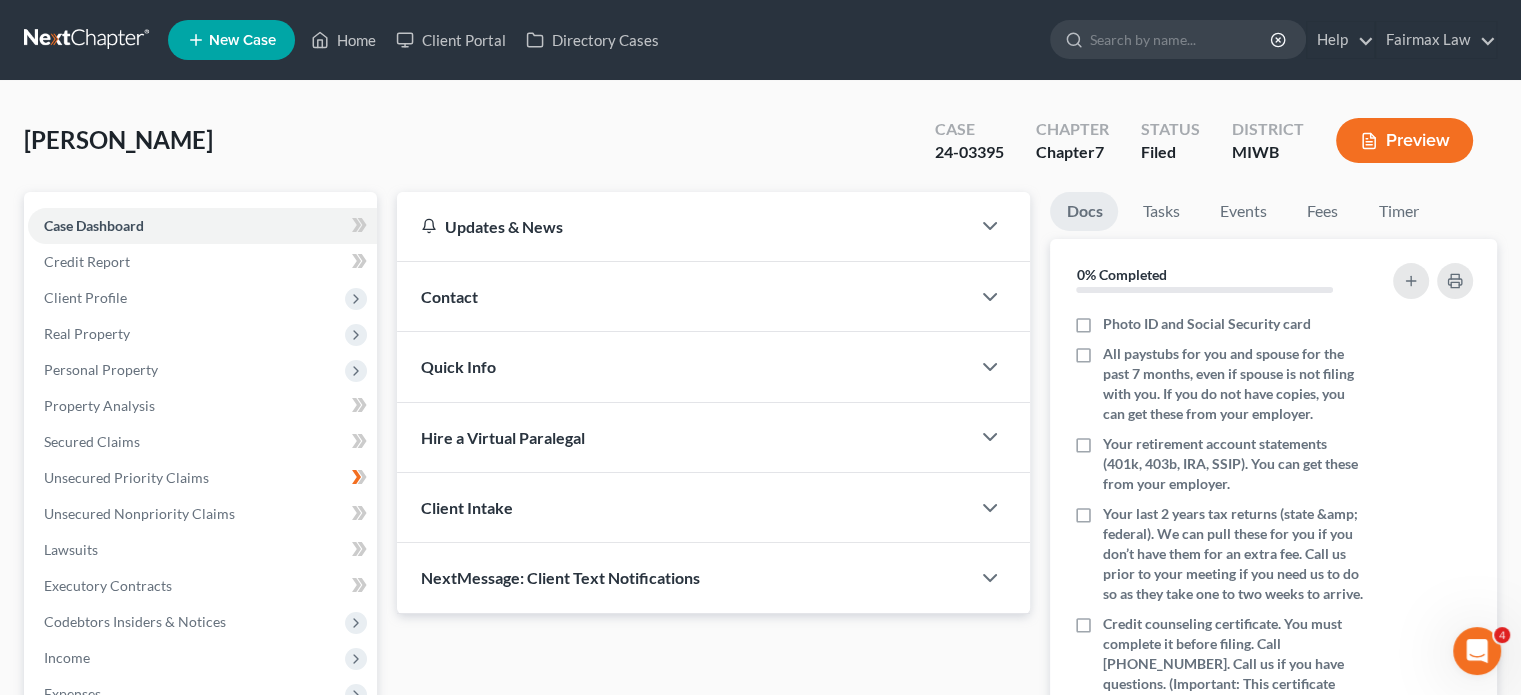 click on "Additional Documents" at bounding box center (114, 837) 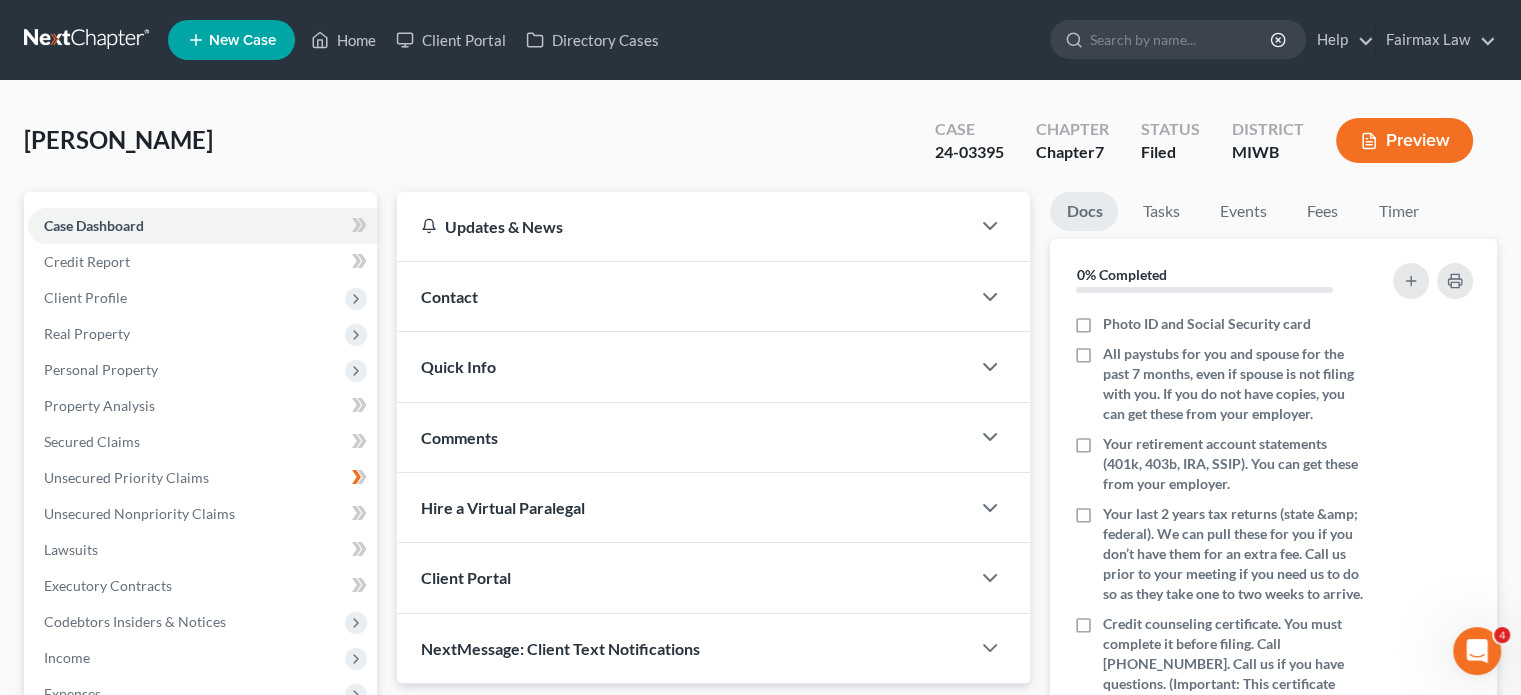 click on "PACER Notices" at bounding box center [132, 945] 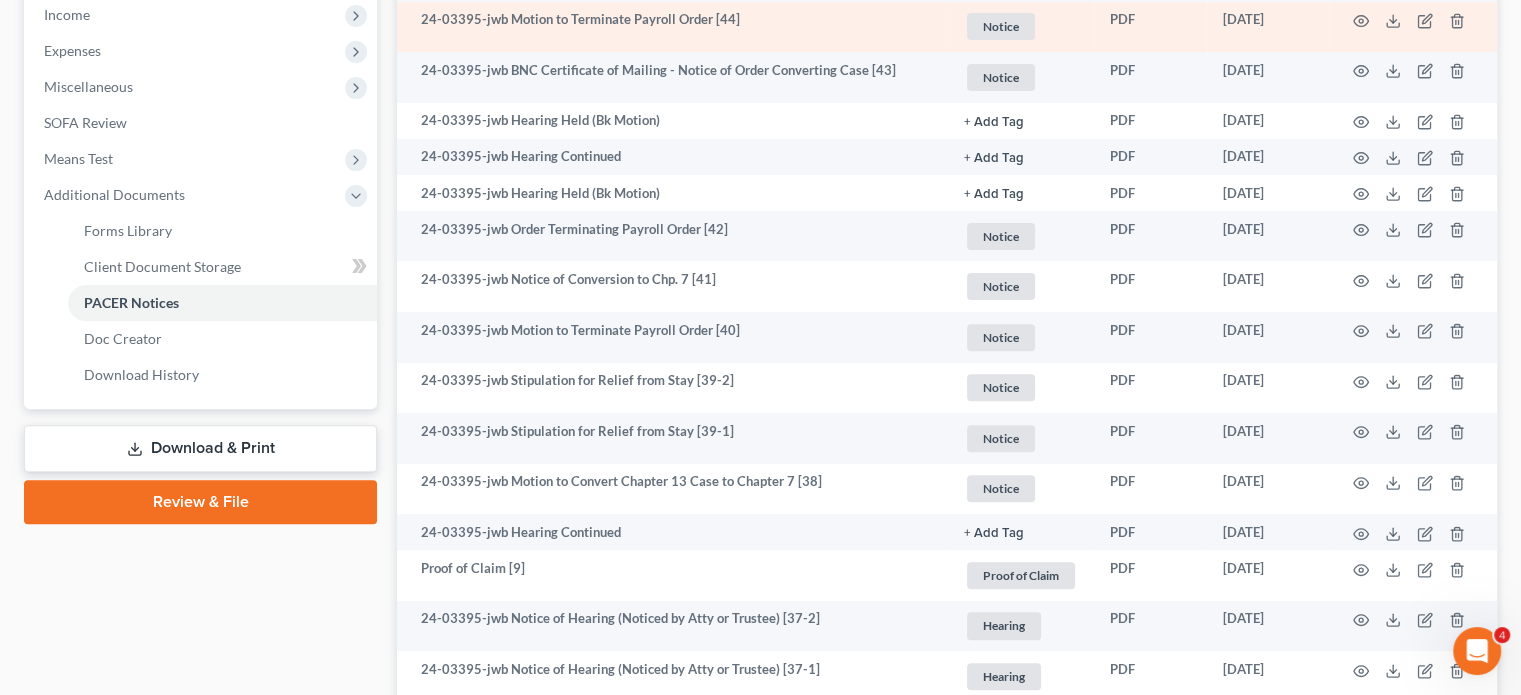 scroll, scrollTop: 642, scrollLeft: 0, axis: vertical 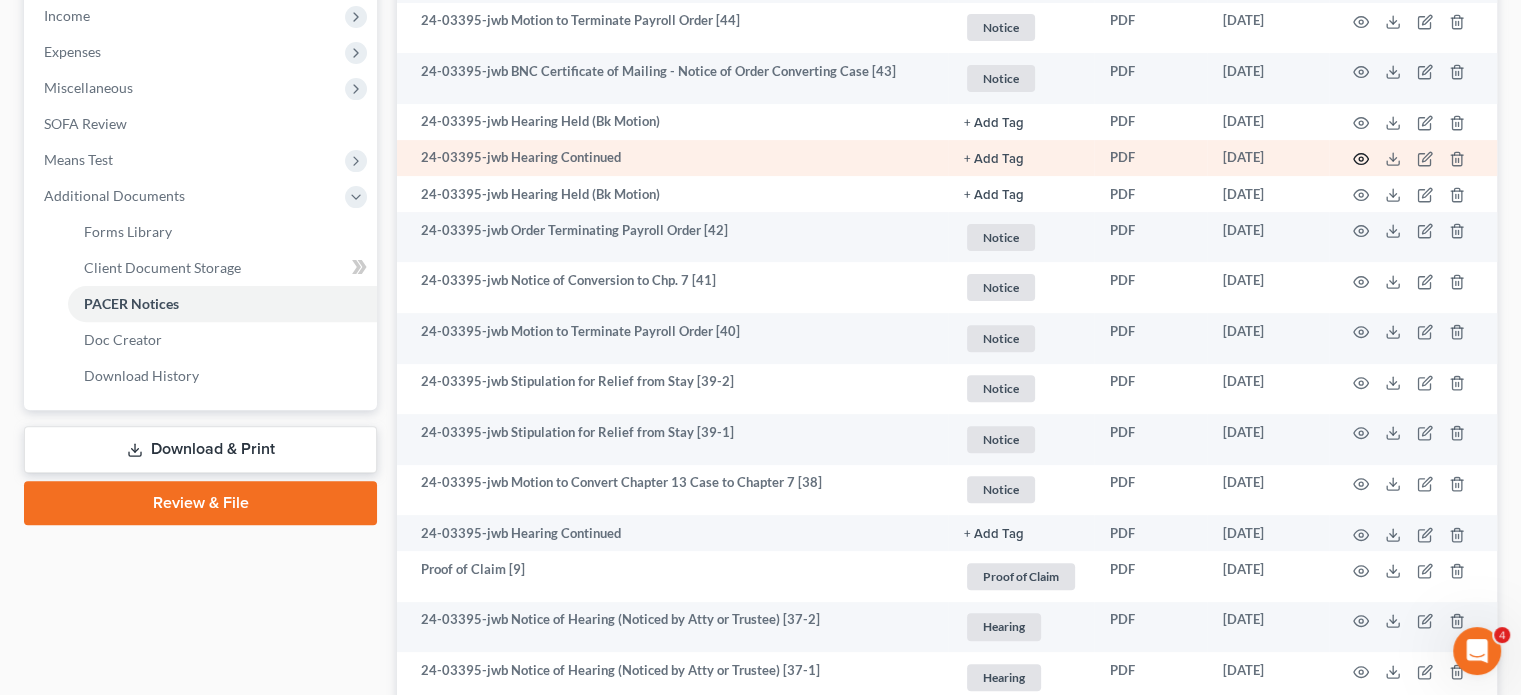 click 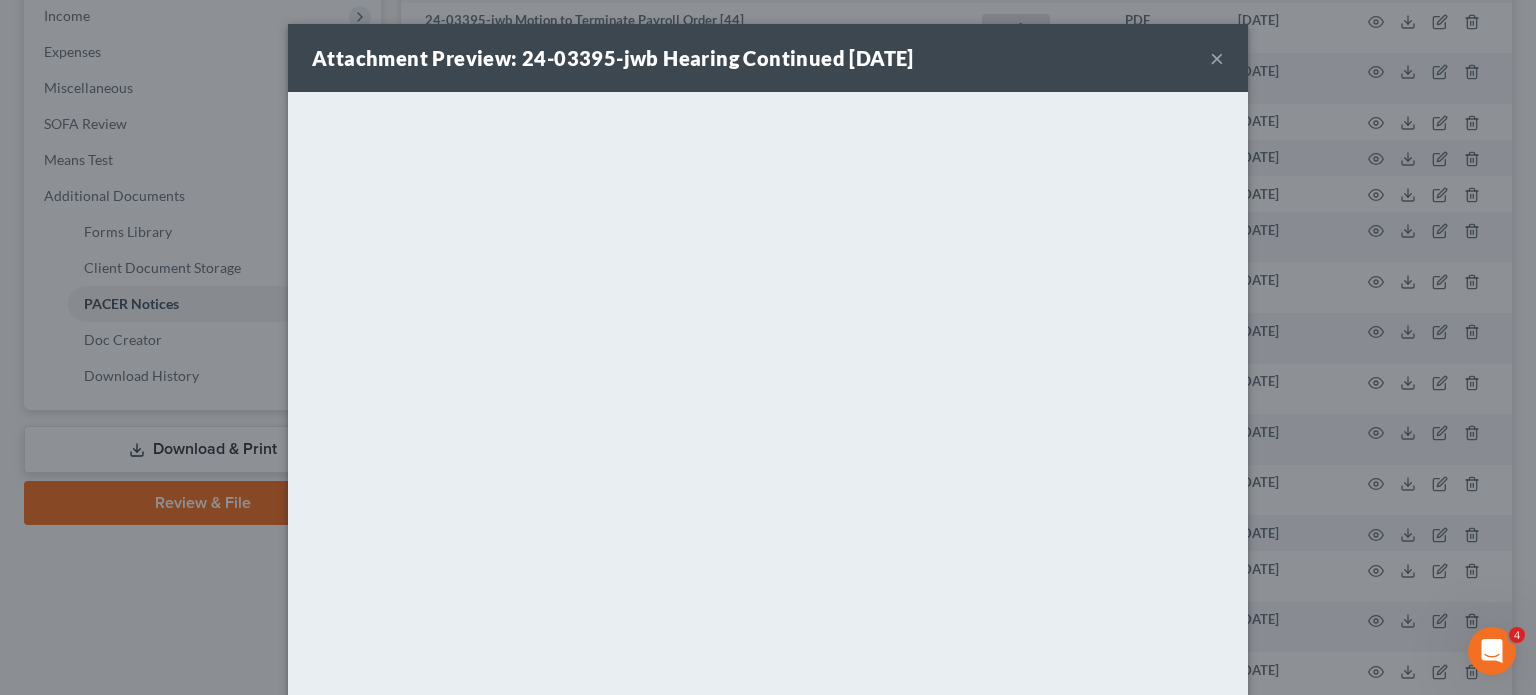 click on "×" at bounding box center [1217, 58] 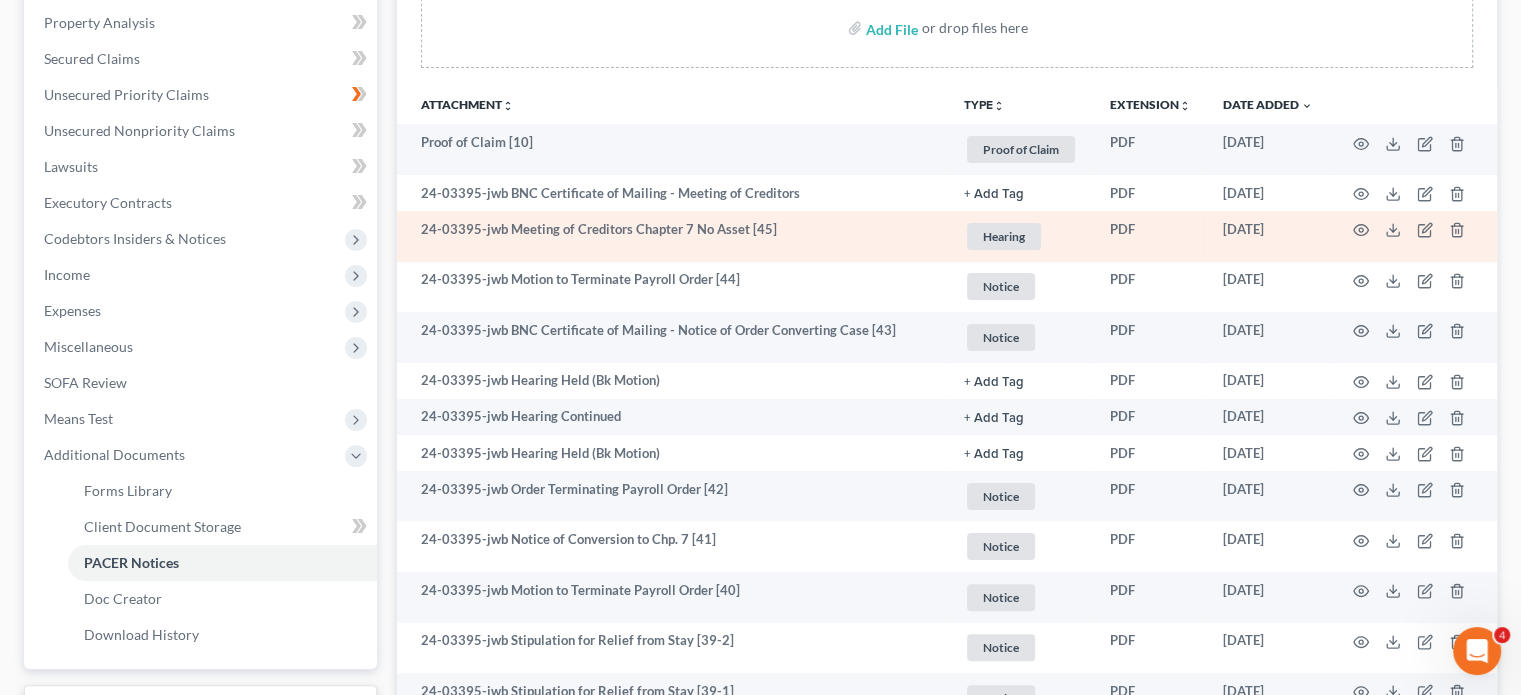 scroll, scrollTop: 382, scrollLeft: 0, axis: vertical 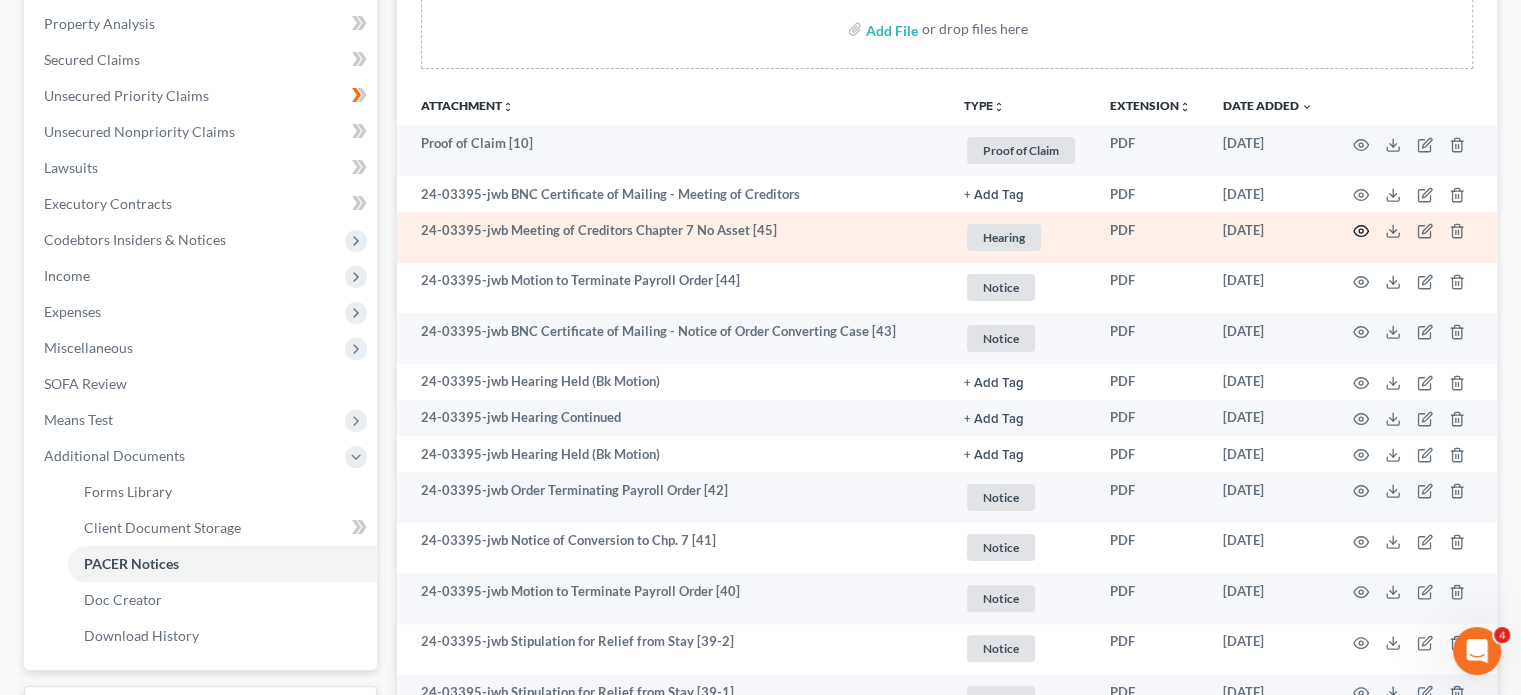 click 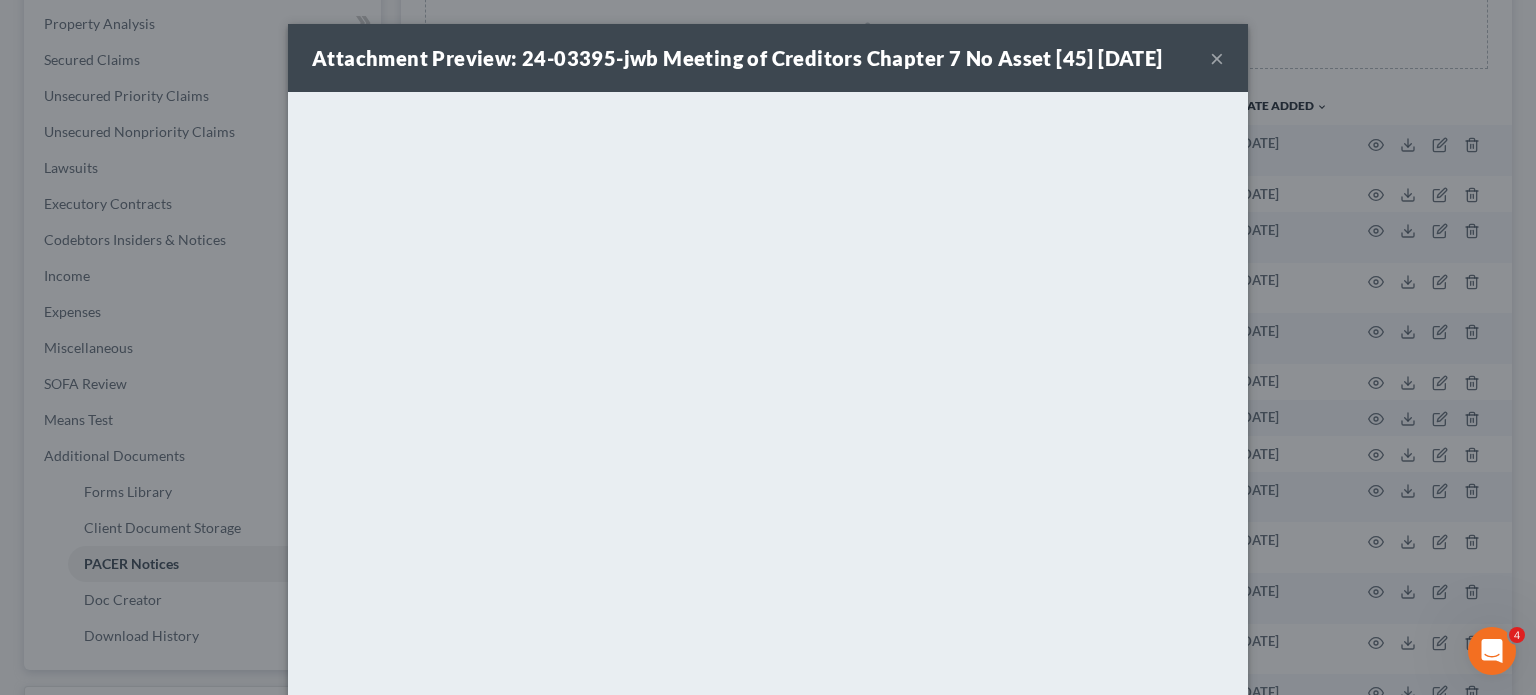 click on "Attachment Preview: 24-03395-jwb Meeting of Creditors Chapter 7 No Asset [45] 06/04/2025 ×" at bounding box center [768, 58] 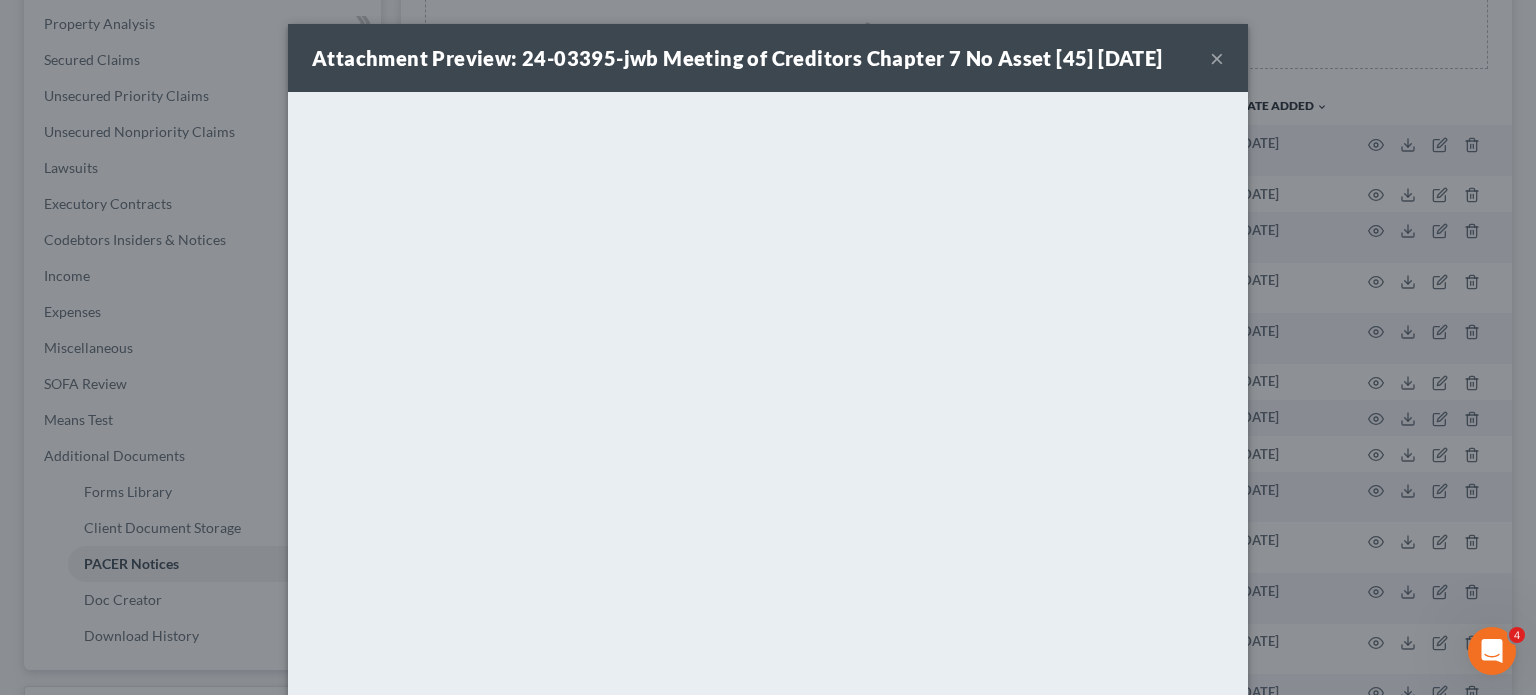 click on "×" at bounding box center [1217, 58] 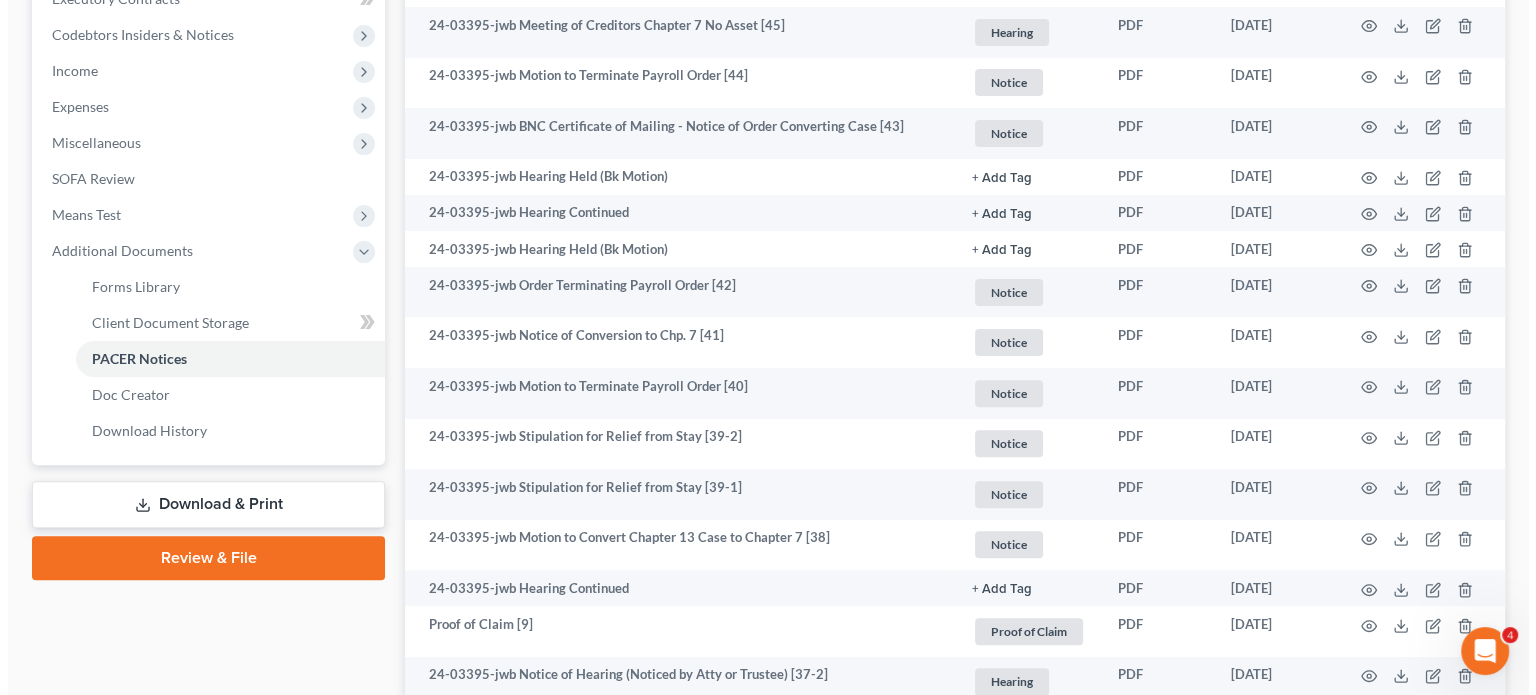 scroll, scrollTop: 606, scrollLeft: 0, axis: vertical 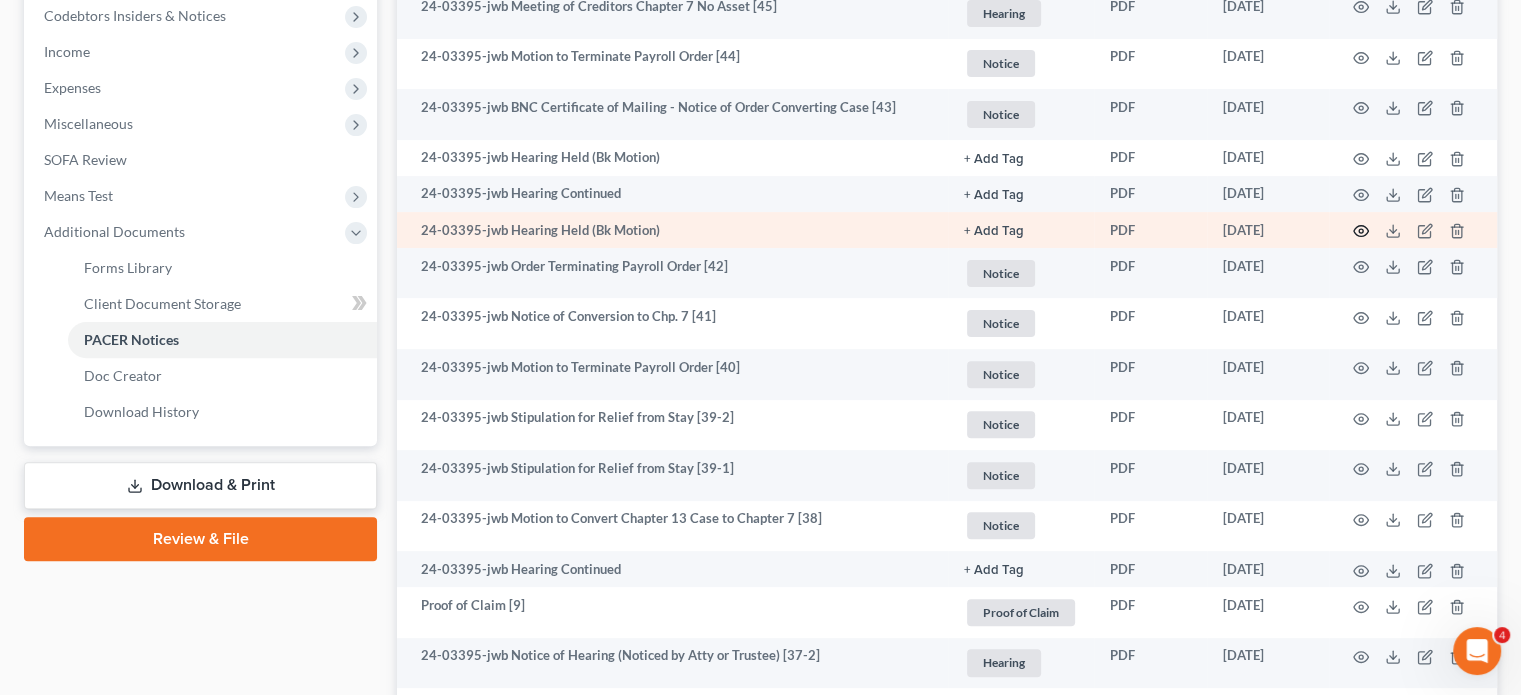 click 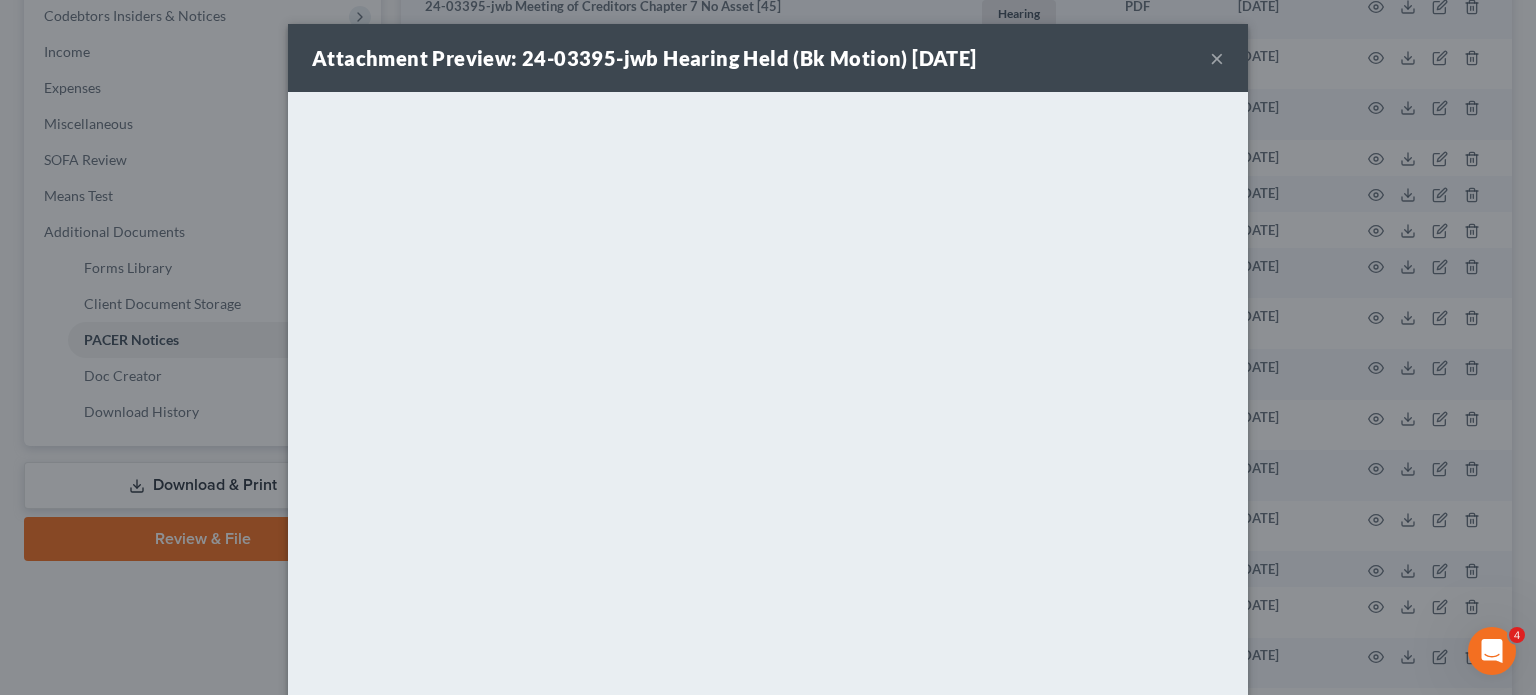 click on "Attachment Preview: 24-03395-jwb Hearing Held (Bk Motion) 05/30/2025 ×" at bounding box center (768, 58) 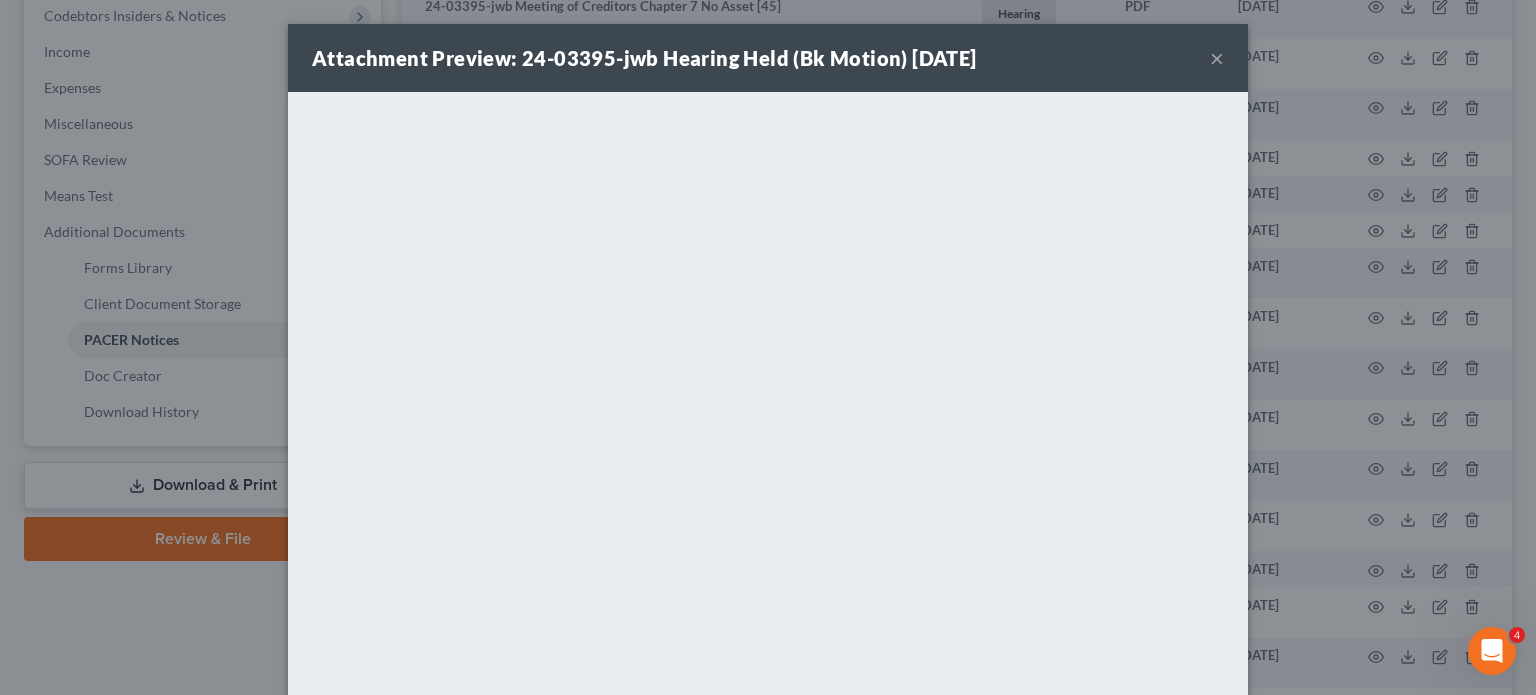 click on "Attachment Preview: 24-03395-jwb Hearing Held (Bk Motion) 05/30/2025 ×" at bounding box center [768, 58] 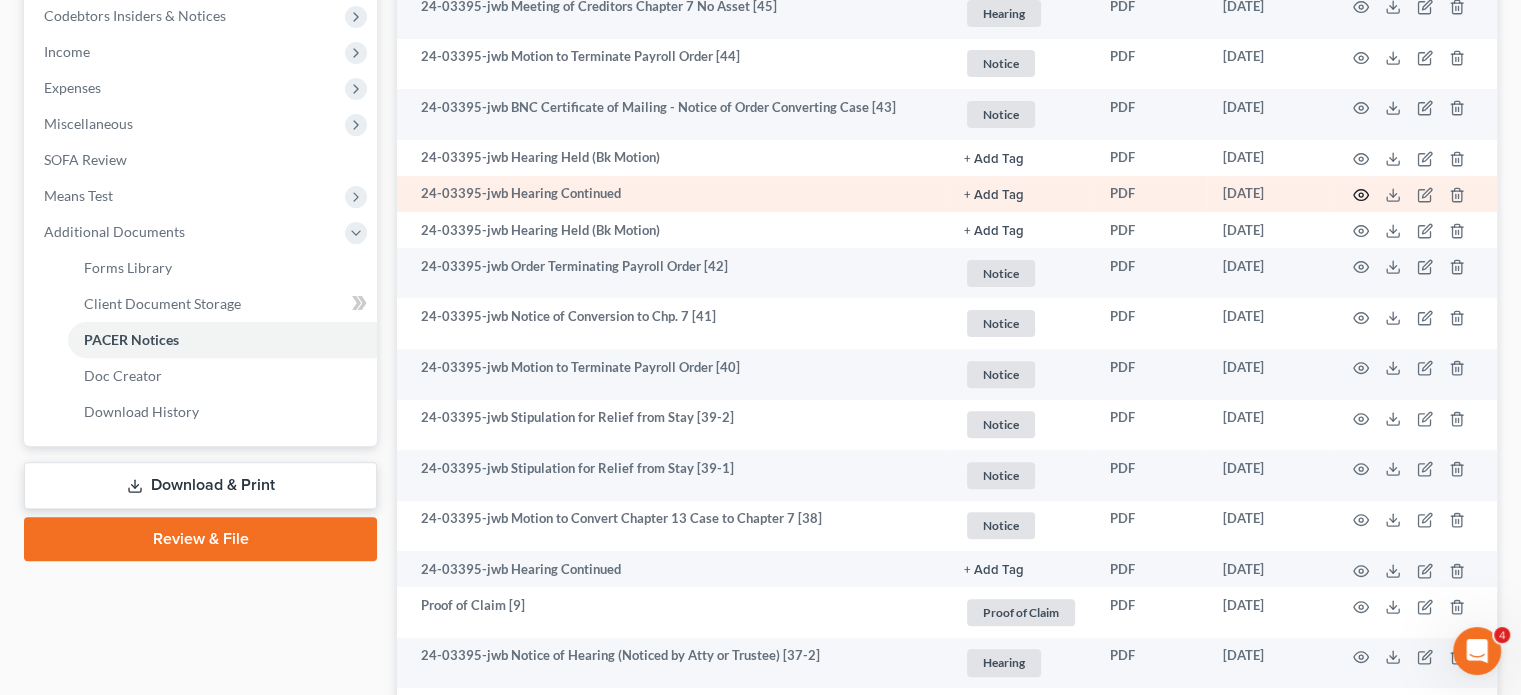 click 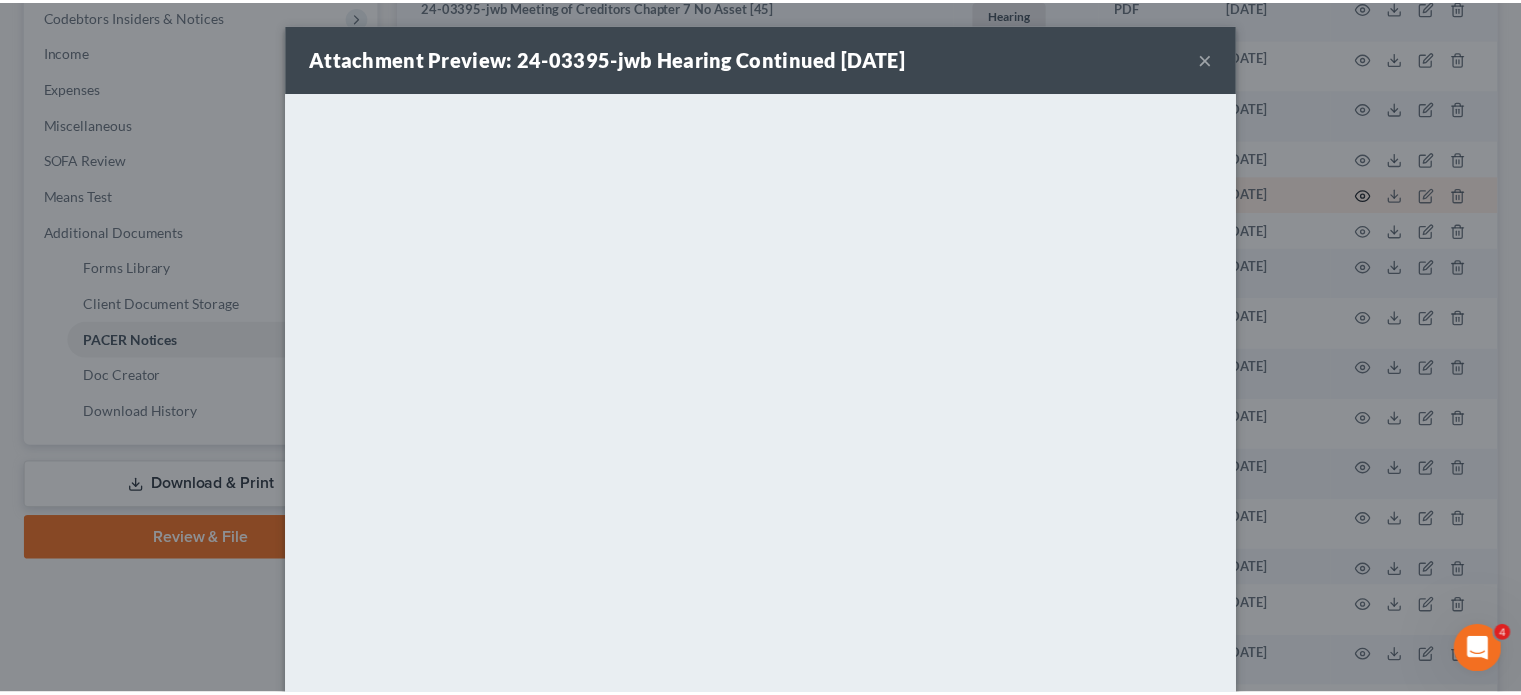 scroll, scrollTop: 59, scrollLeft: 0, axis: vertical 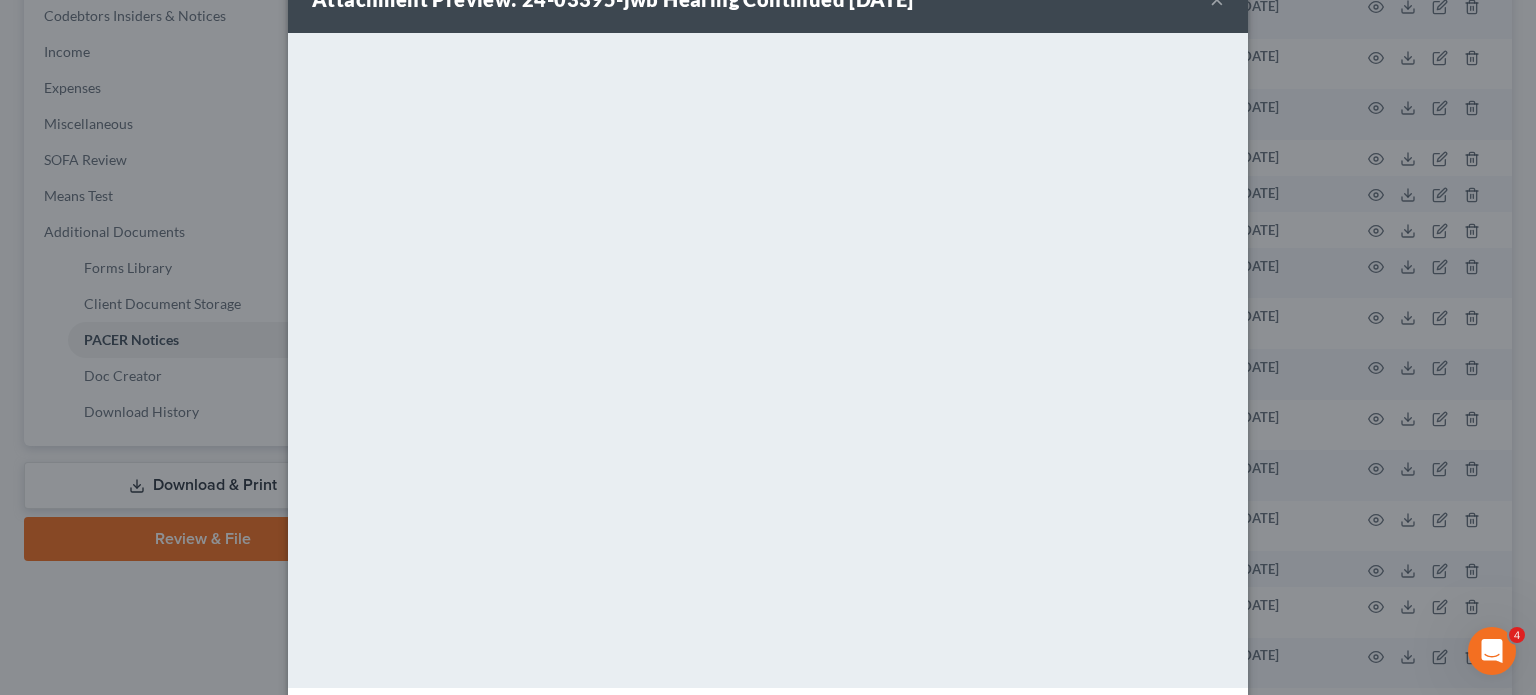 click on "×" at bounding box center (1217, -1) 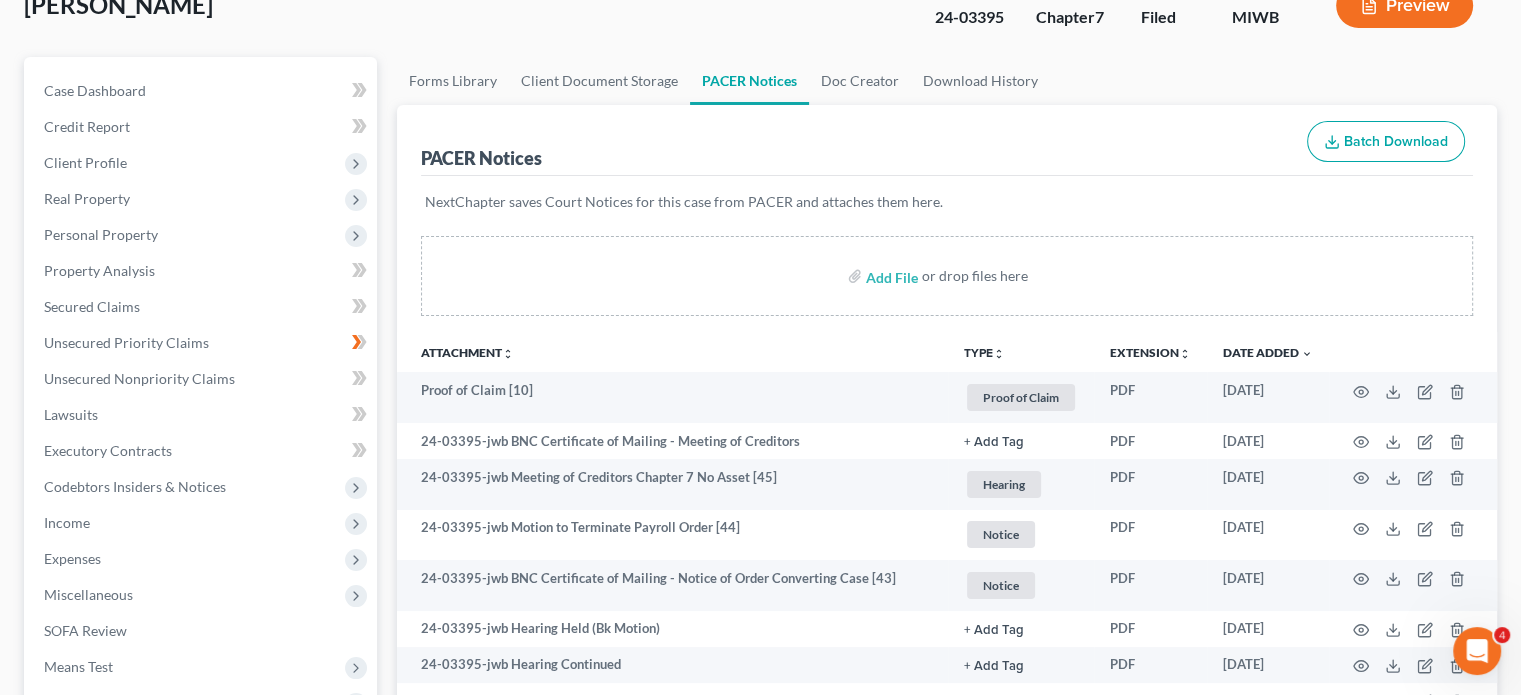 scroll, scrollTop: 0, scrollLeft: 0, axis: both 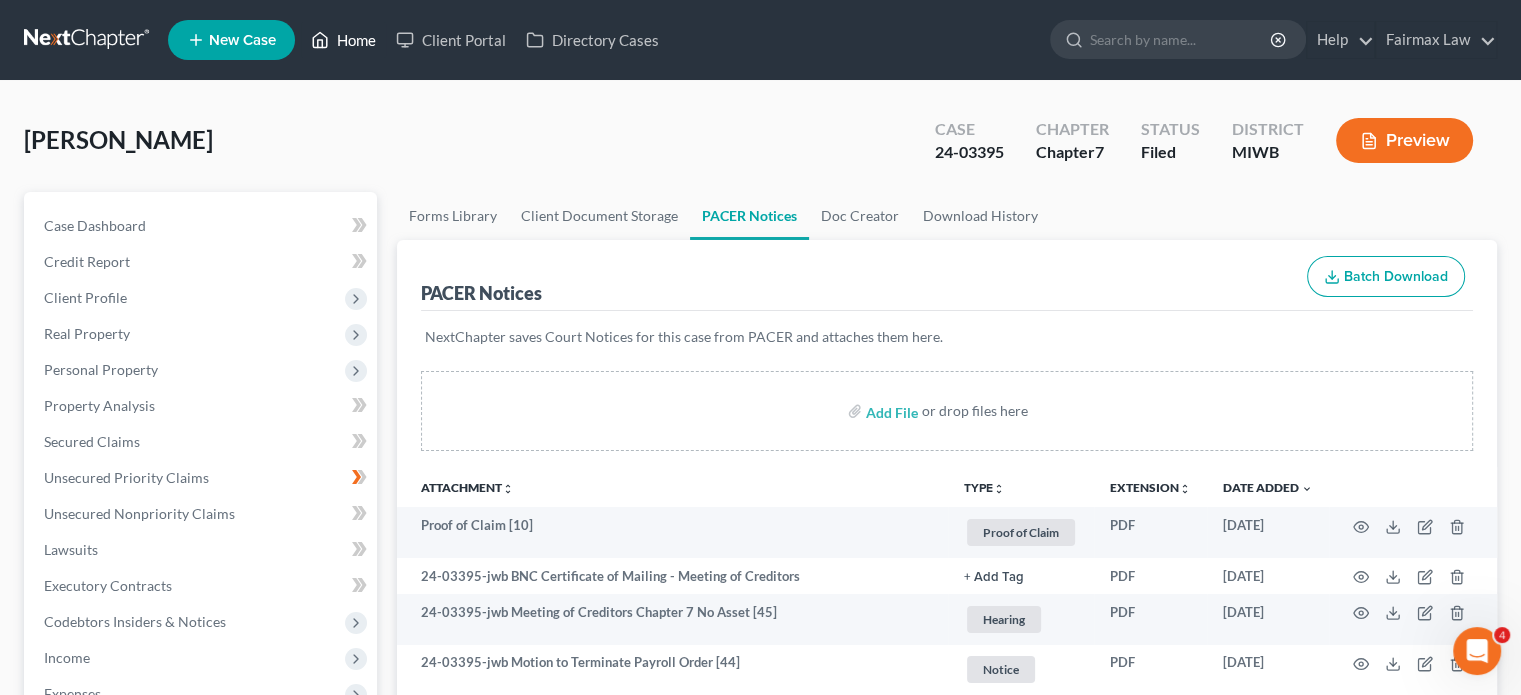 click on "Home" at bounding box center (343, 40) 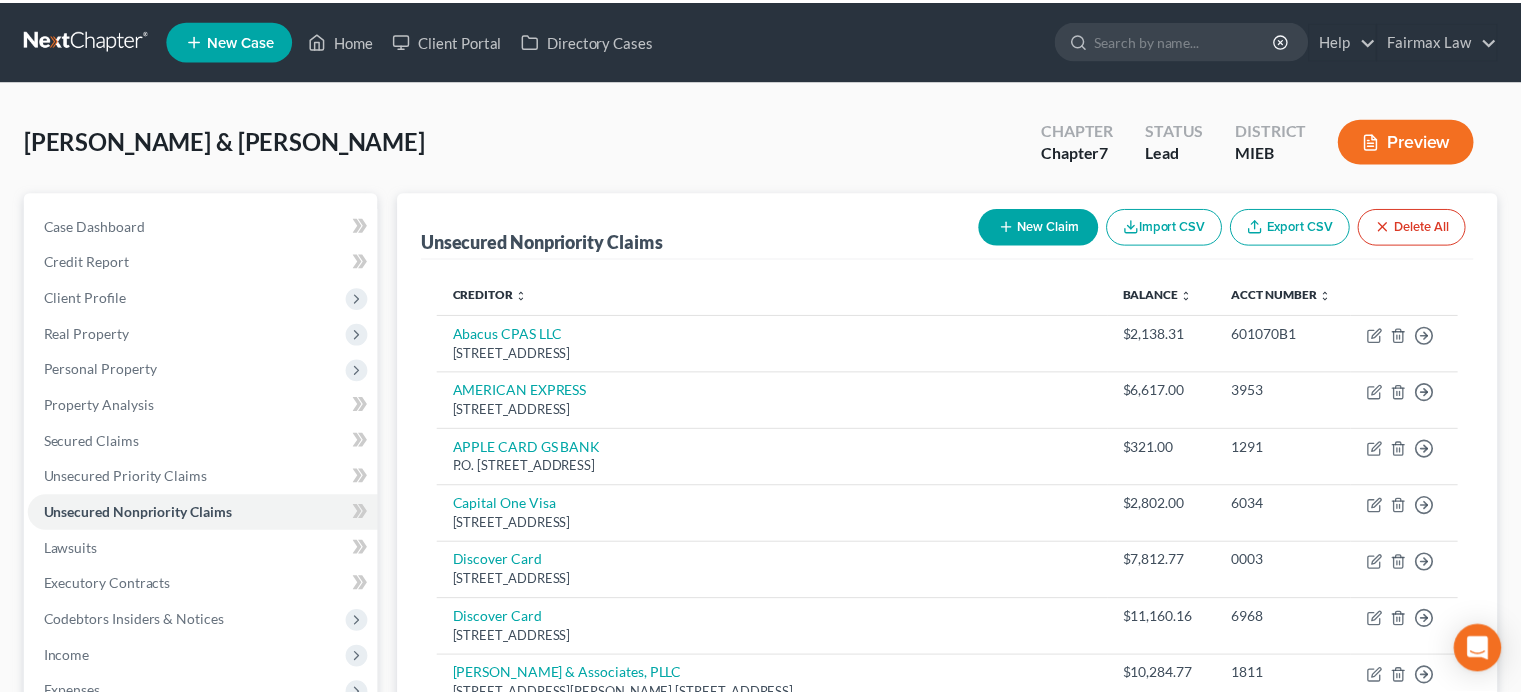 scroll, scrollTop: 0, scrollLeft: 0, axis: both 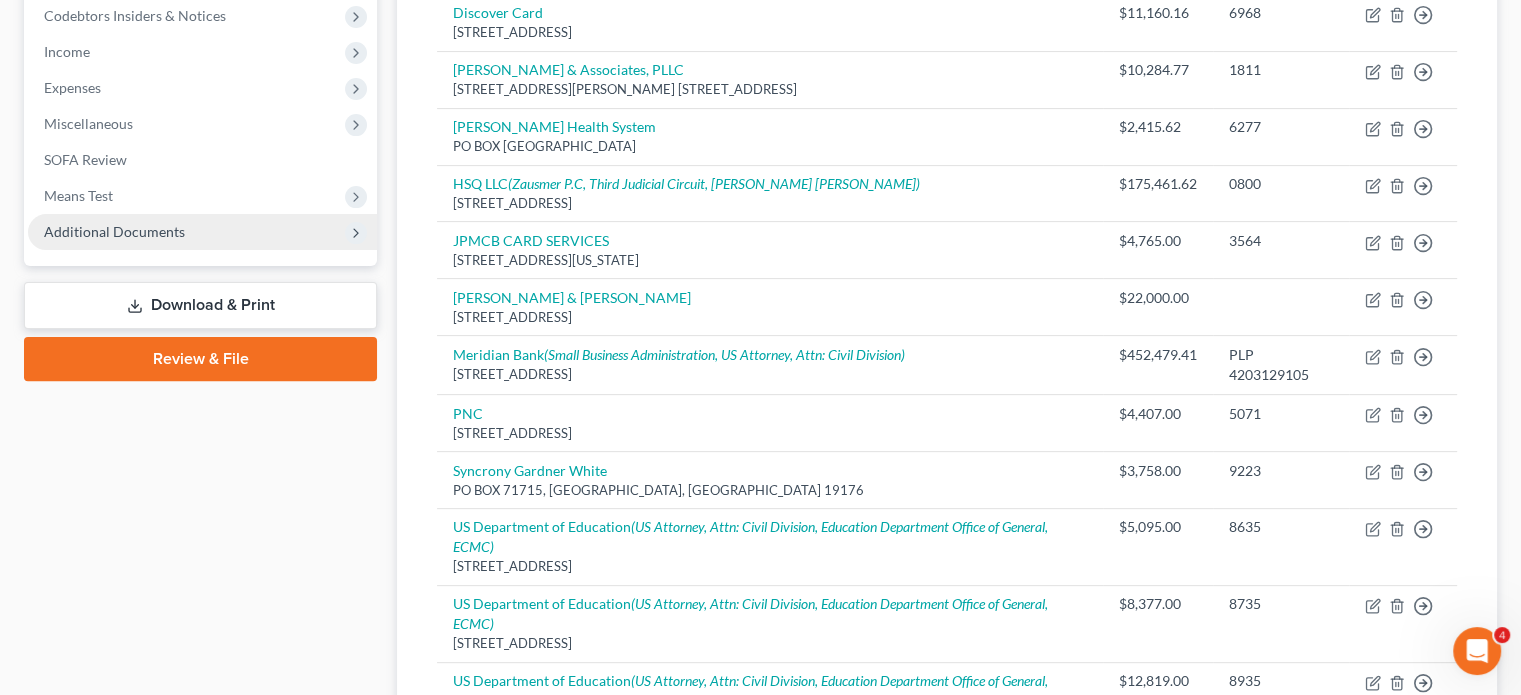click on "Additional Documents" at bounding box center (114, 231) 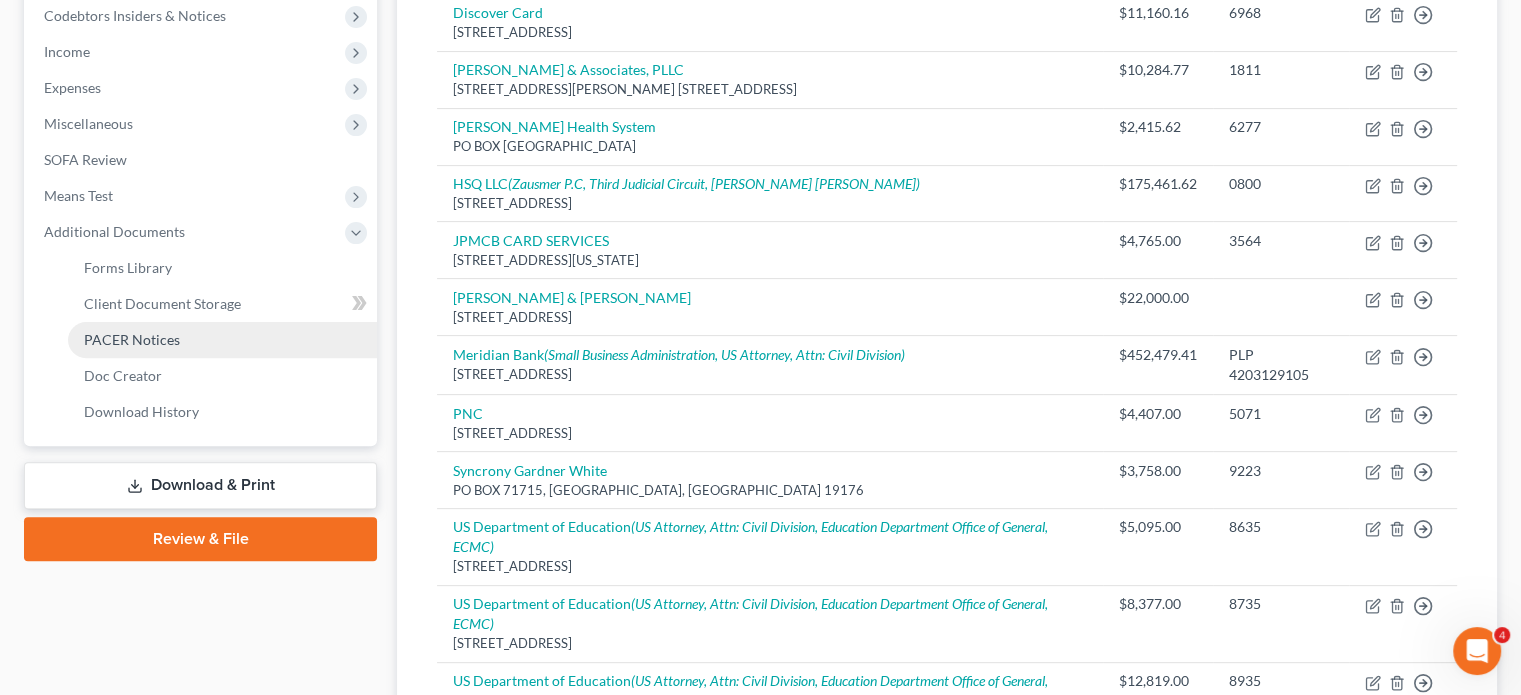 click on "PACER Notices" at bounding box center (132, 339) 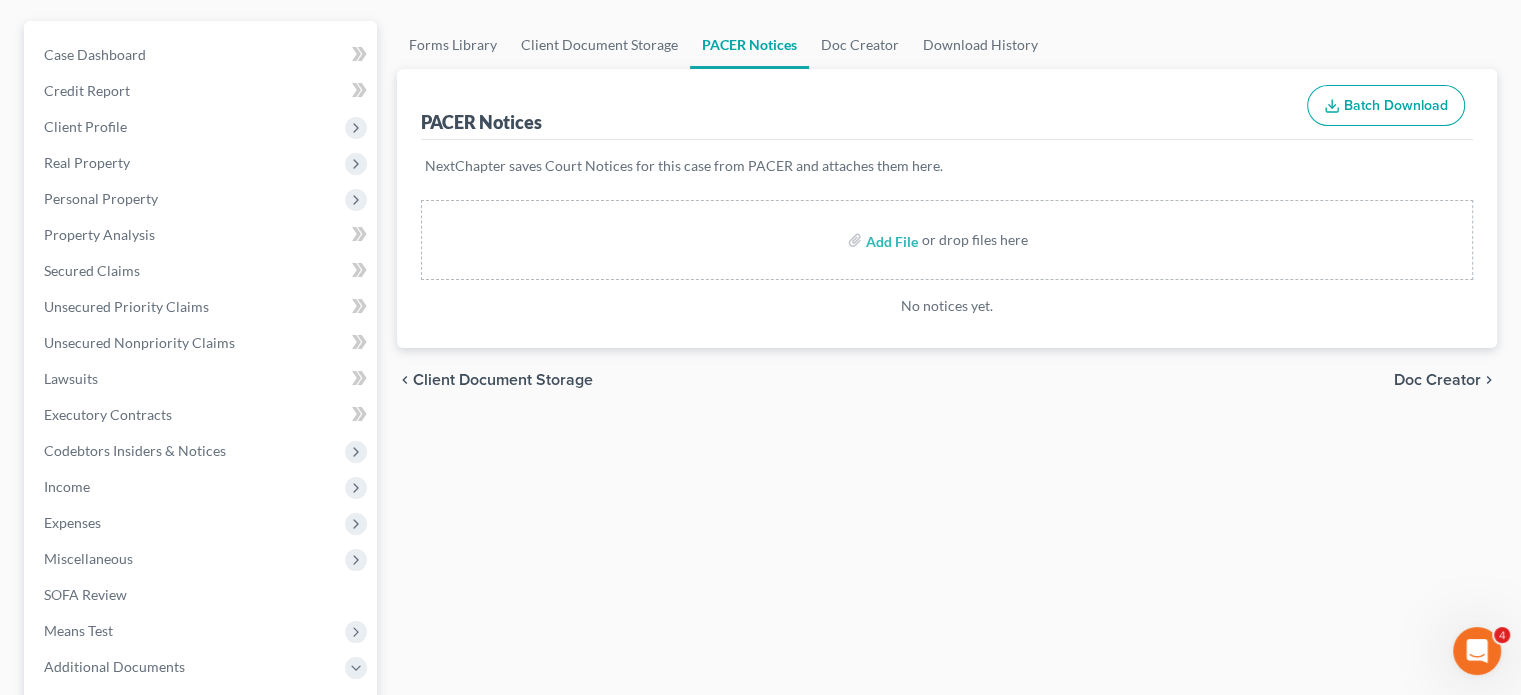 scroll, scrollTop: 0, scrollLeft: 0, axis: both 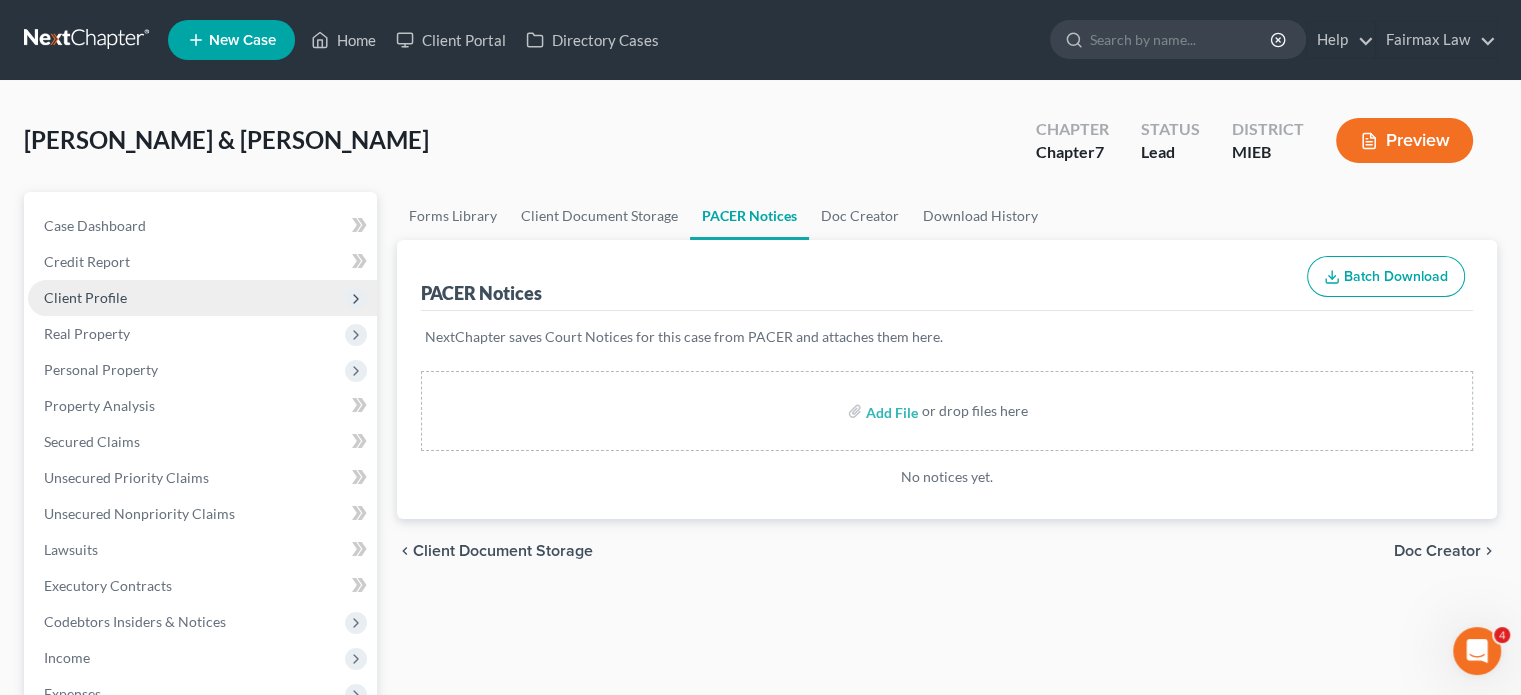 click on "Client Profile" at bounding box center [85, 297] 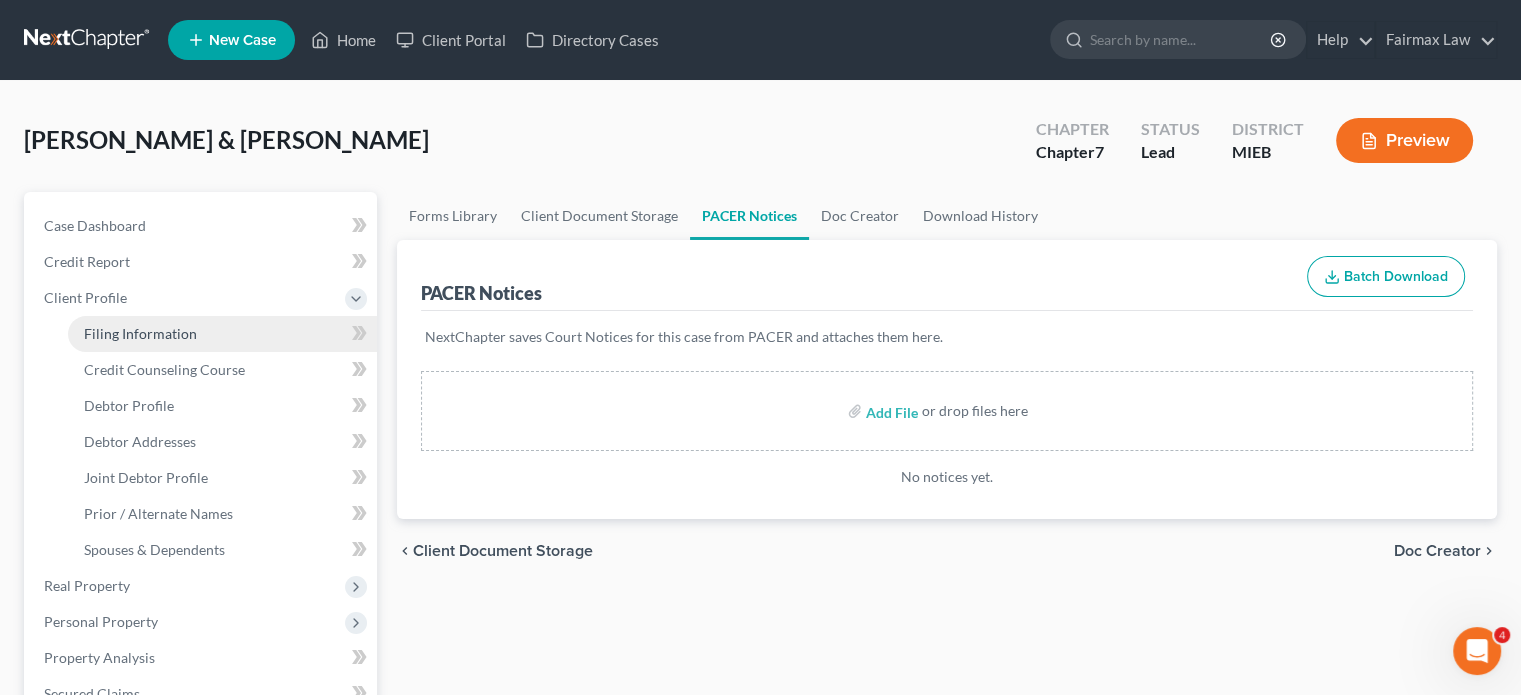 click on "Filing Information" at bounding box center [140, 333] 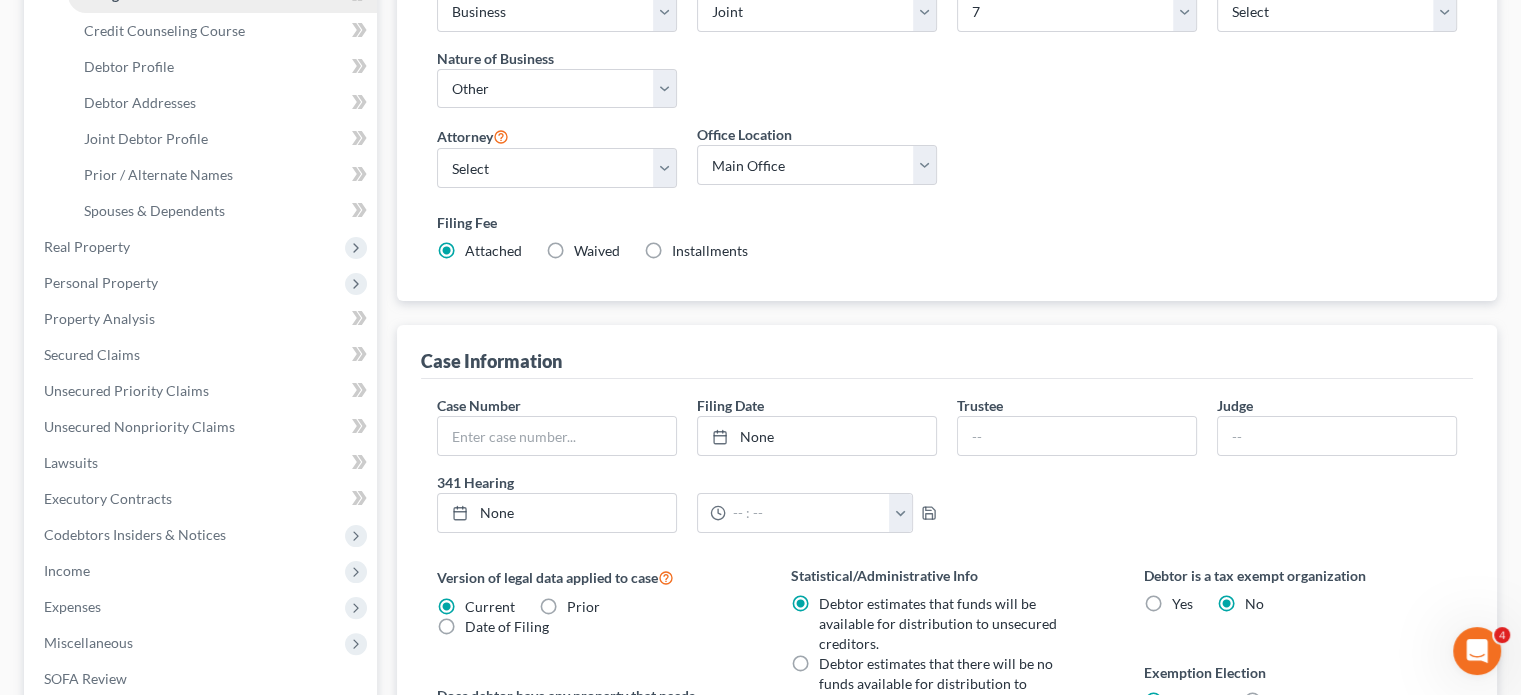 scroll, scrollTop: 439, scrollLeft: 0, axis: vertical 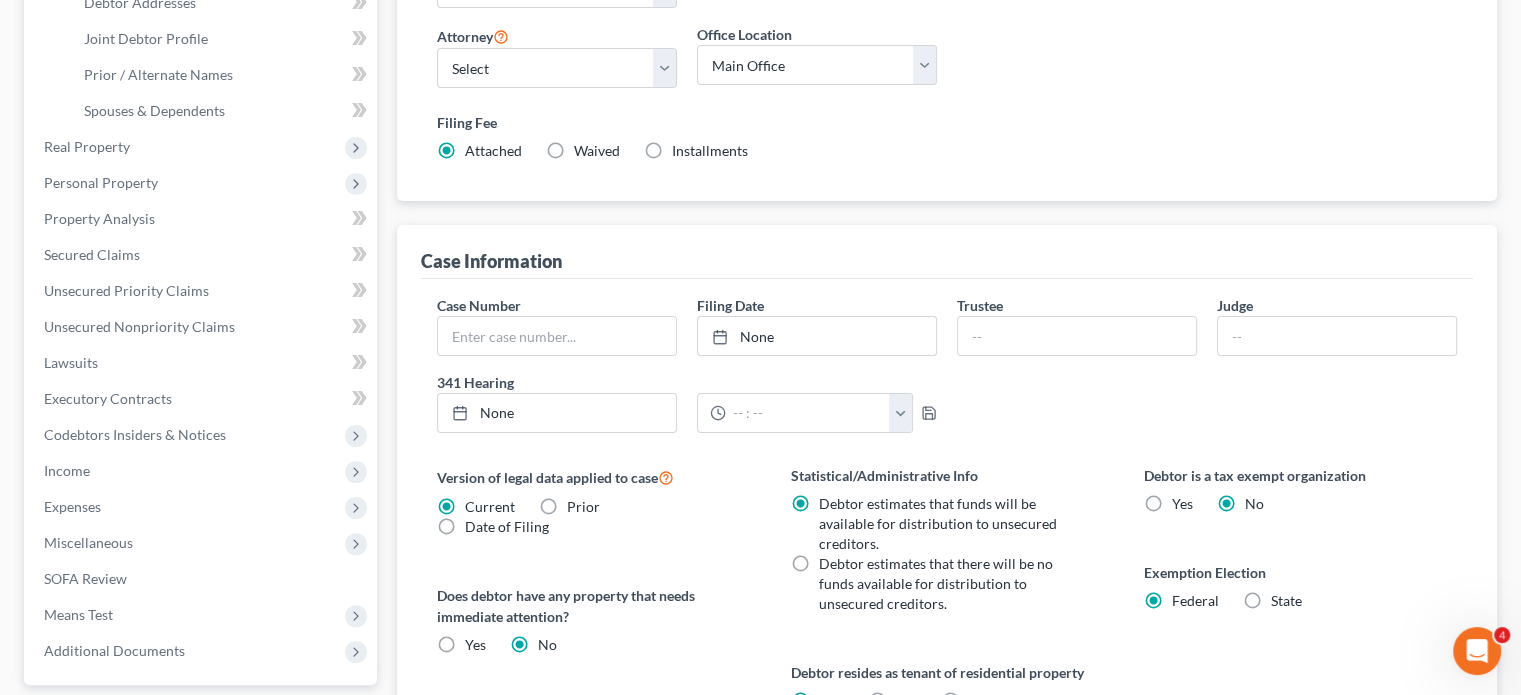 click on "Debtor Profile" at bounding box center [129, -34] 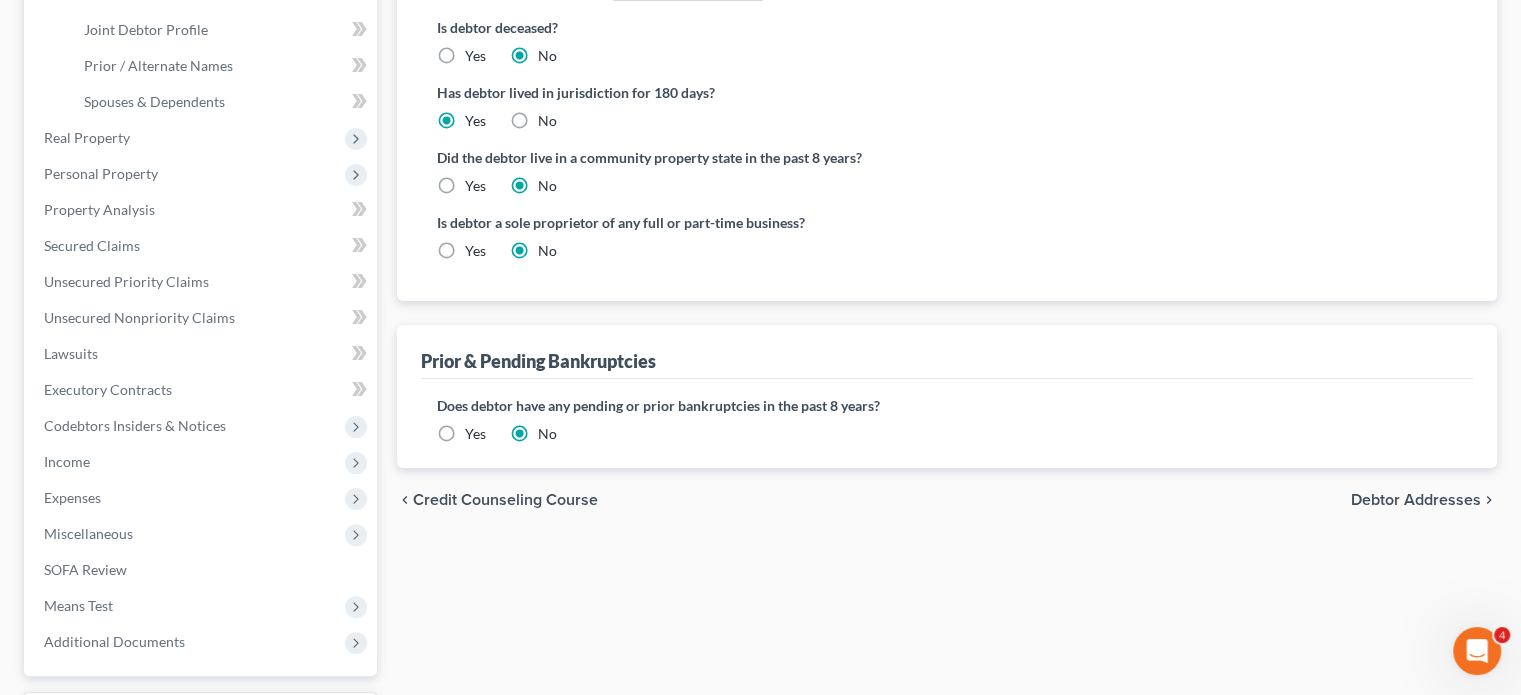 scroll, scrollTop: 447, scrollLeft: 0, axis: vertical 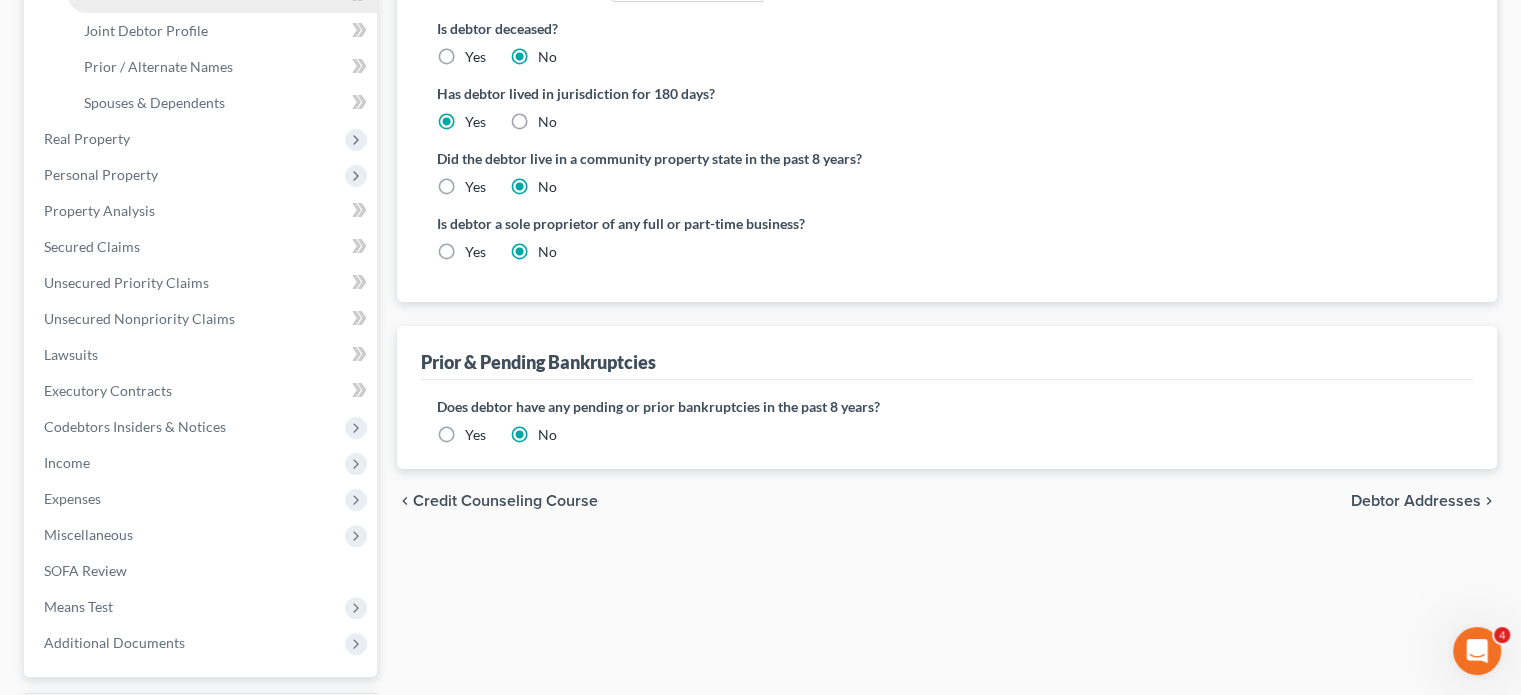 click on "Debtor Addresses" at bounding box center [222, -5] 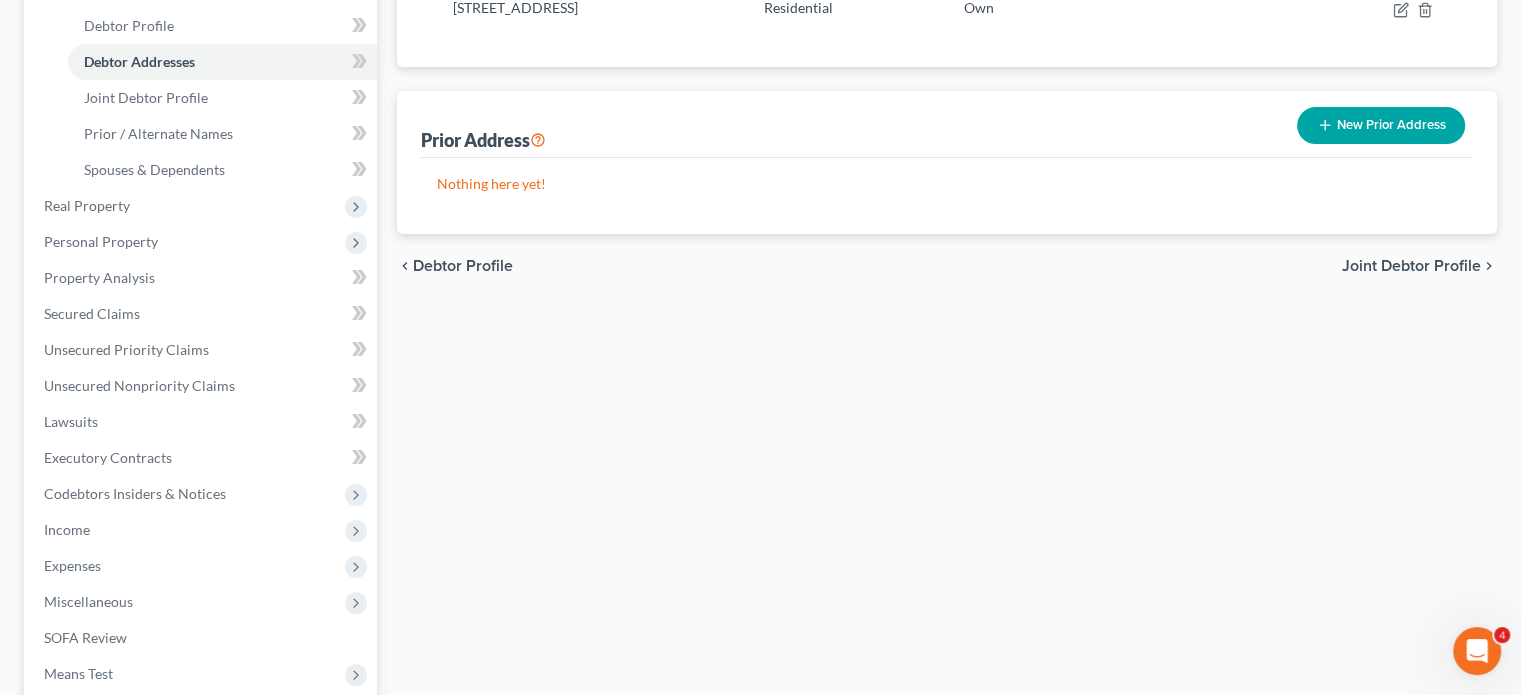 scroll, scrollTop: 407, scrollLeft: 0, axis: vertical 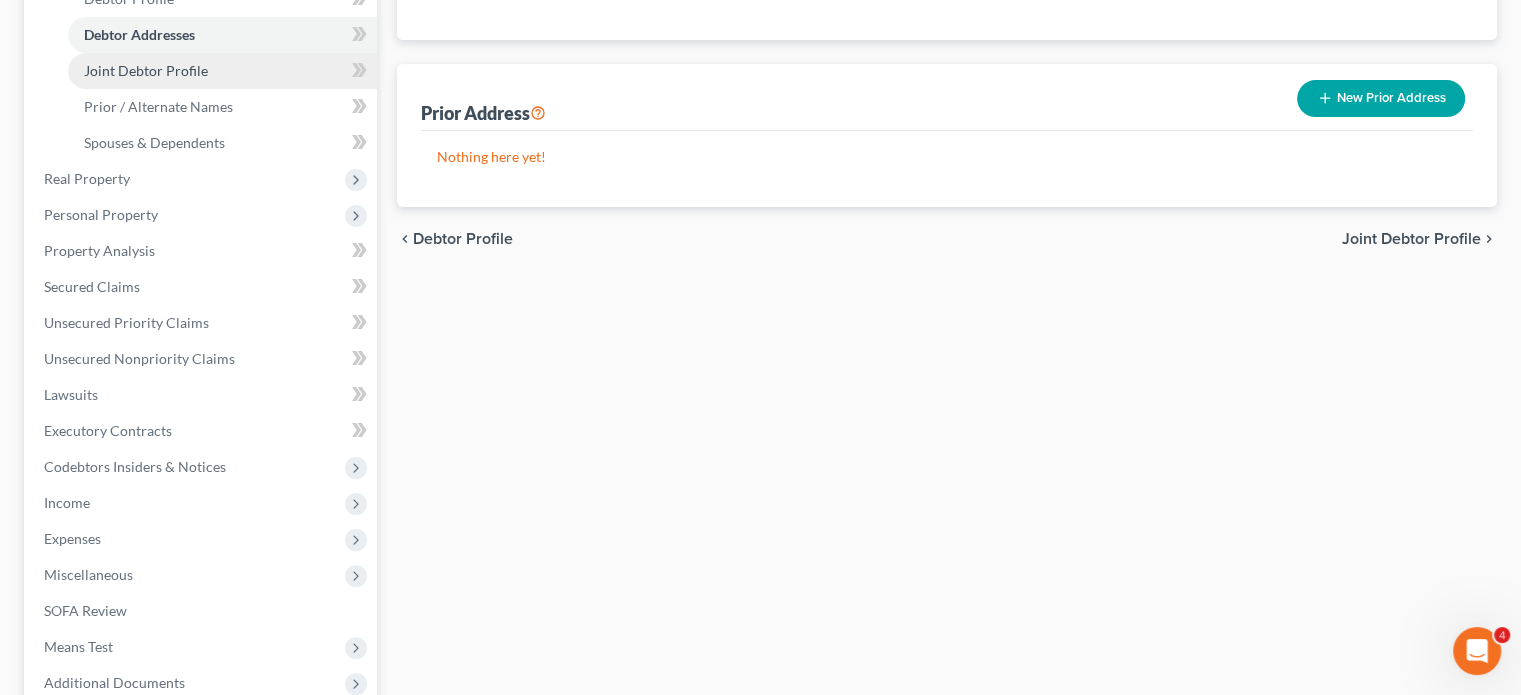 click on "Joint Debtor Profile" at bounding box center (146, 70) 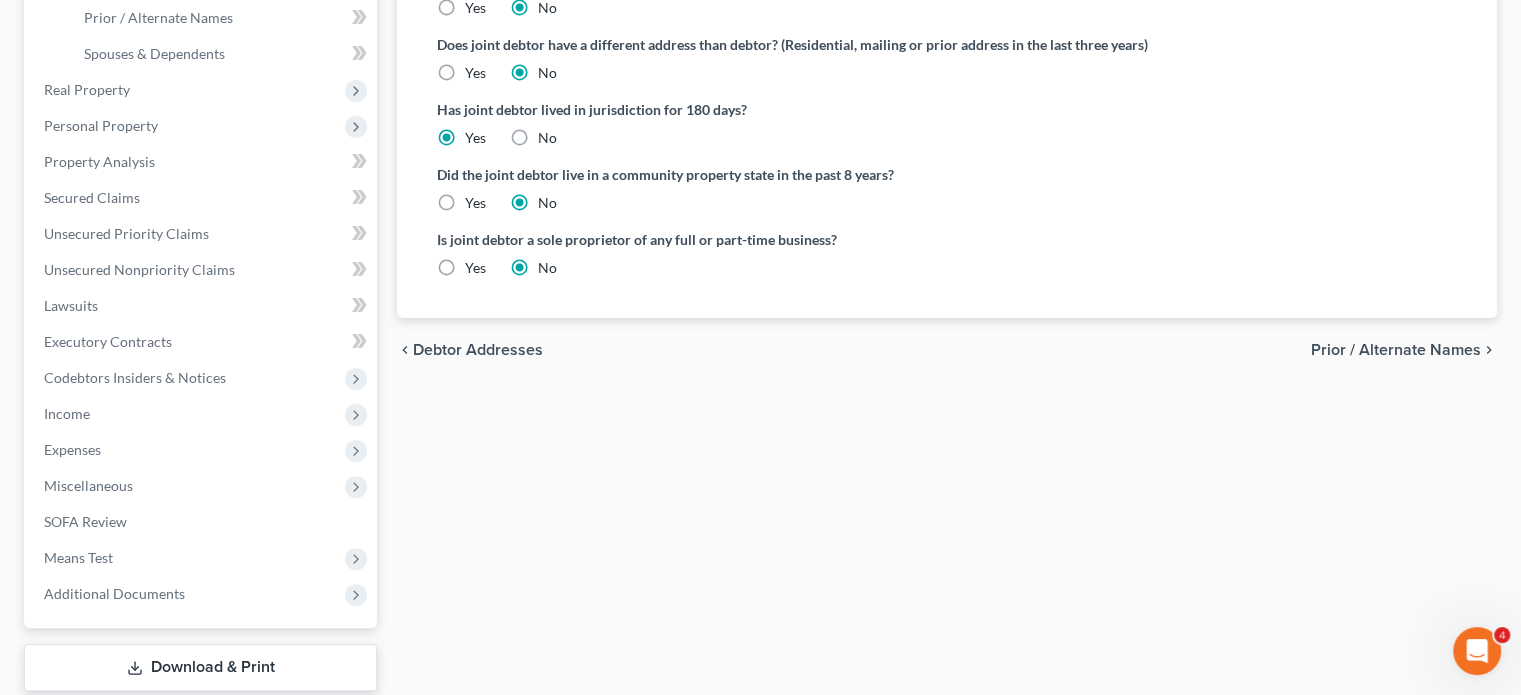 scroll, scrollTop: 499, scrollLeft: 0, axis: vertical 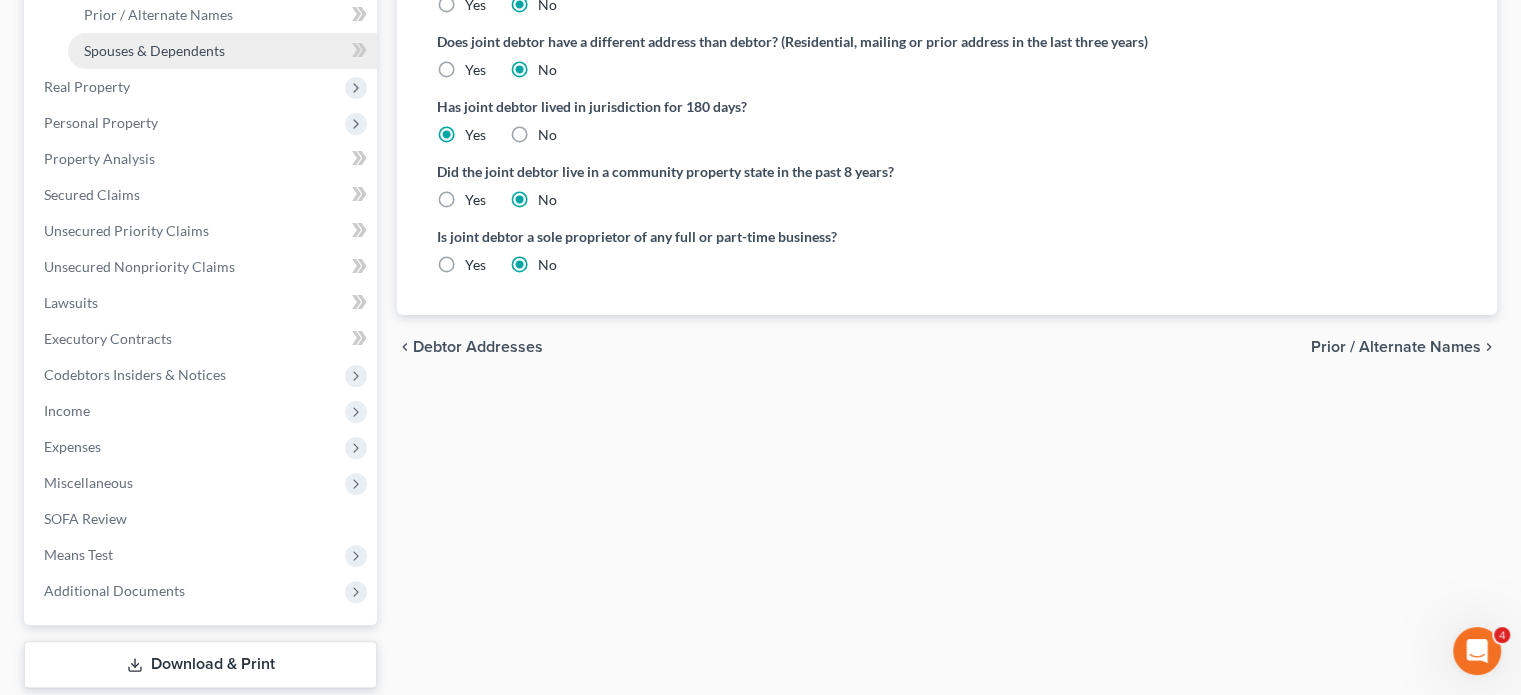 click on "Spouses & Dependents" at bounding box center [154, 50] 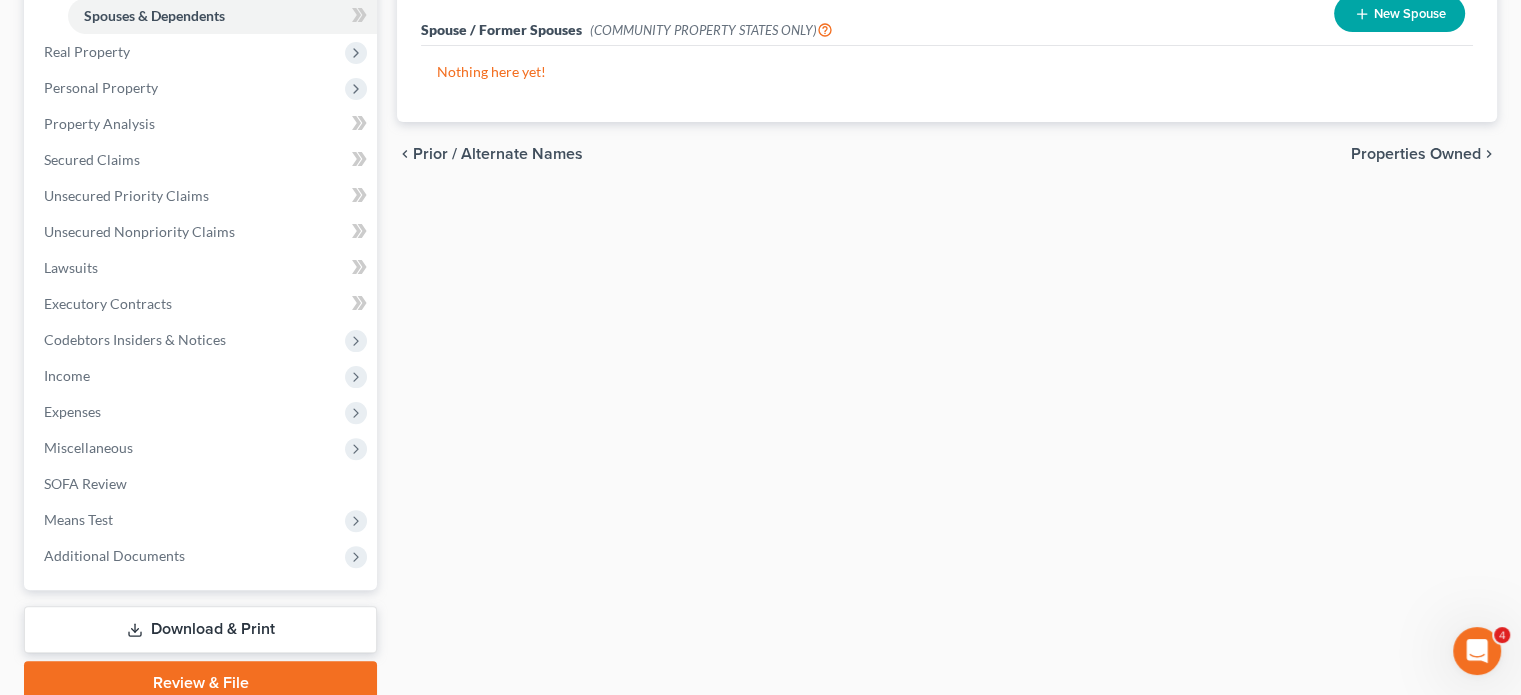 scroll, scrollTop: 540, scrollLeft: 0, axis: vertical 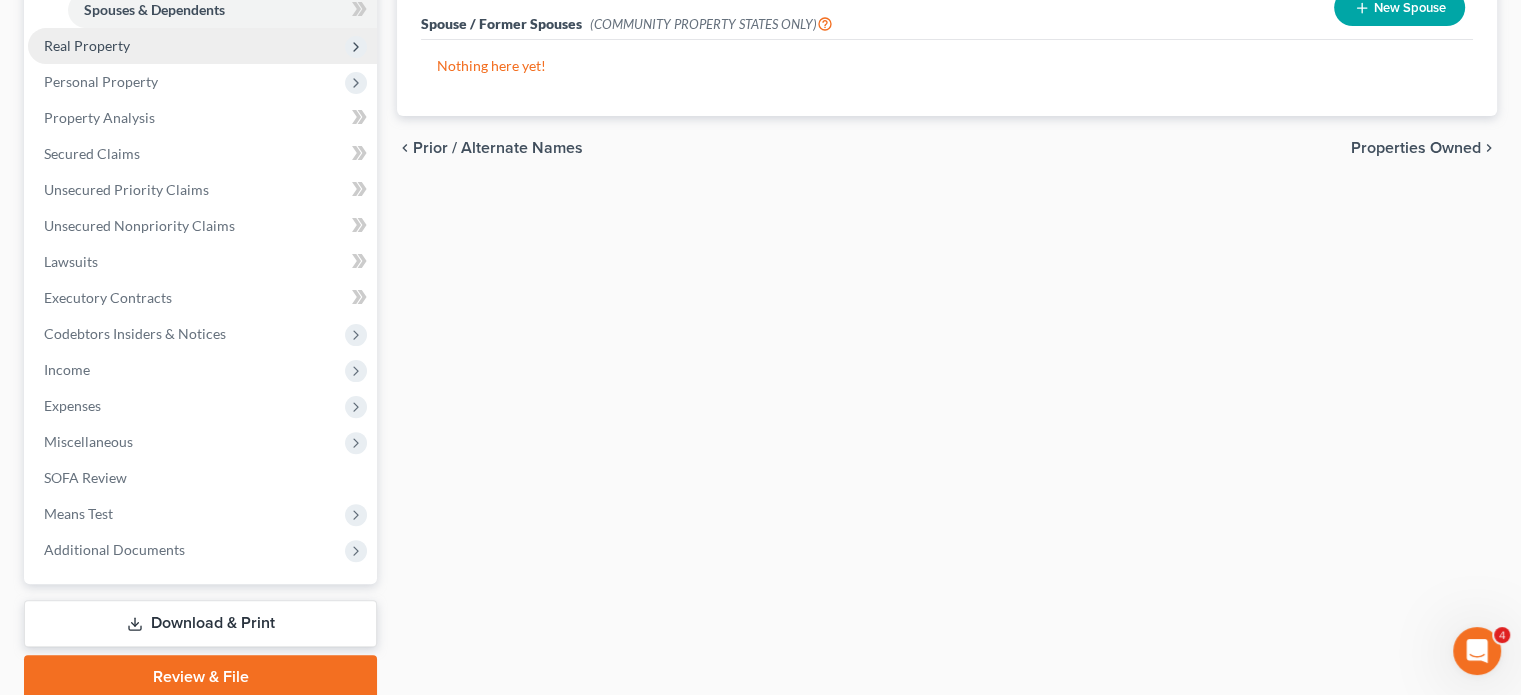 click on "Real Property" at bounding box center [202, 46] 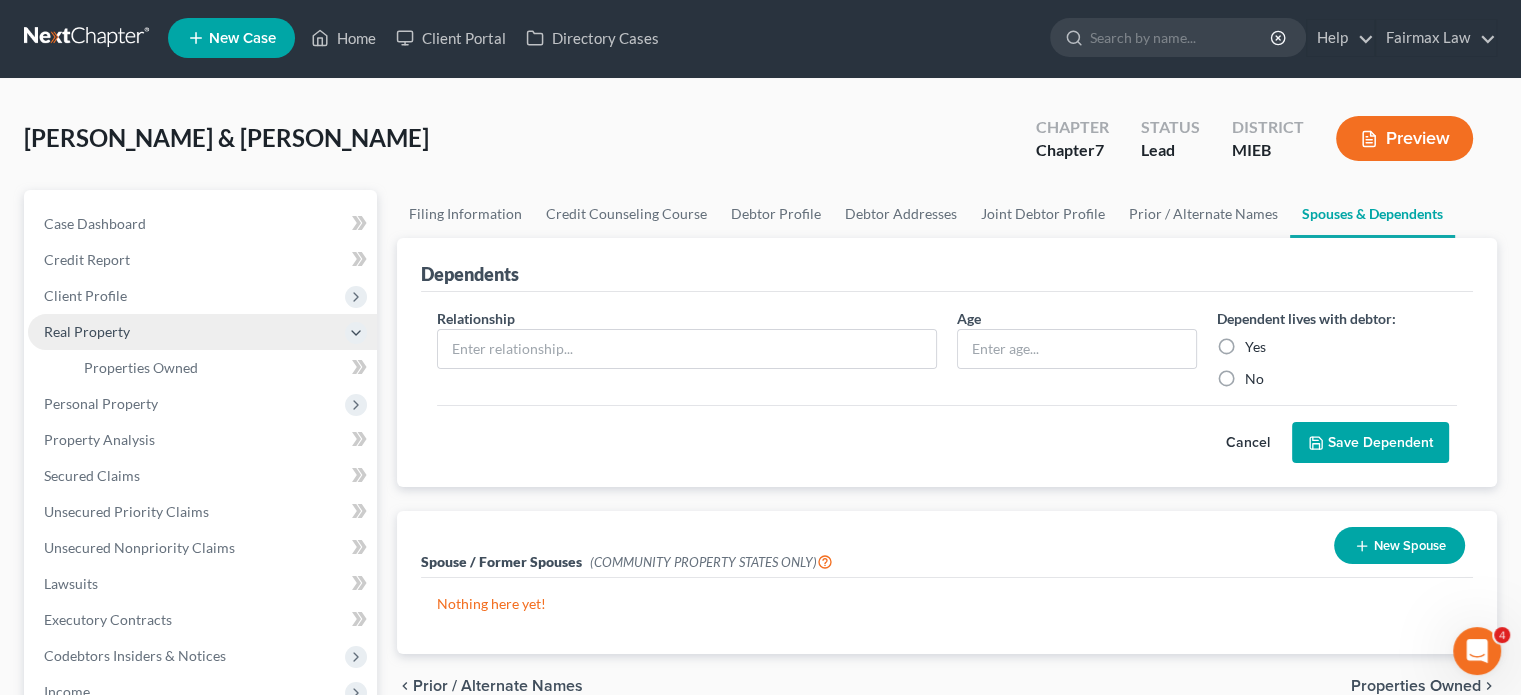 scroll, scrollTop: 268, scrollLeft: 0, axis: vertical 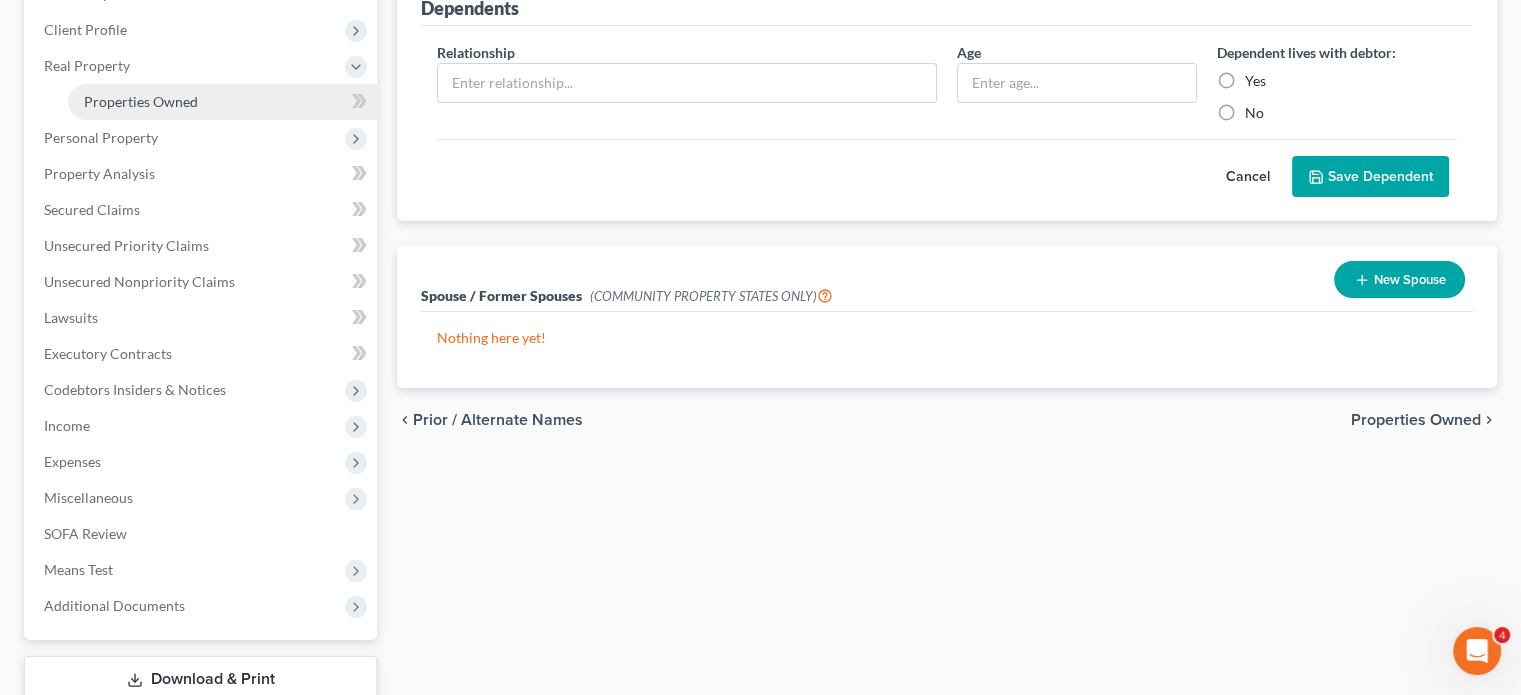 click on "Properties Owned" at bounding box center [141, 101] 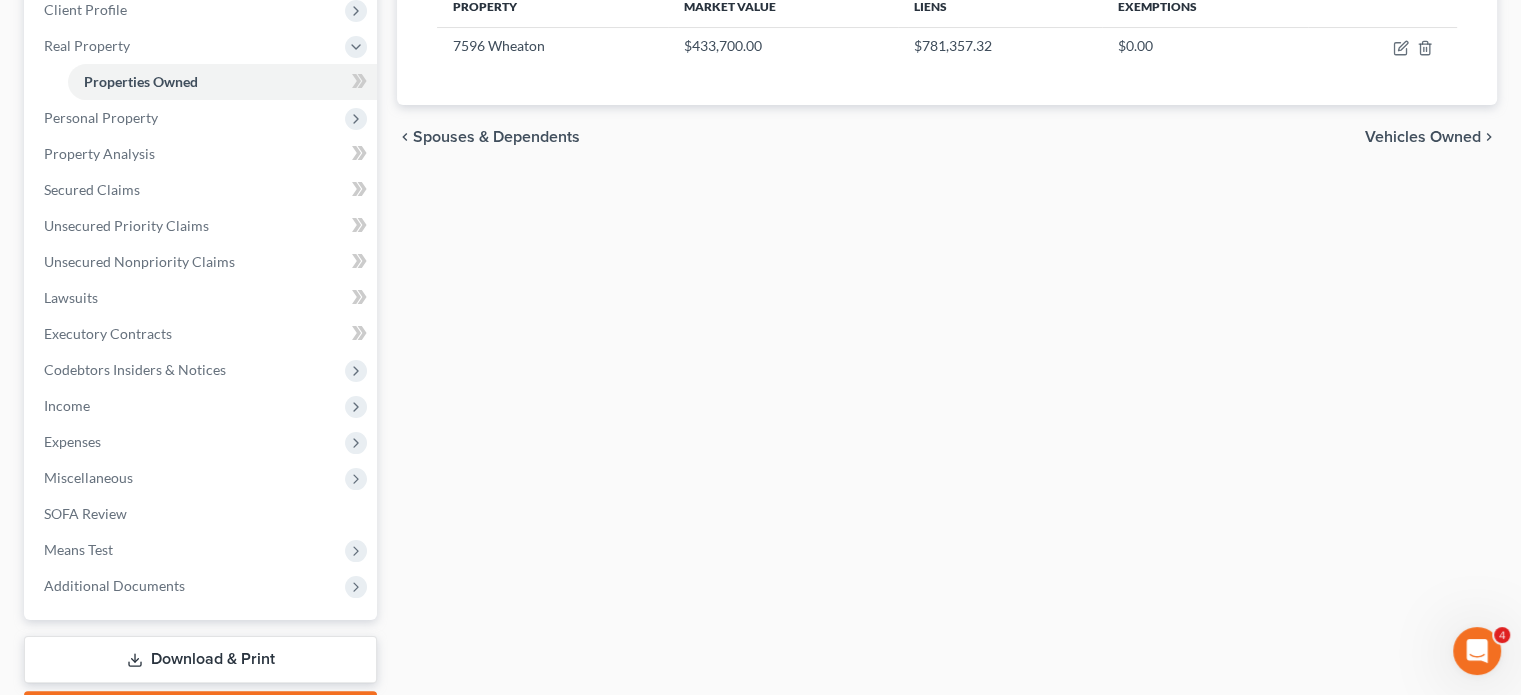 scroll, scrollTop: 324, scrollLeft: 0, axis: vertical 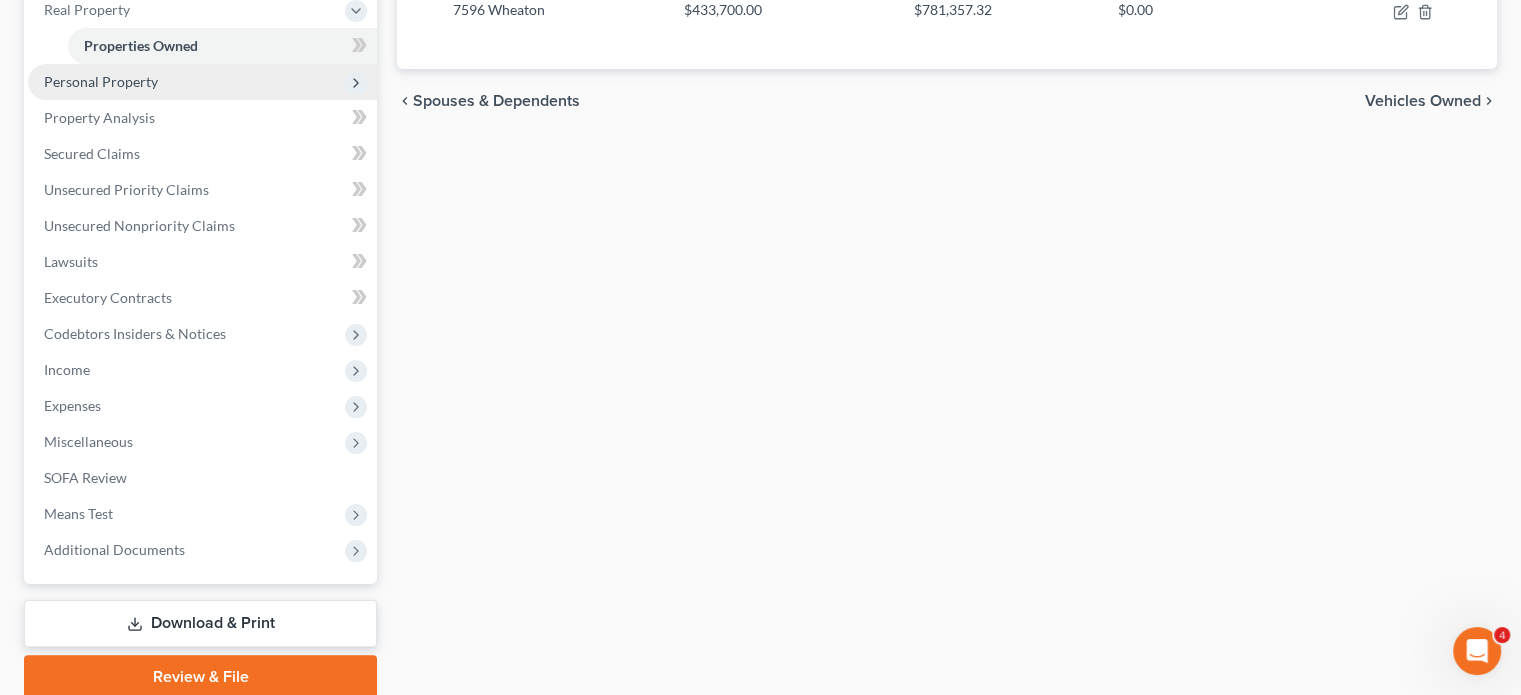 click on "Personal Property" at bounding box center [202, 82] 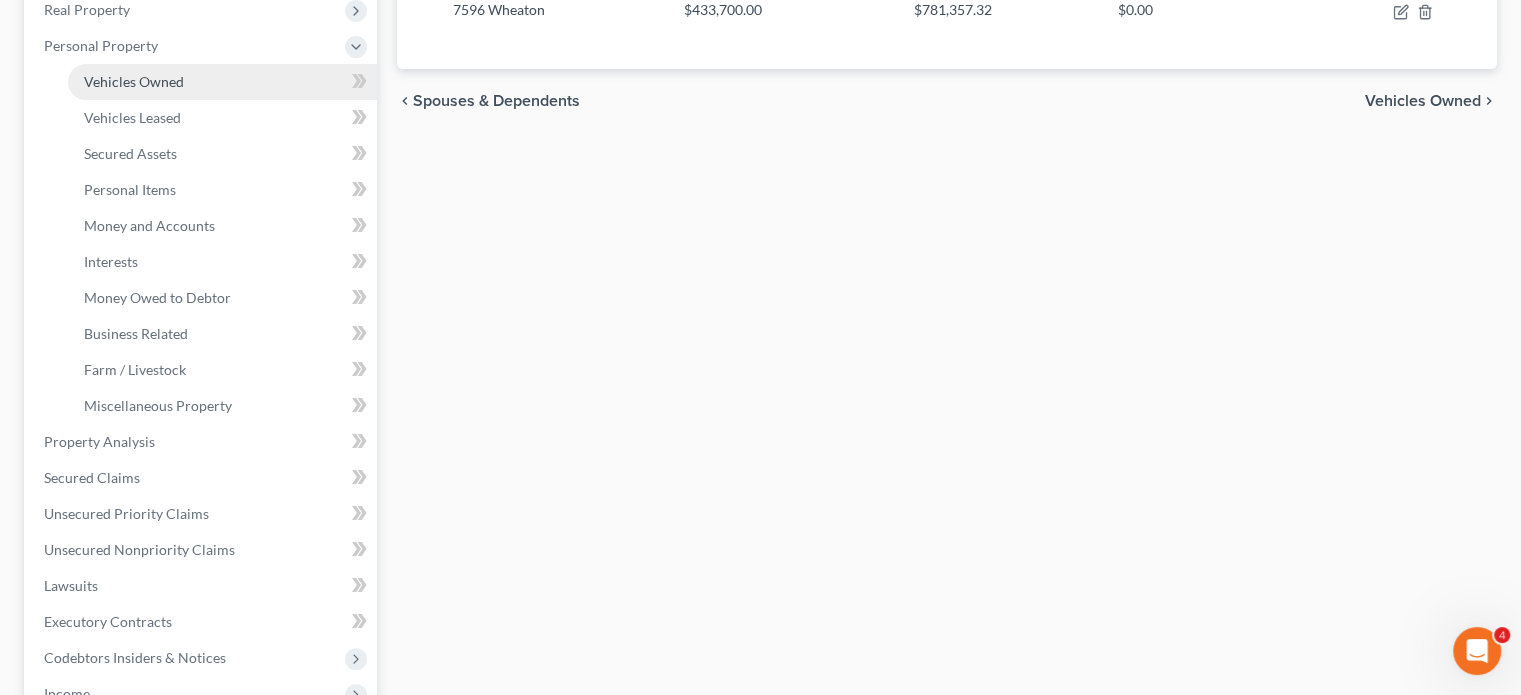 click on "Vehicles Owned" at bounding box center [134, 81] 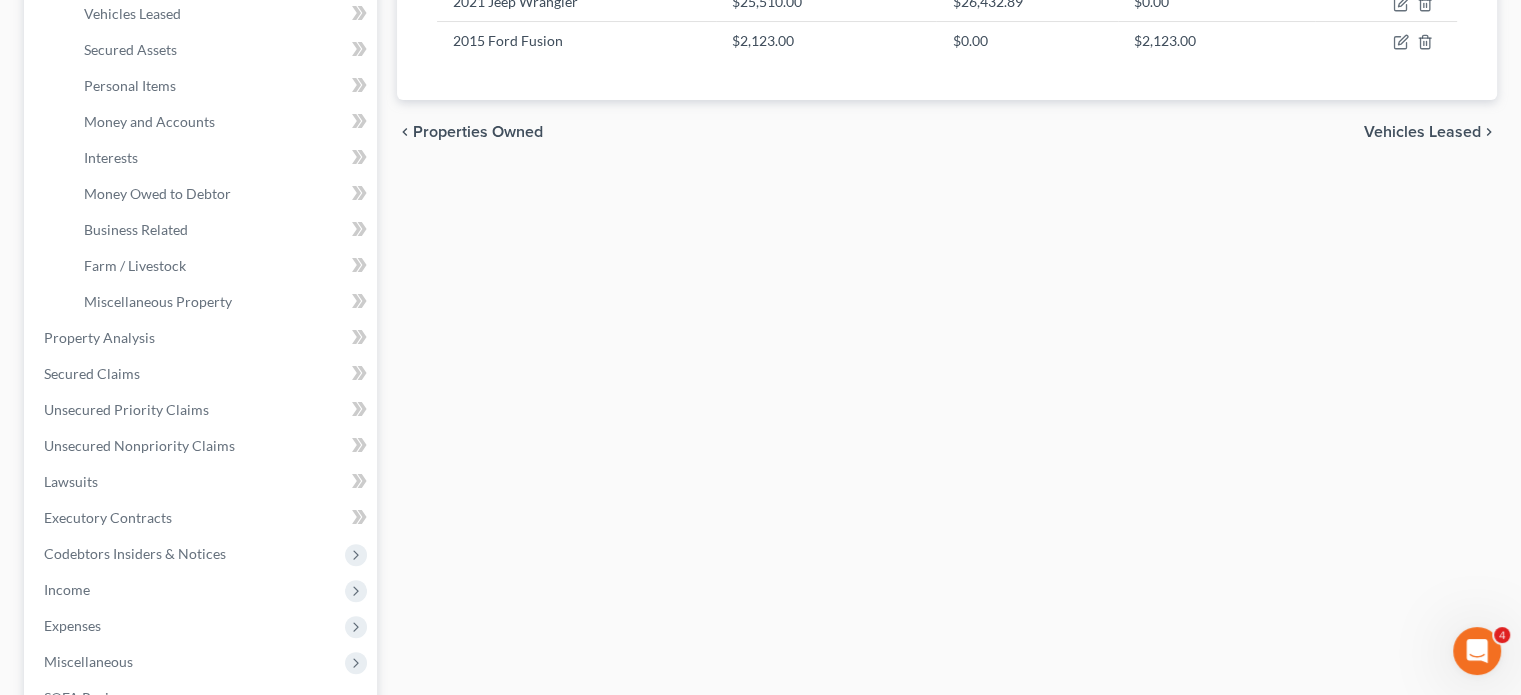 scroll, scrollTop: 455, scrollLeft: 0, axis: vertical 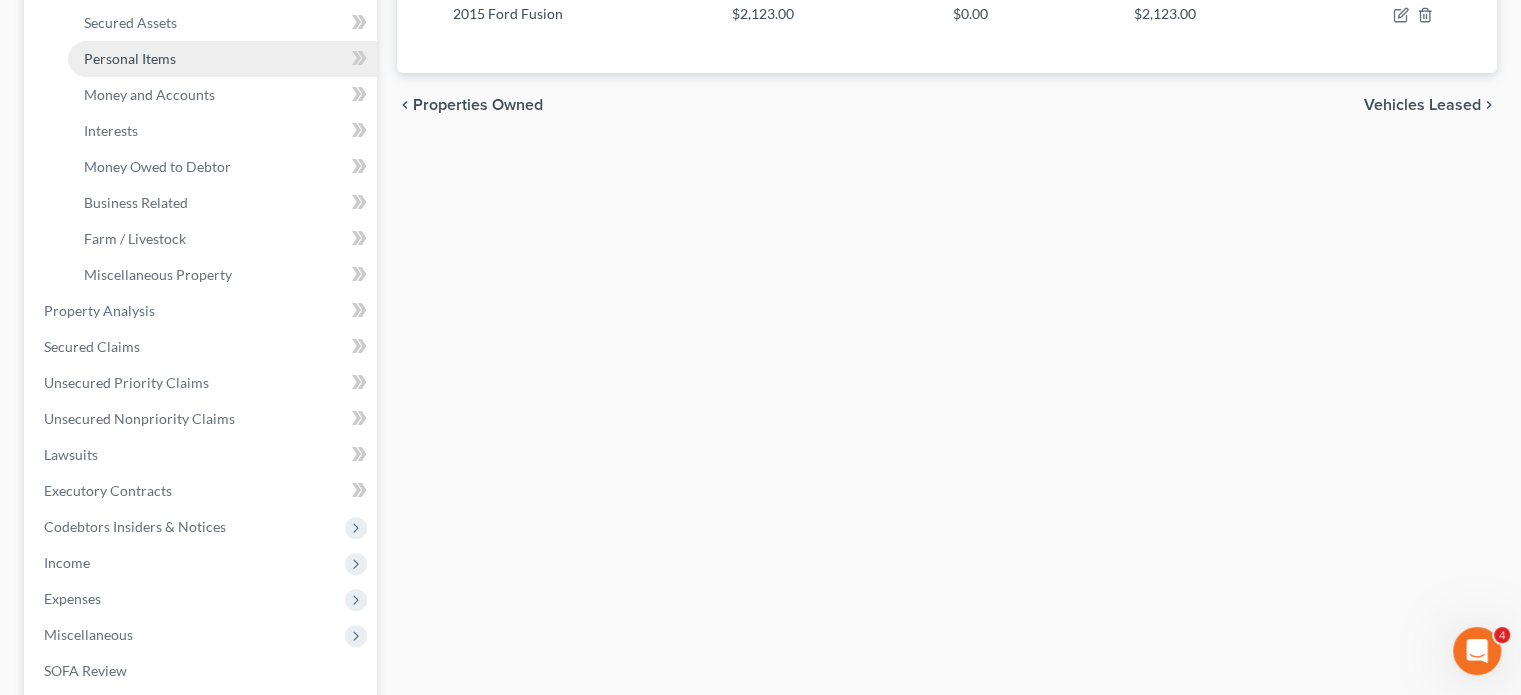 click on "Personal Items" at bounding box center [222, 59] 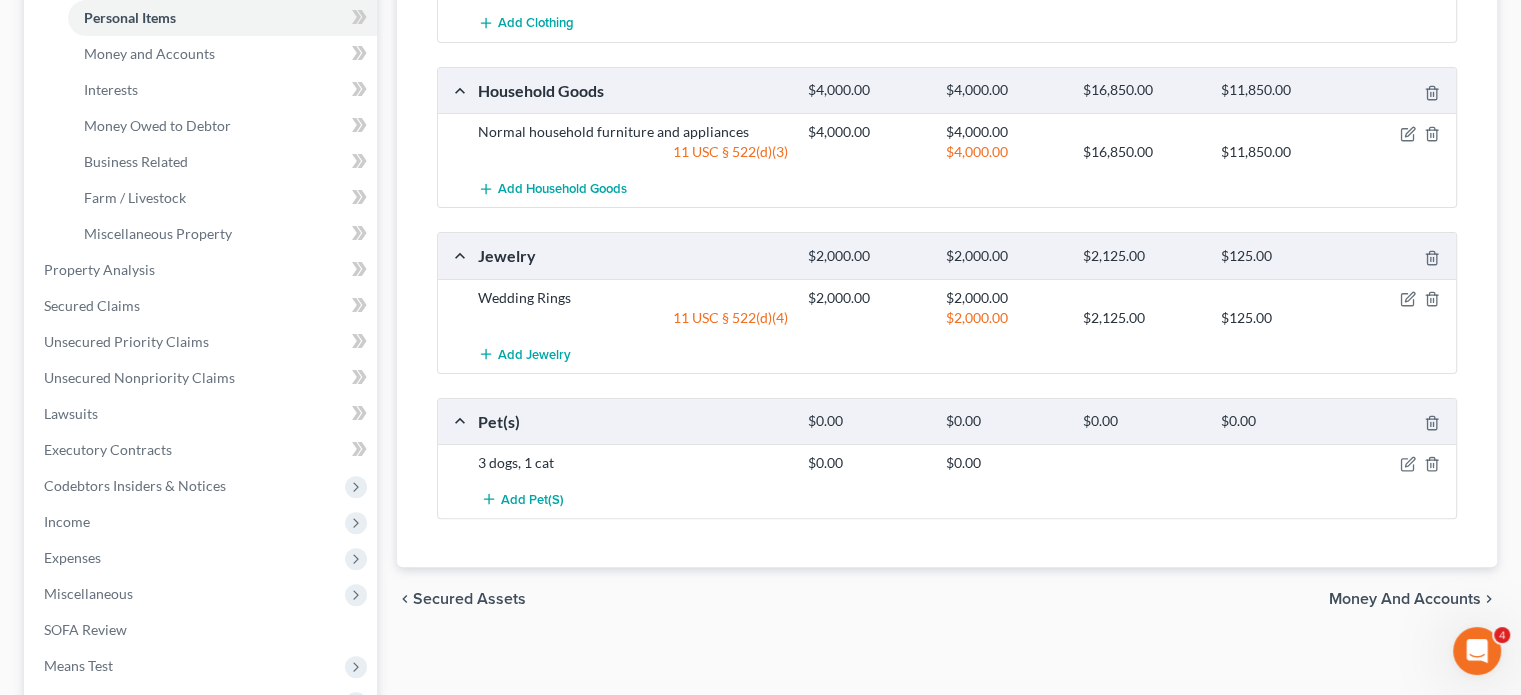 scroll, scrollTop: 474, scrollLeft: 0, axis: vertical 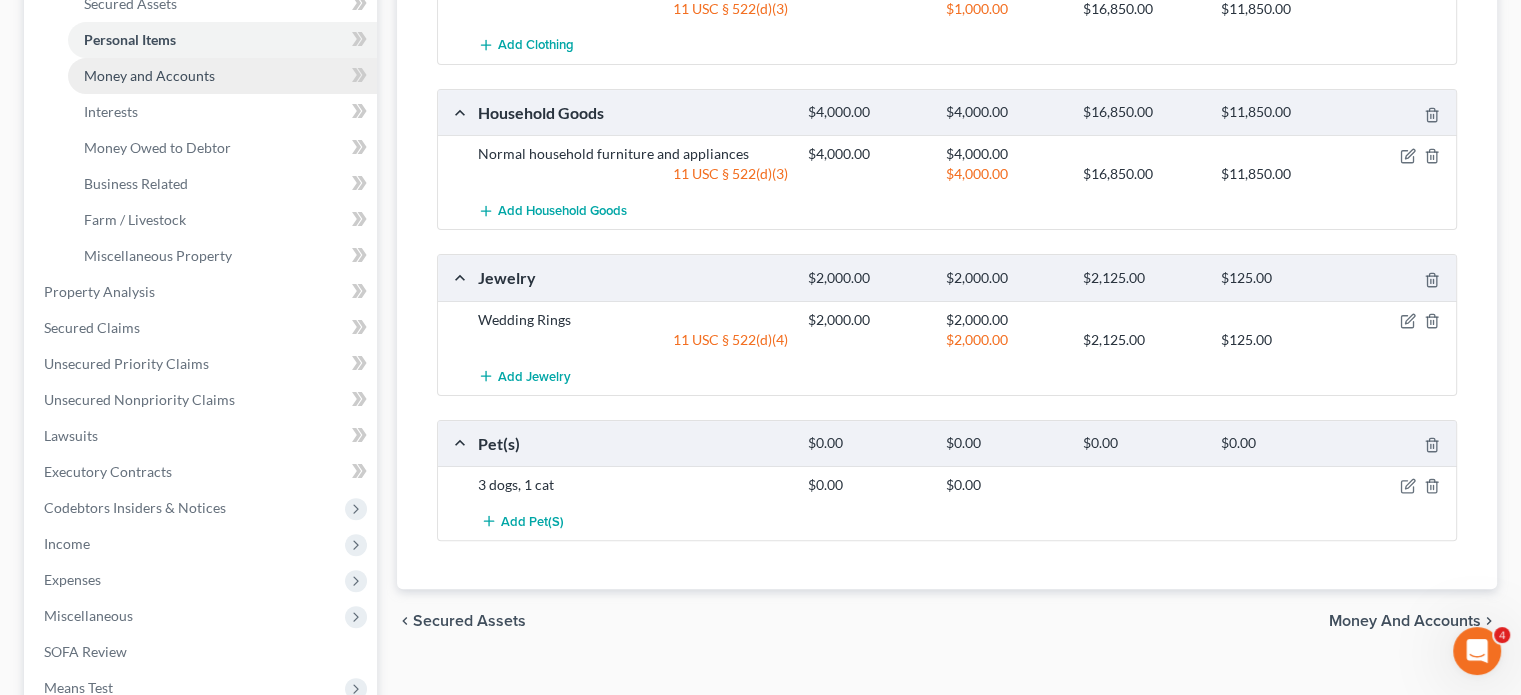 click on "Money and Accounts" at bounding box center (149, 75) 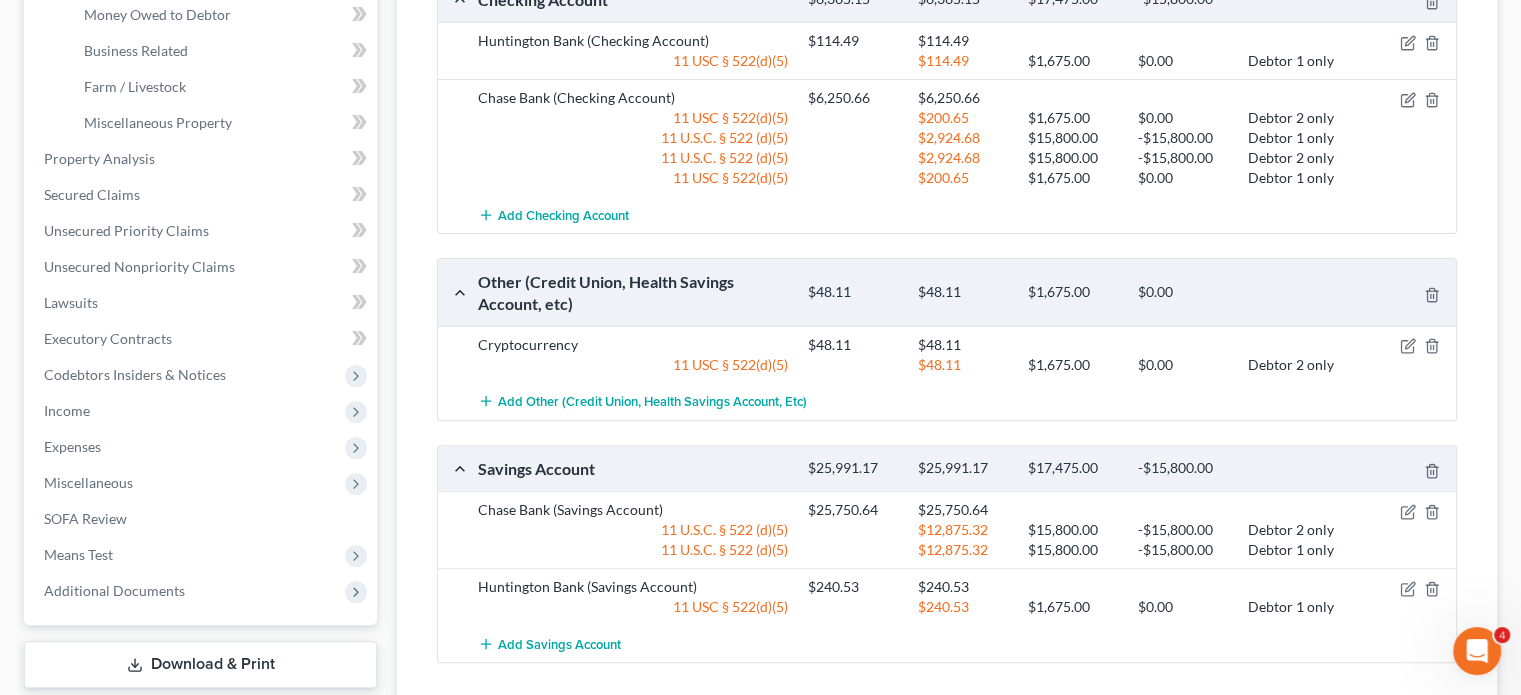 scroll, scrollTop: 606, scrollLeft: 0, axis: vertical 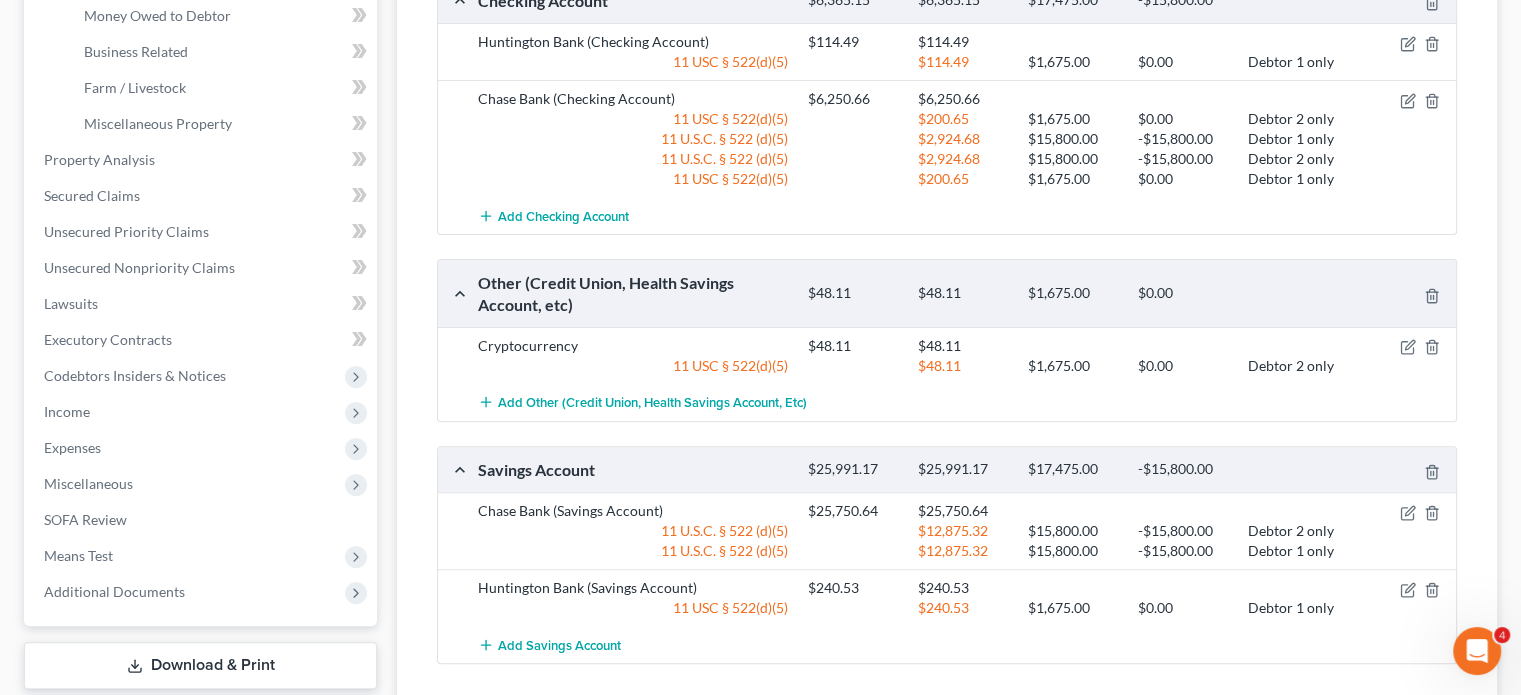 click on "Interests" at bounding box center [222, -20] 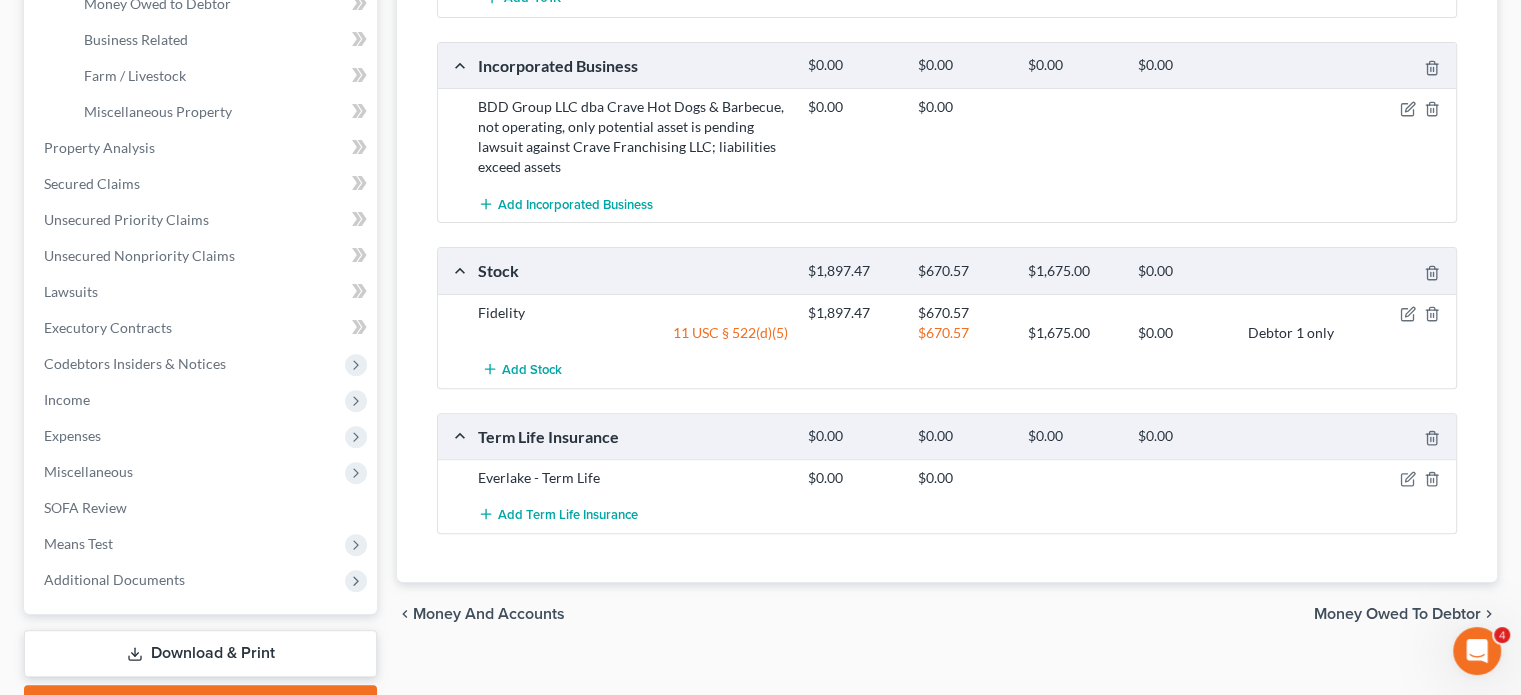 scroll, scrollTop: 555, scrollLeft: 0, axis: vertical 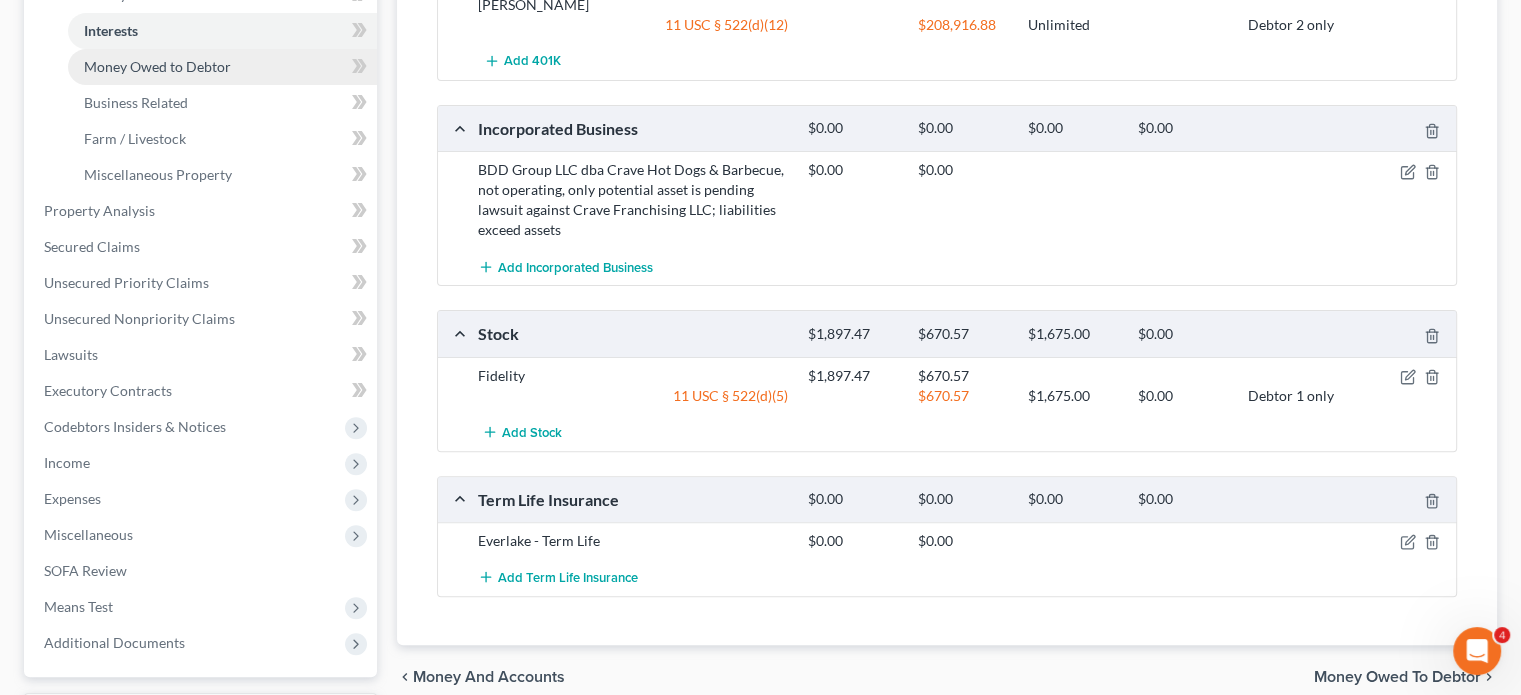 click on "Money Owed to Debtor" at bounding box center [157, 66] 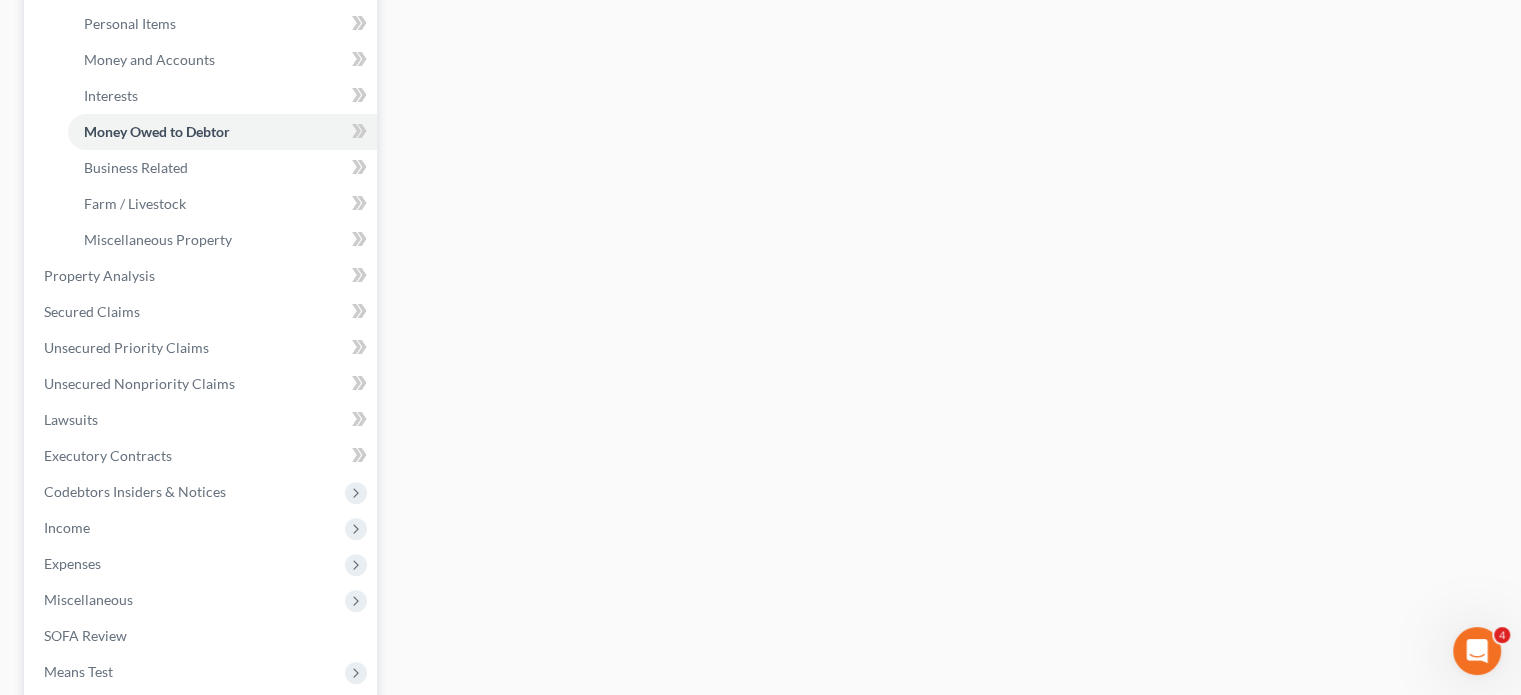 scroll, scrollTop: 512, scrollLeft: 0, axis: vertical 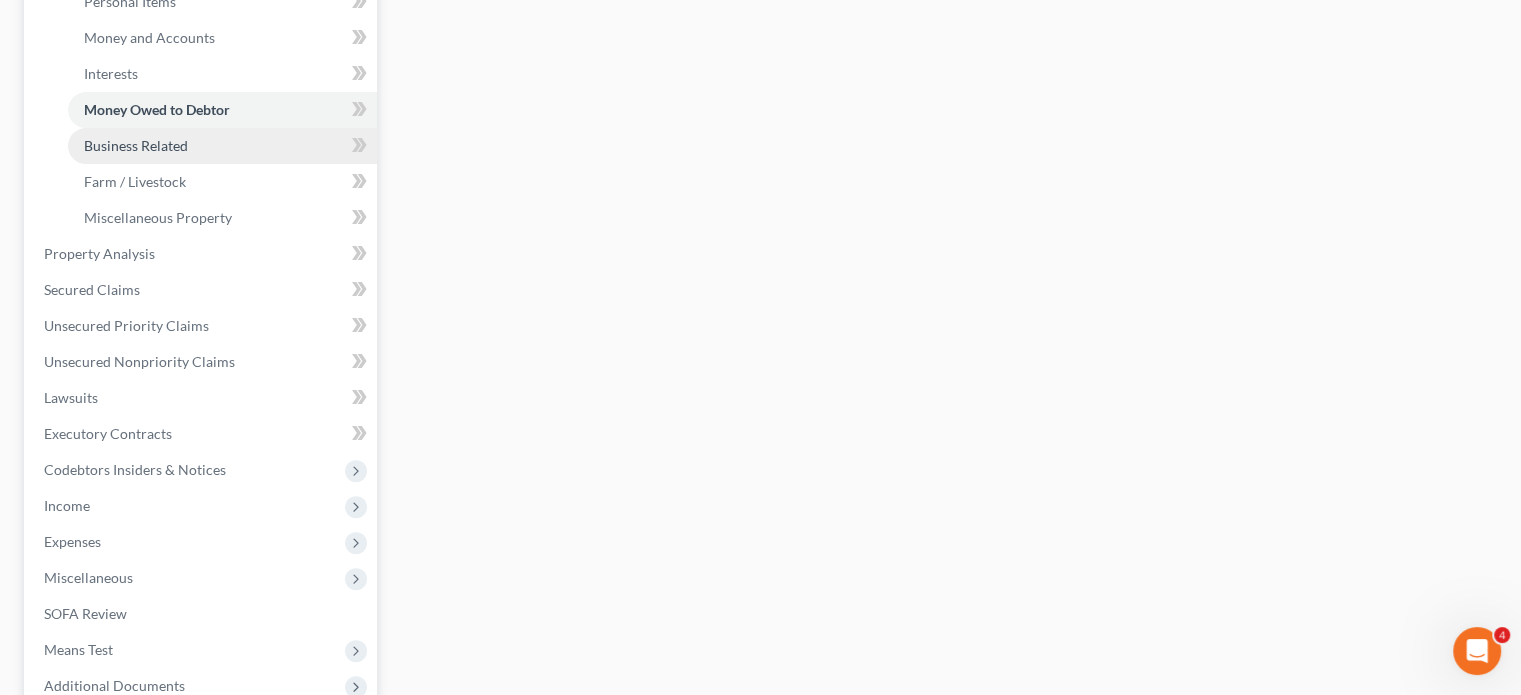 click on "Business Related" at bounding box center (136, 145) 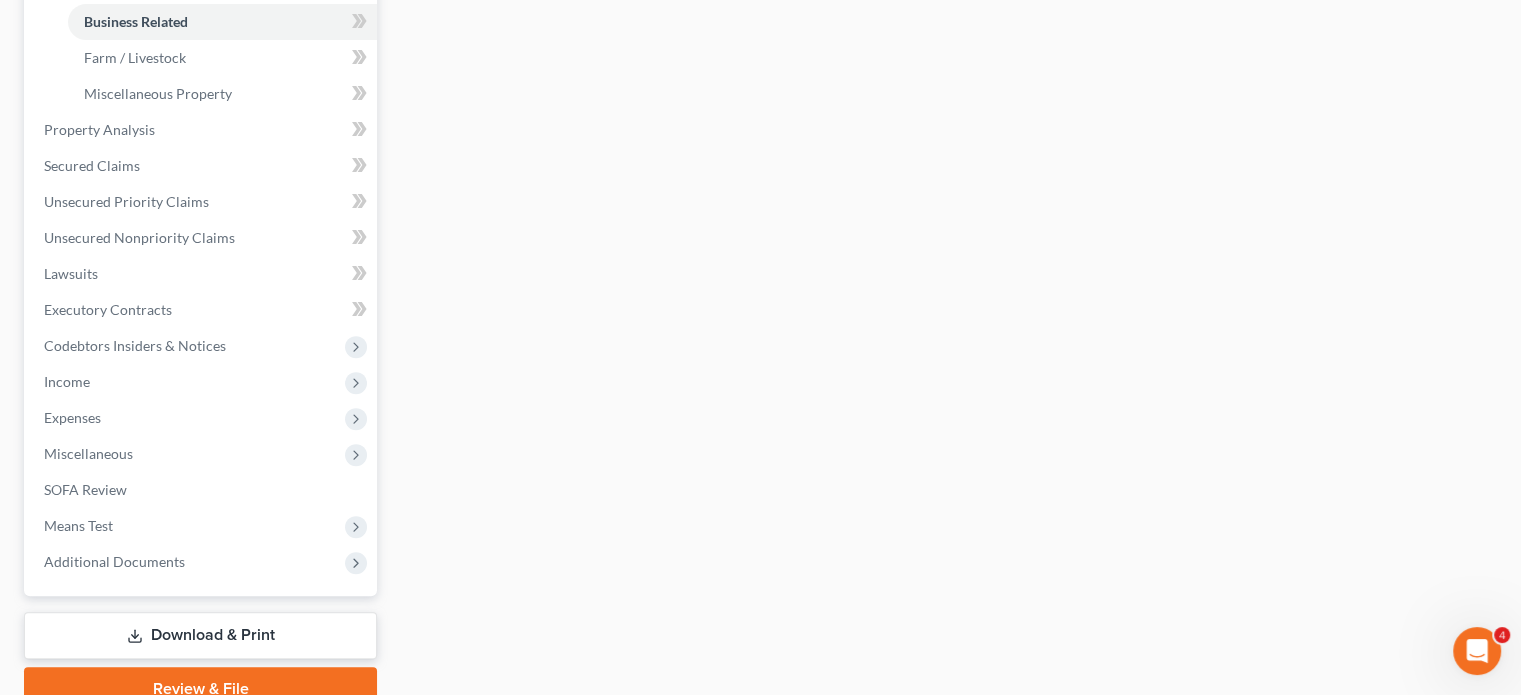 scroll, scrollTop: 640, scrollLeft: 0, axis: vertical 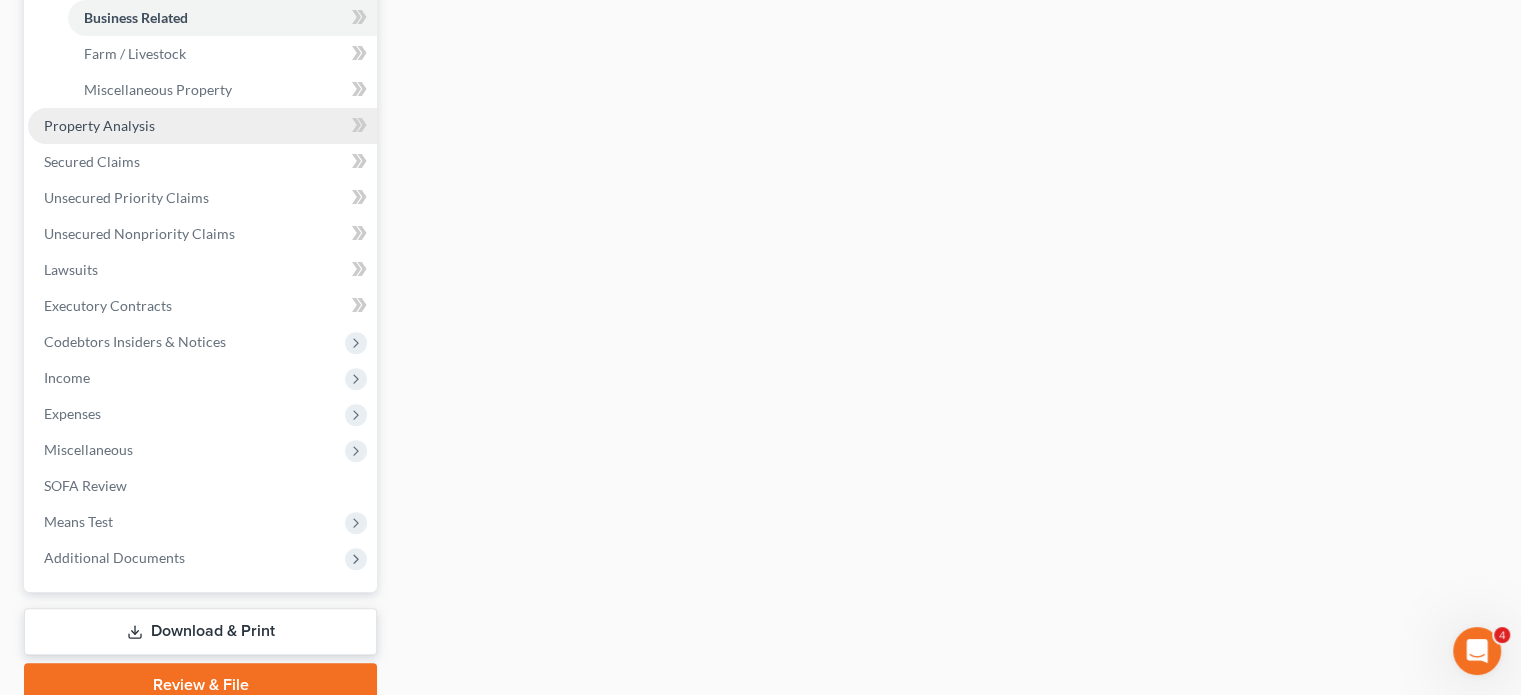 click on "Property Analysis" at bounding box center (99, 125) 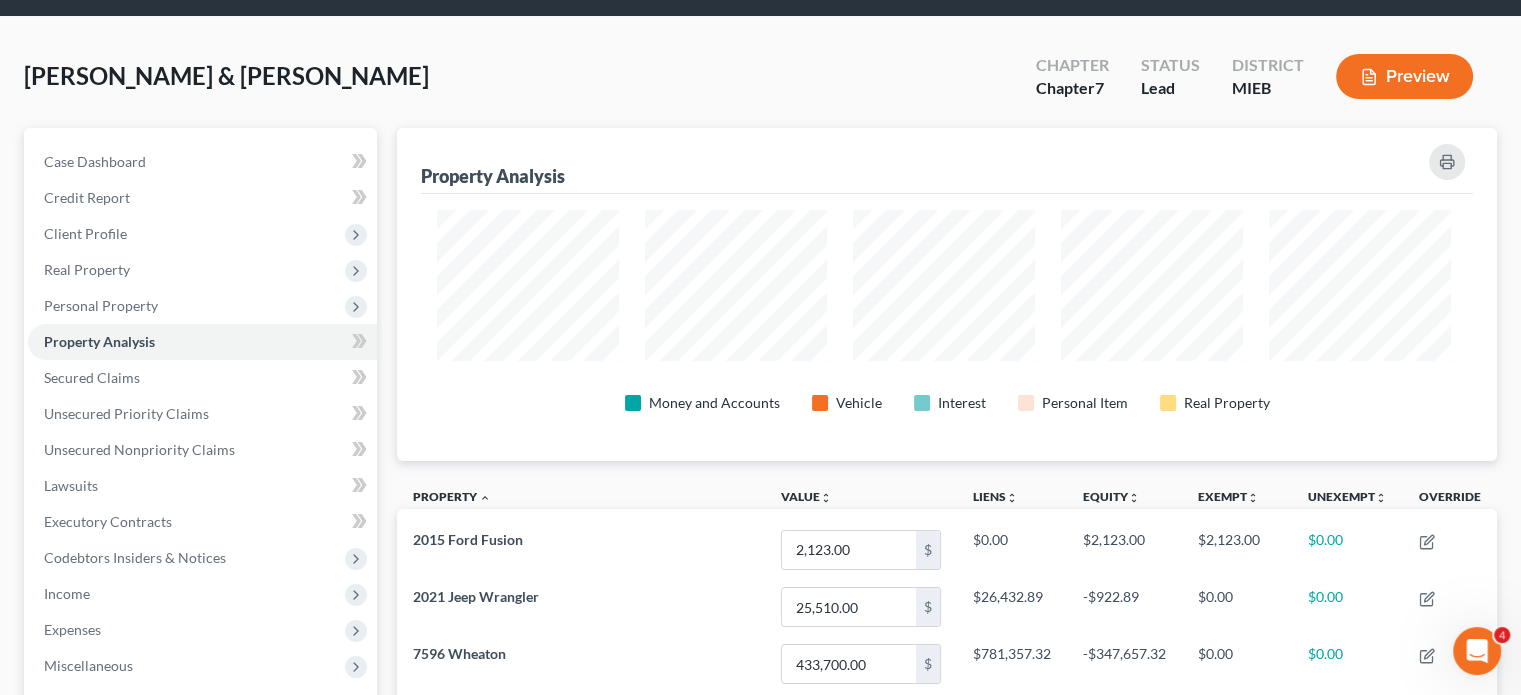 scroll, scrollTop: 23, scrollLeft: 0, axis: vertical 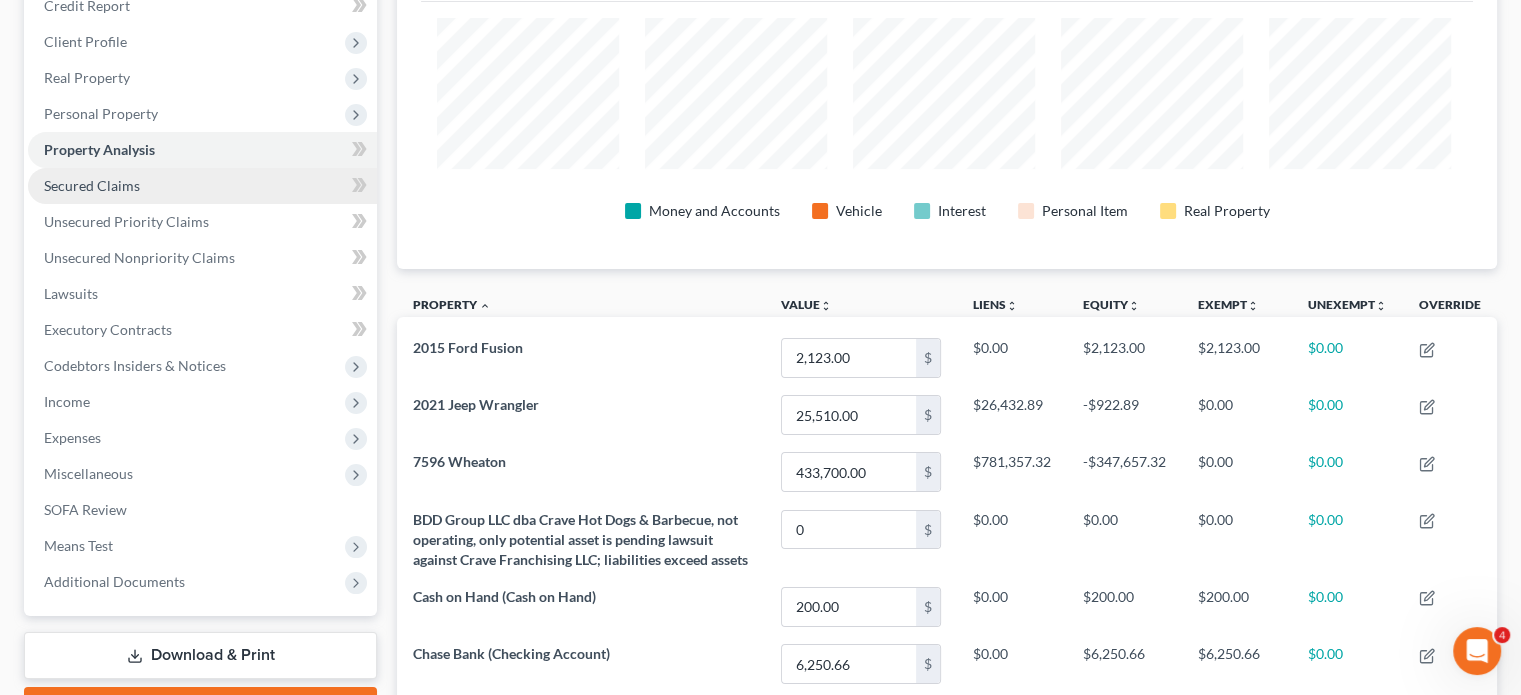 click on "Secured Claims" at bounding box center [202, 186] 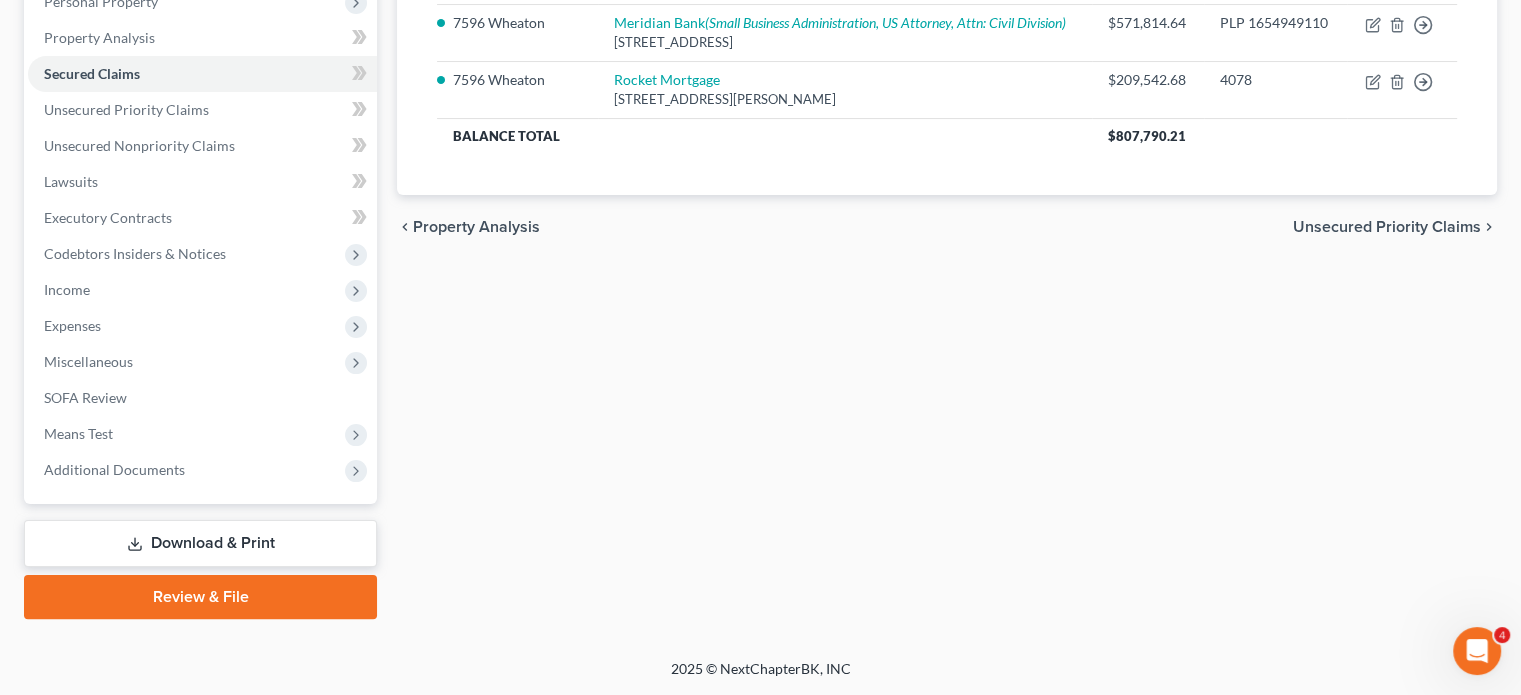 scroll, scrollTop: 471, scrollLeft: 0, axis: vertical 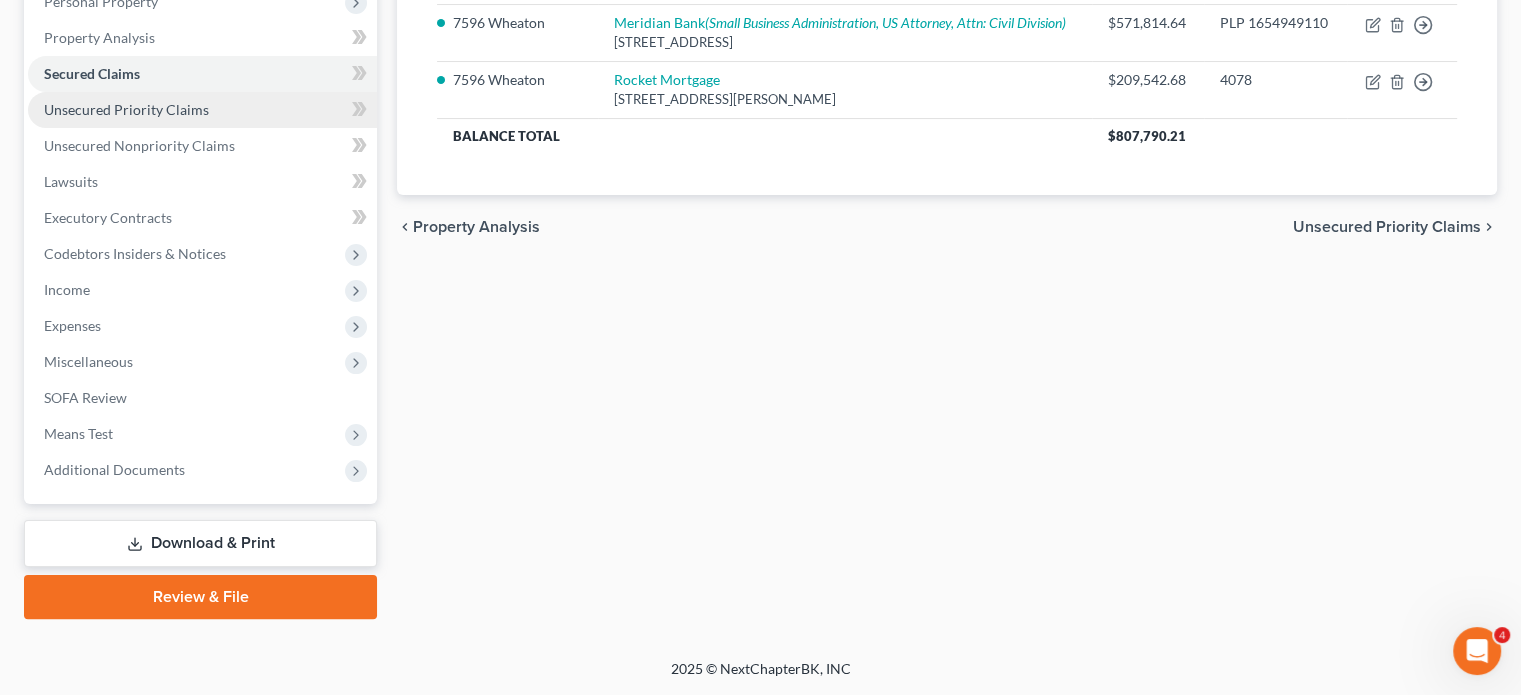 click on "Unsecured Priority Claims" at bounding box center [126, 109] 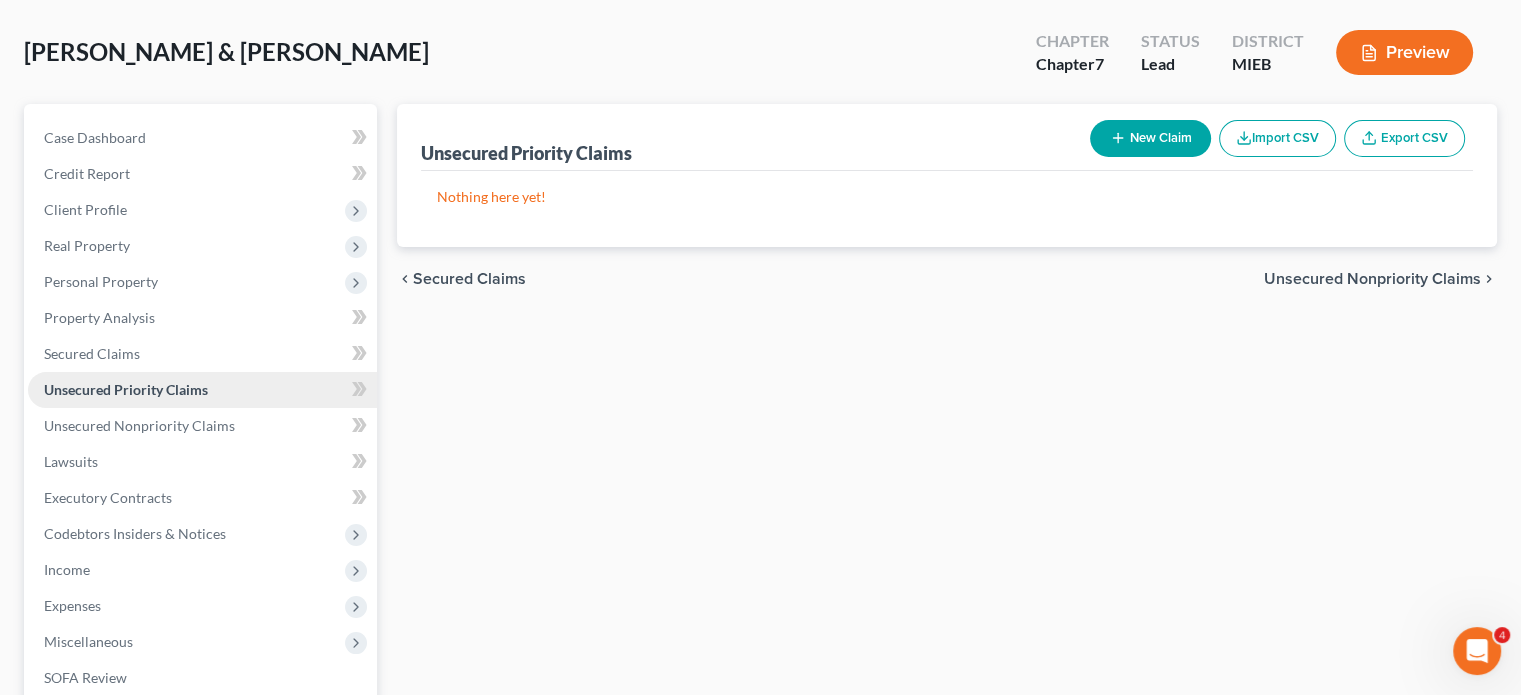 scroll, scrollTop: 0, scrollLeft: 0, axis: both 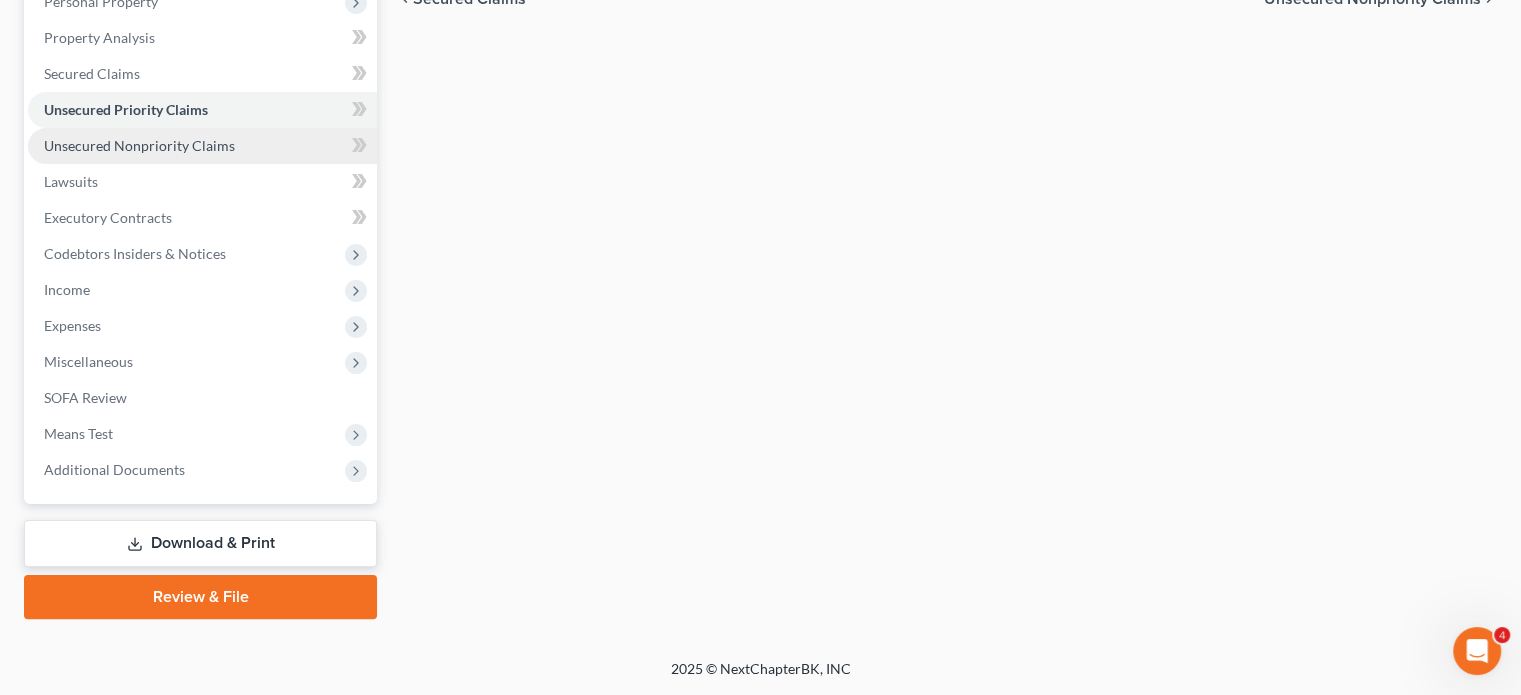 click on "Unsecured Nonpriority Claims" at bounding box center (139, 145) 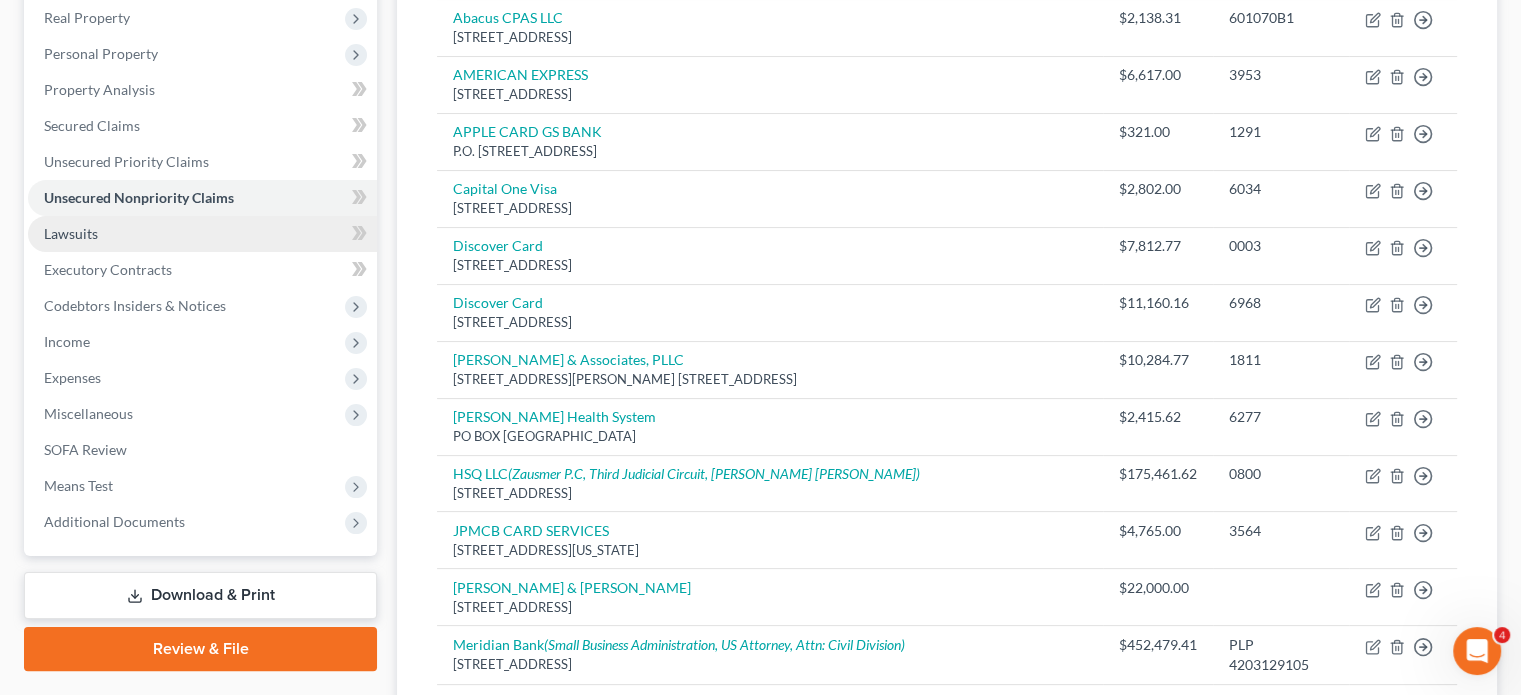 click on "Lawsuits" at bounding box center (202, 234) 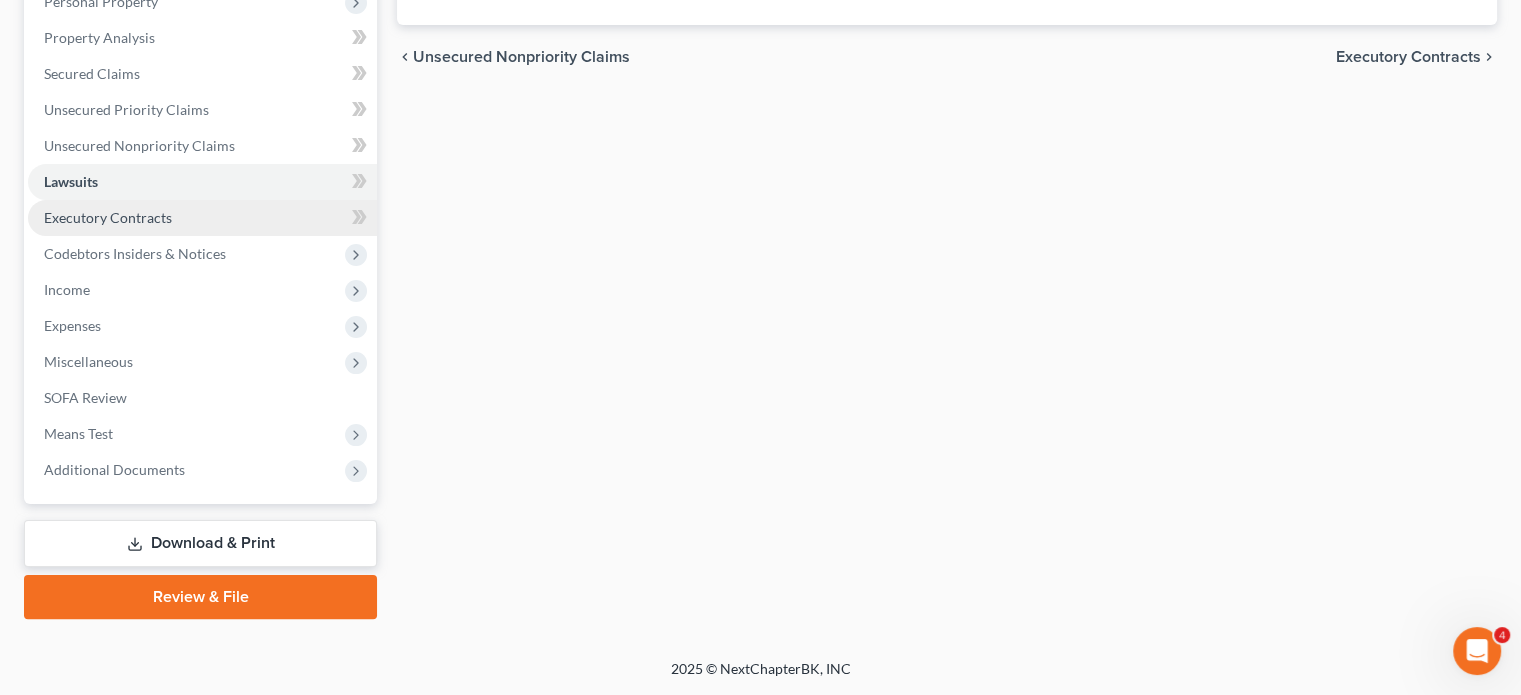 click on "Executory Contracts" at bounding box center [202, 218] 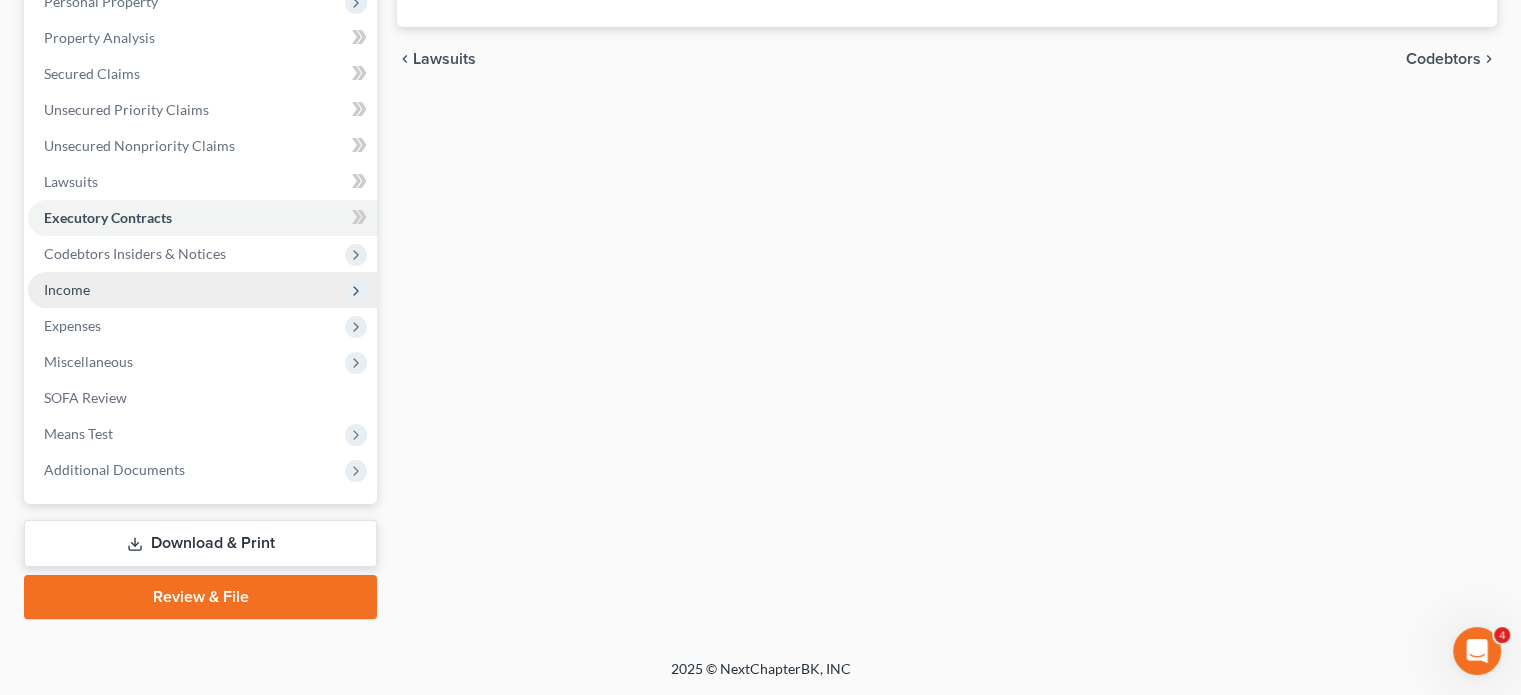 click on "Income" at bounding box center [202, 290] 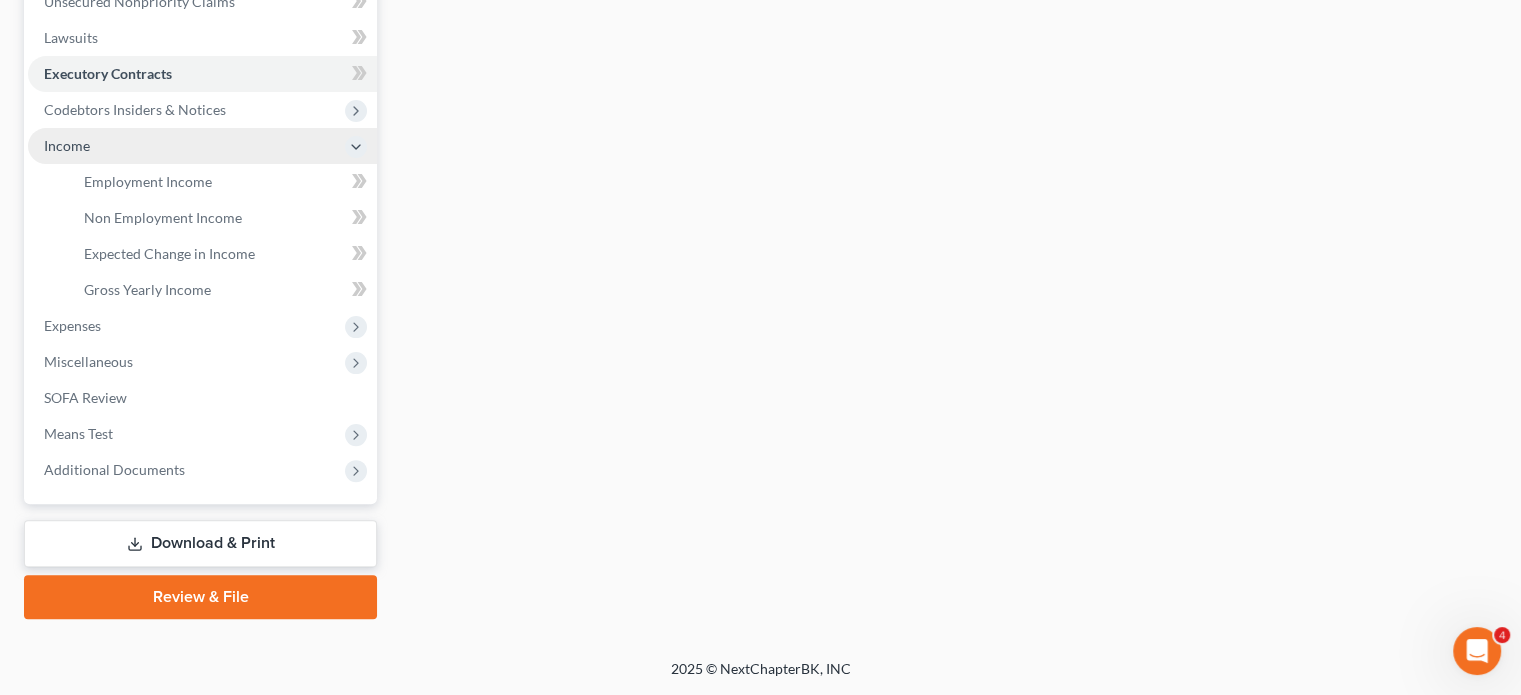 click on "Income" at bounding box center [202, 146] 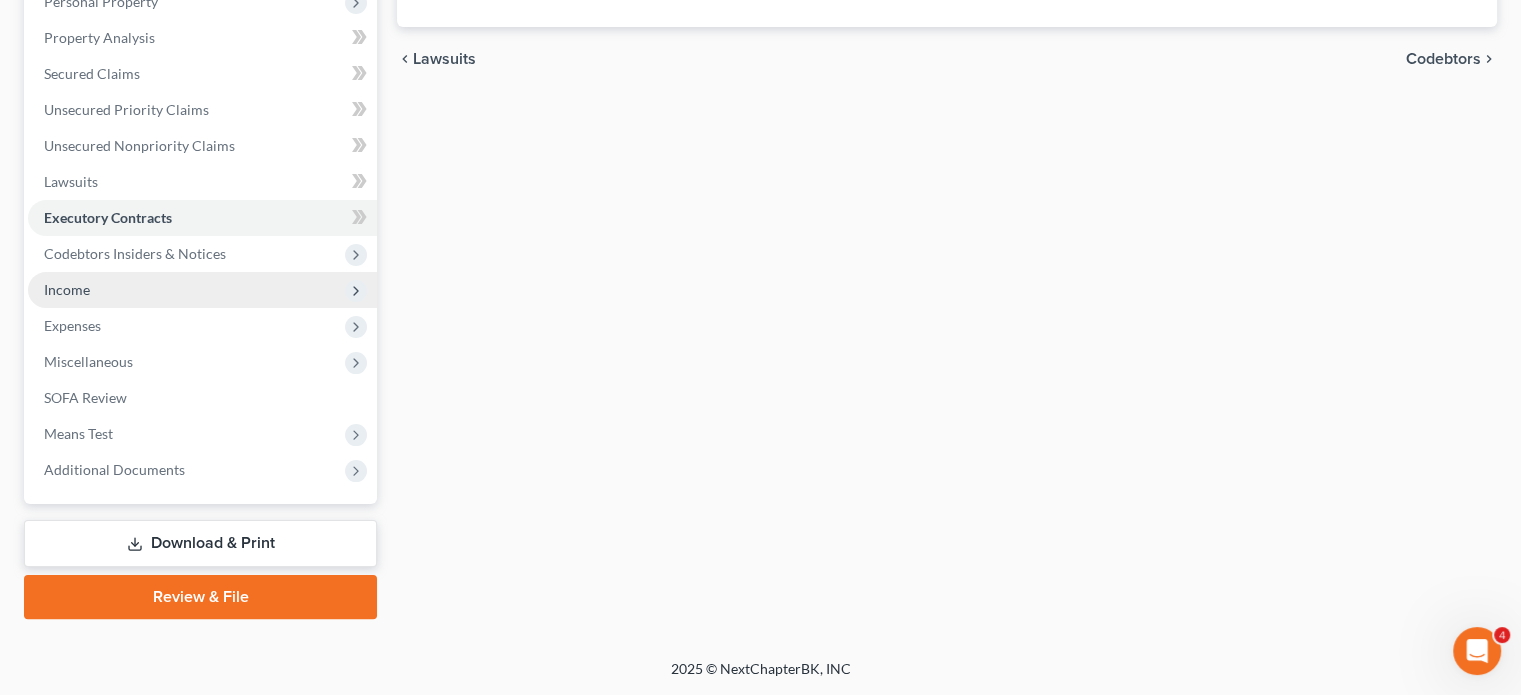 click on "Income" at bounding box center (202, 290) 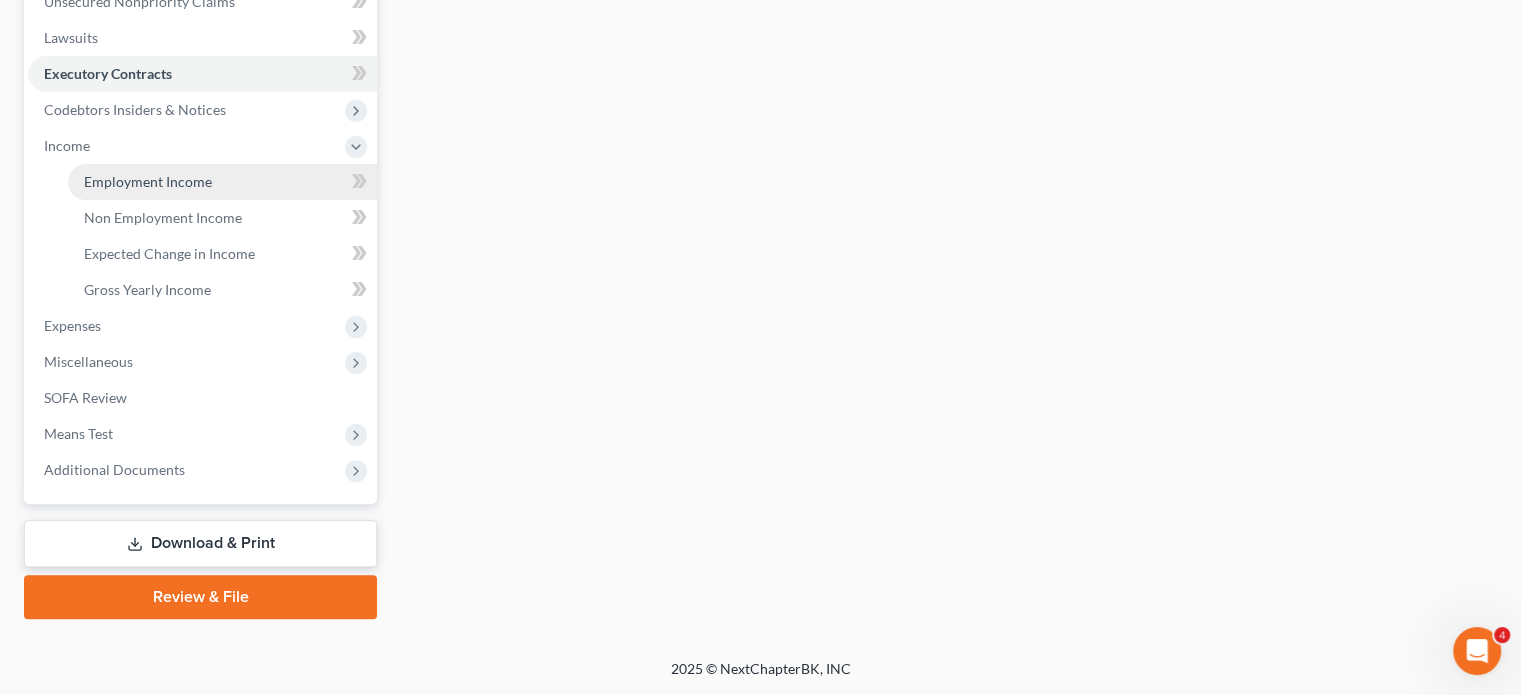 click on "Employment Income" at bounding box center (148, 181) 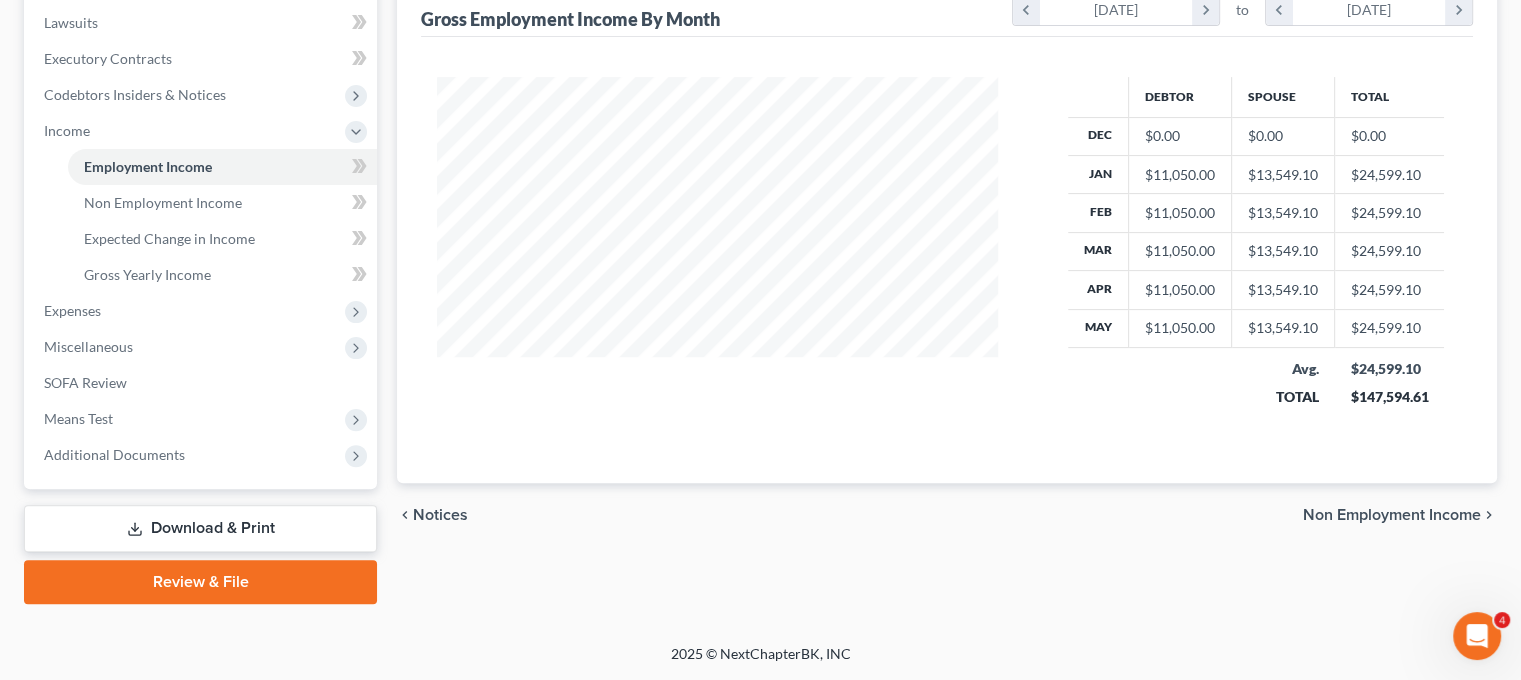 scroll, scrollTop: 756, scrollLeft: 4, axis: both 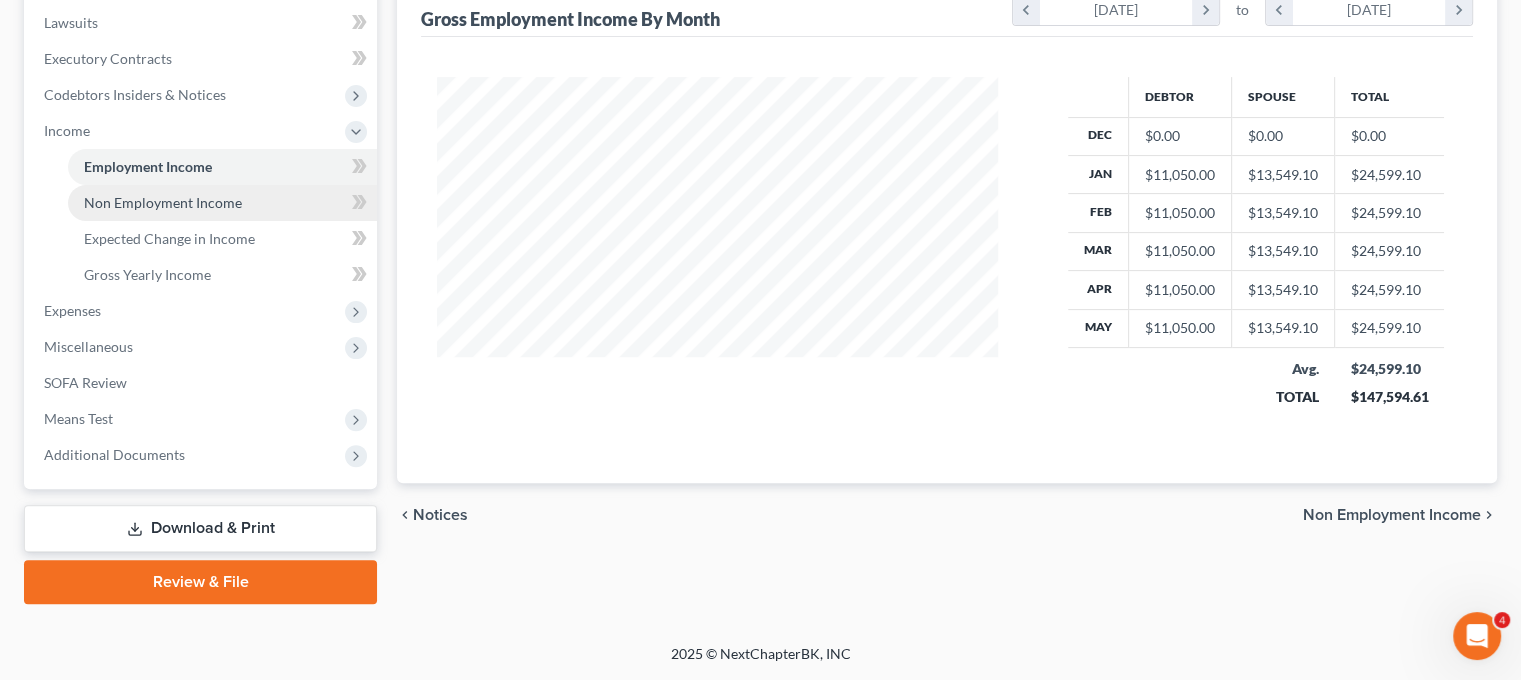 click on "Non Employment Income" at bounding box center (163, 202) 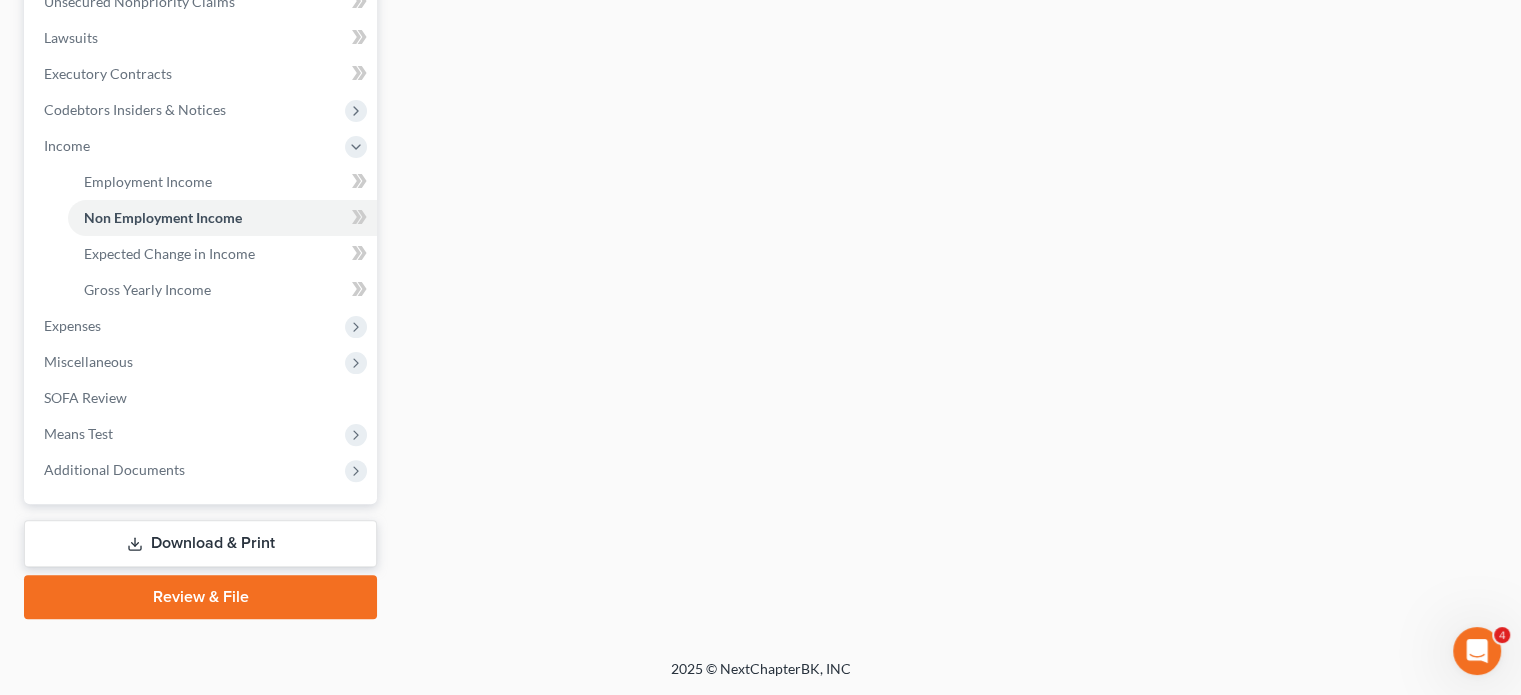 scroll, scrollTop: 662, scrollLeft: 0, axis: vertical 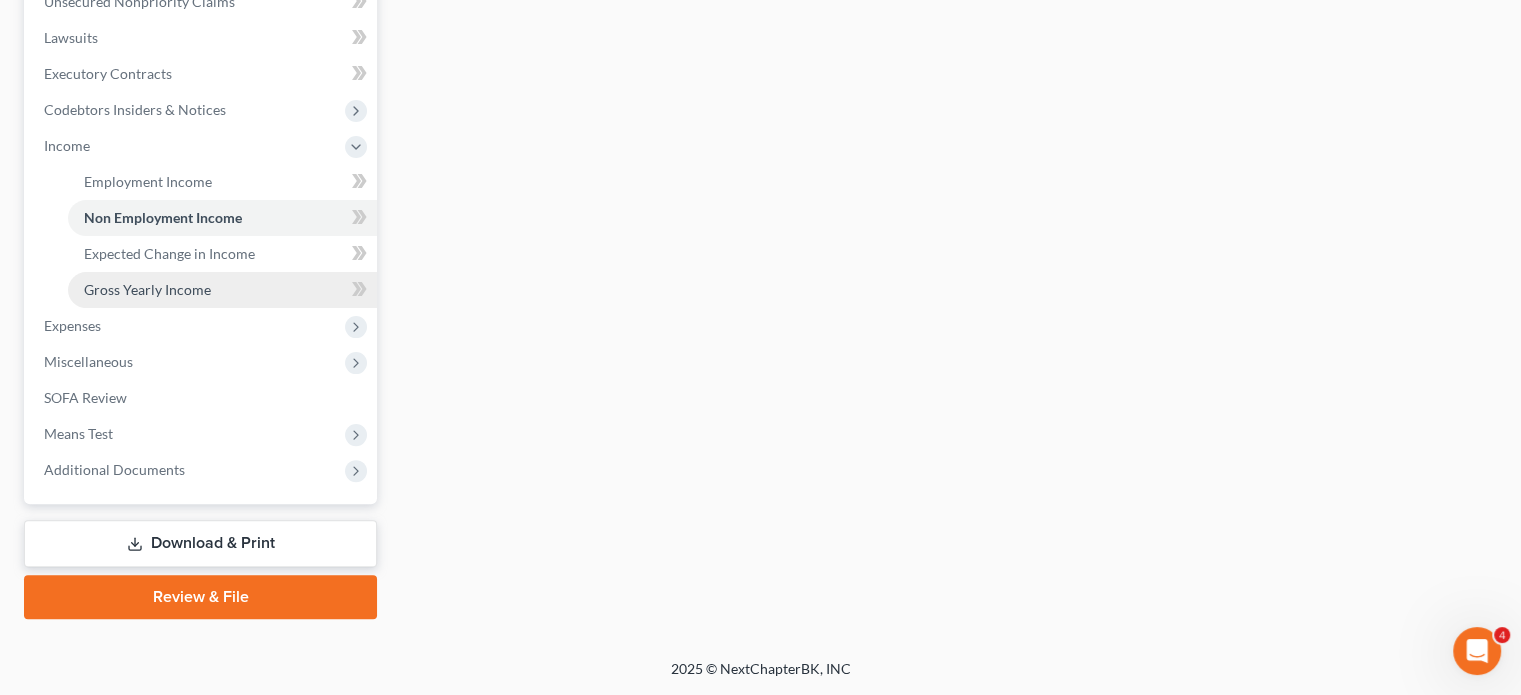 click on "Gross Yearly Income" at bounding box center (222, 290) 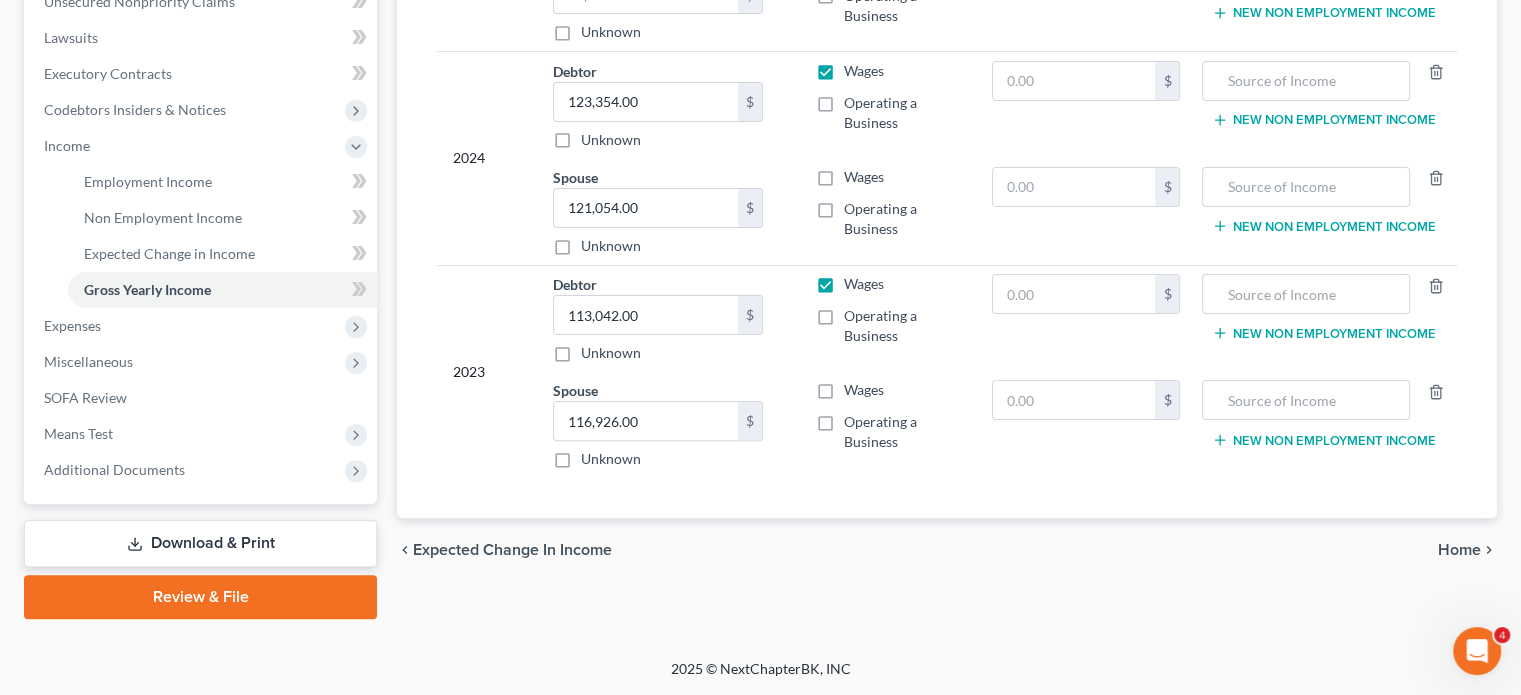 scroll, scrollTop: 740, scrollLeft: 0, axis: vertical 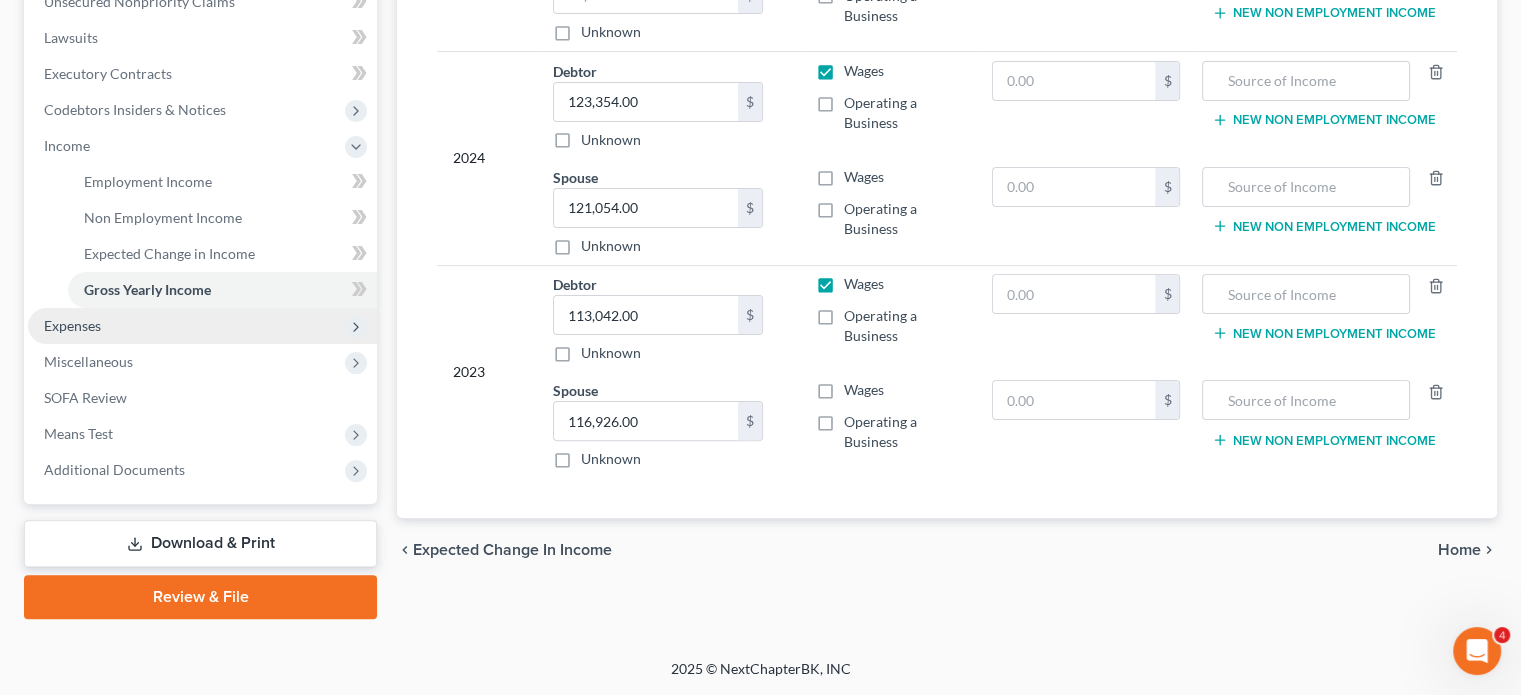 click on "Expenses" at bounding box center [202, 326] 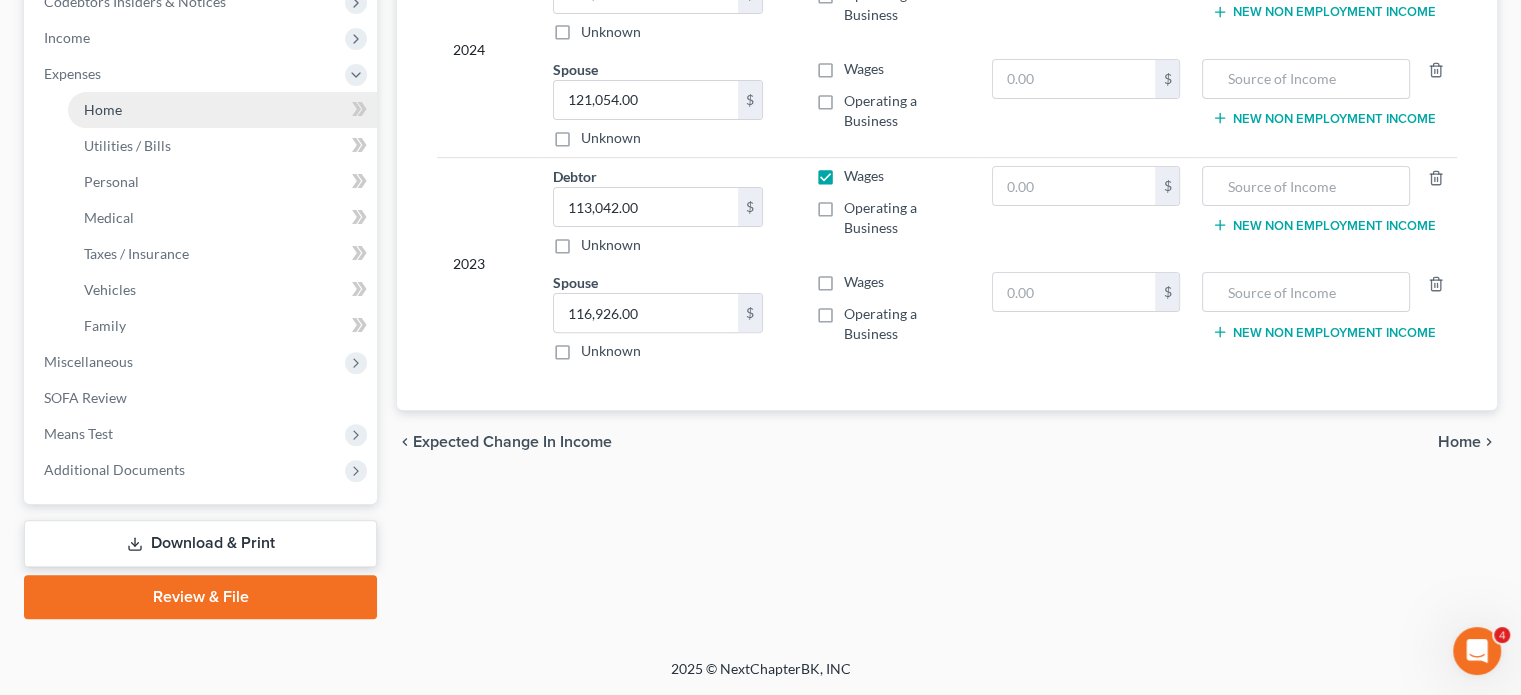 click on "Home" at bounding box center (222, 110) 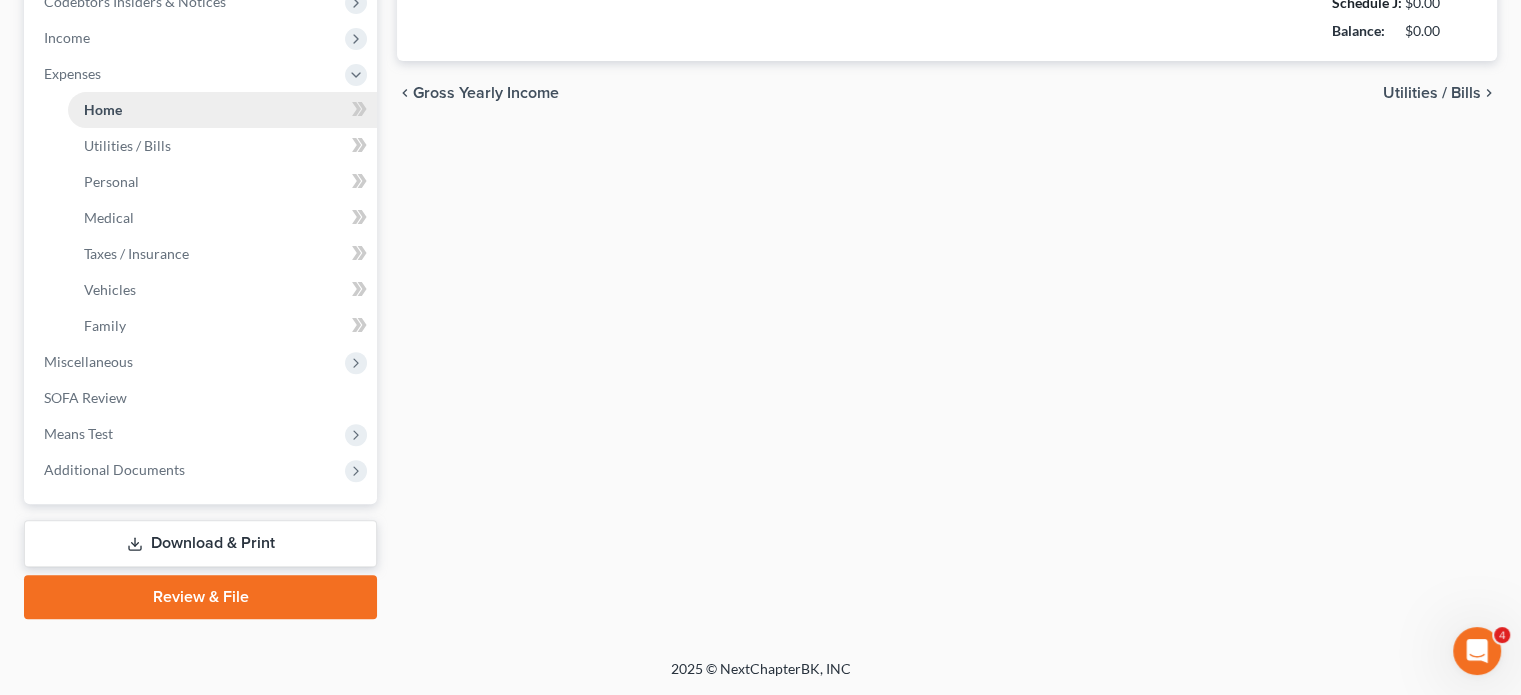 type on "1,584.10" 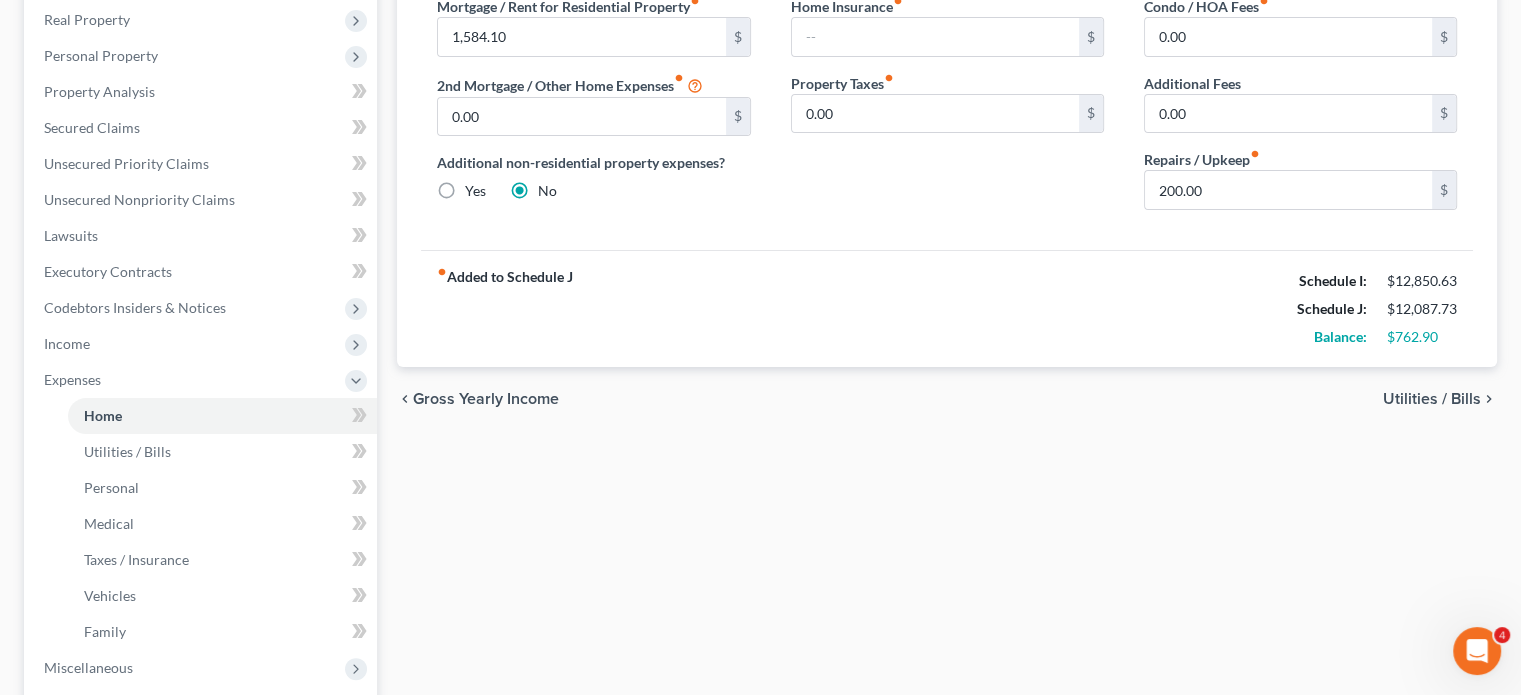 scroll, scrollTop: 318, scrollLeft: 0, axis: vertical 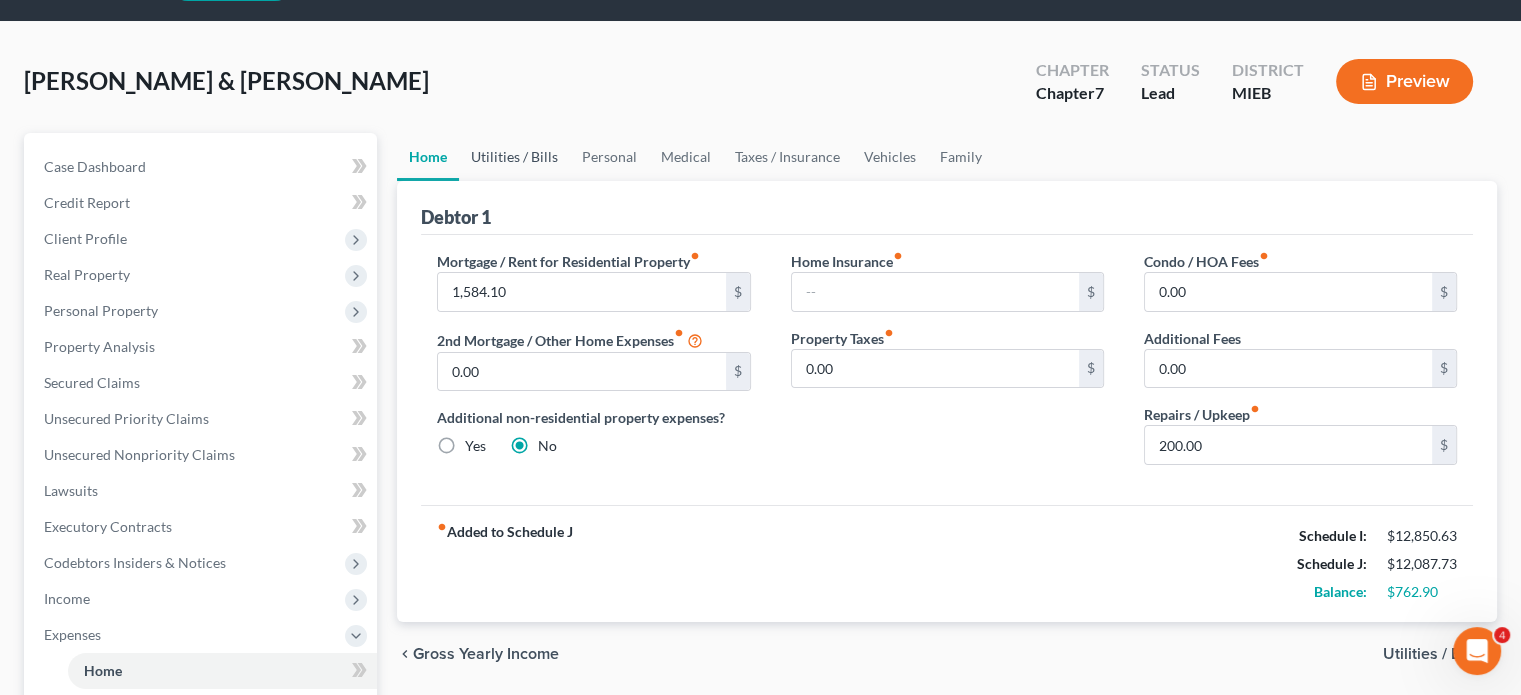 click on "Utilities / Bills" at bounding box center (514, 157) 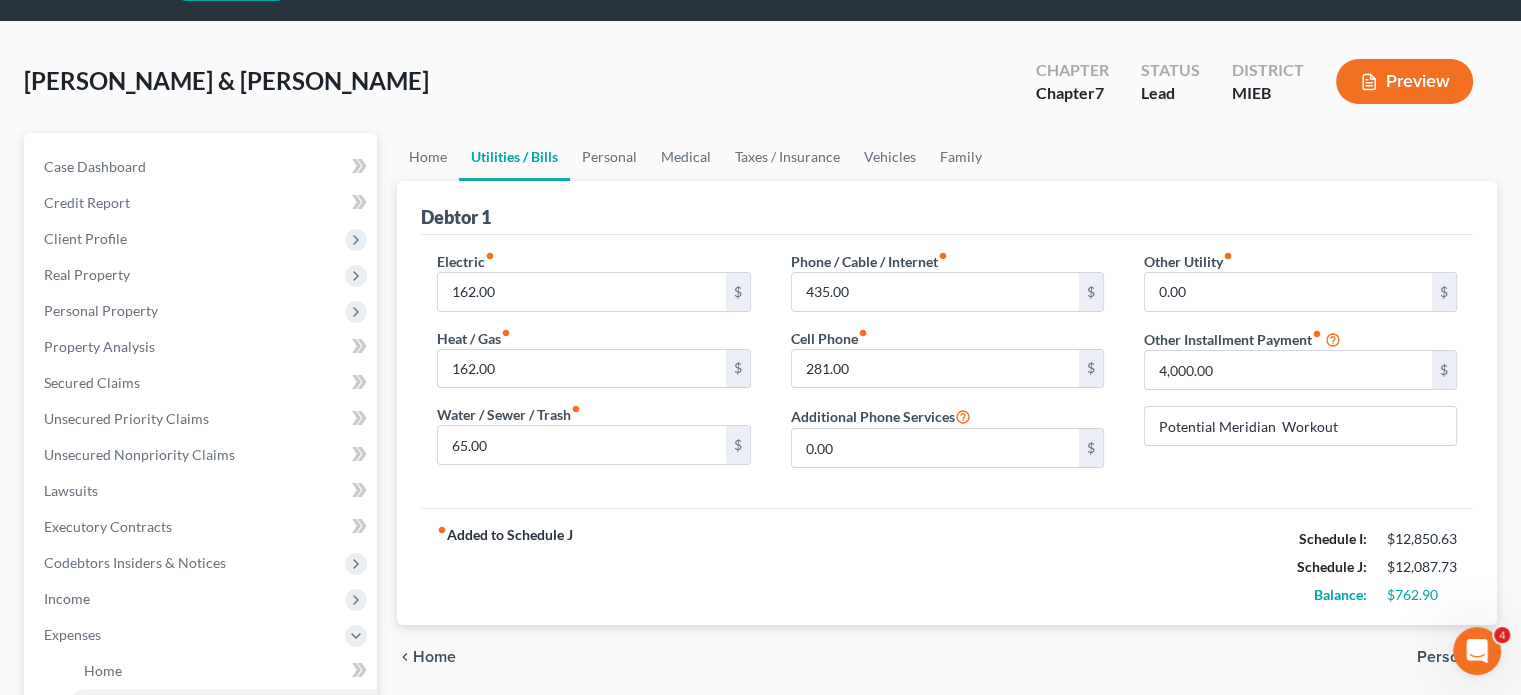 scroll, scrollTop: 0, scrollLeft: 0, axis: both 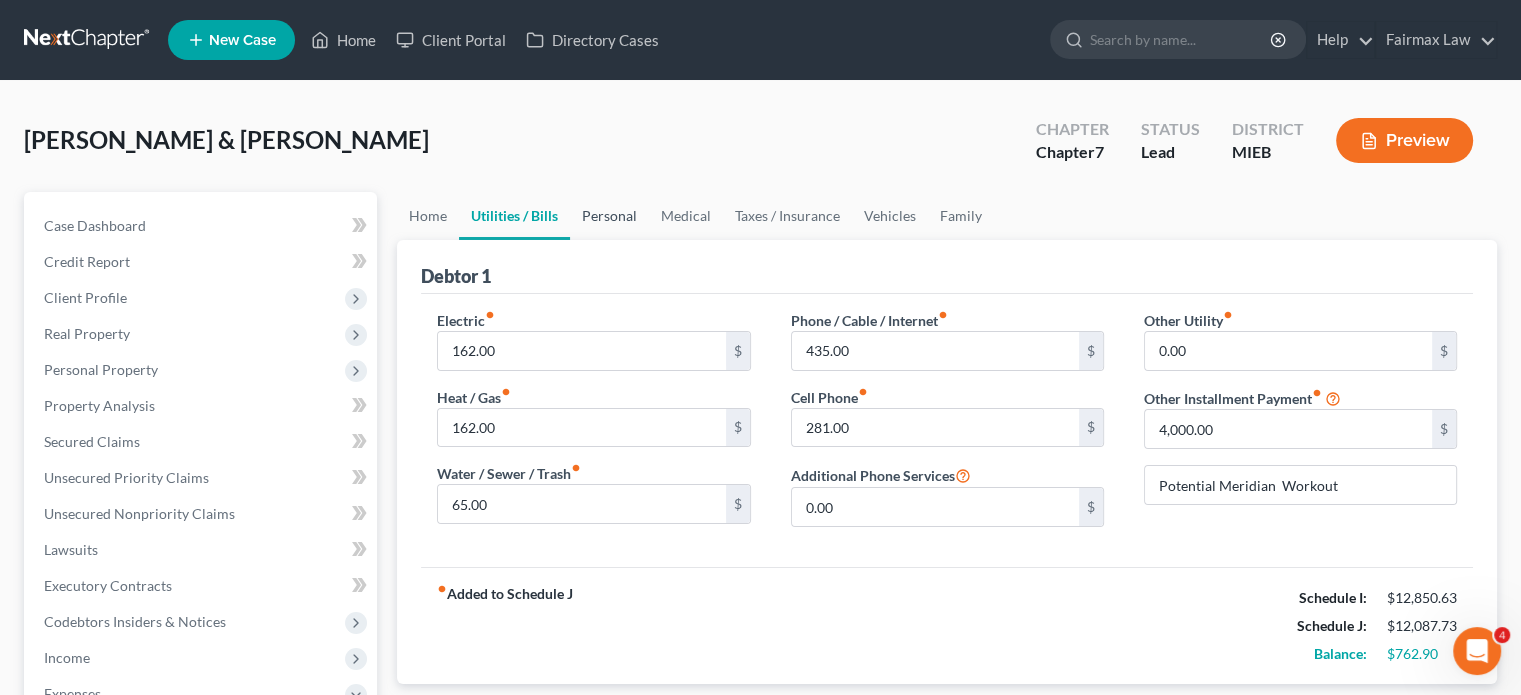 click on "Personal" at bounding box center [609, 216] 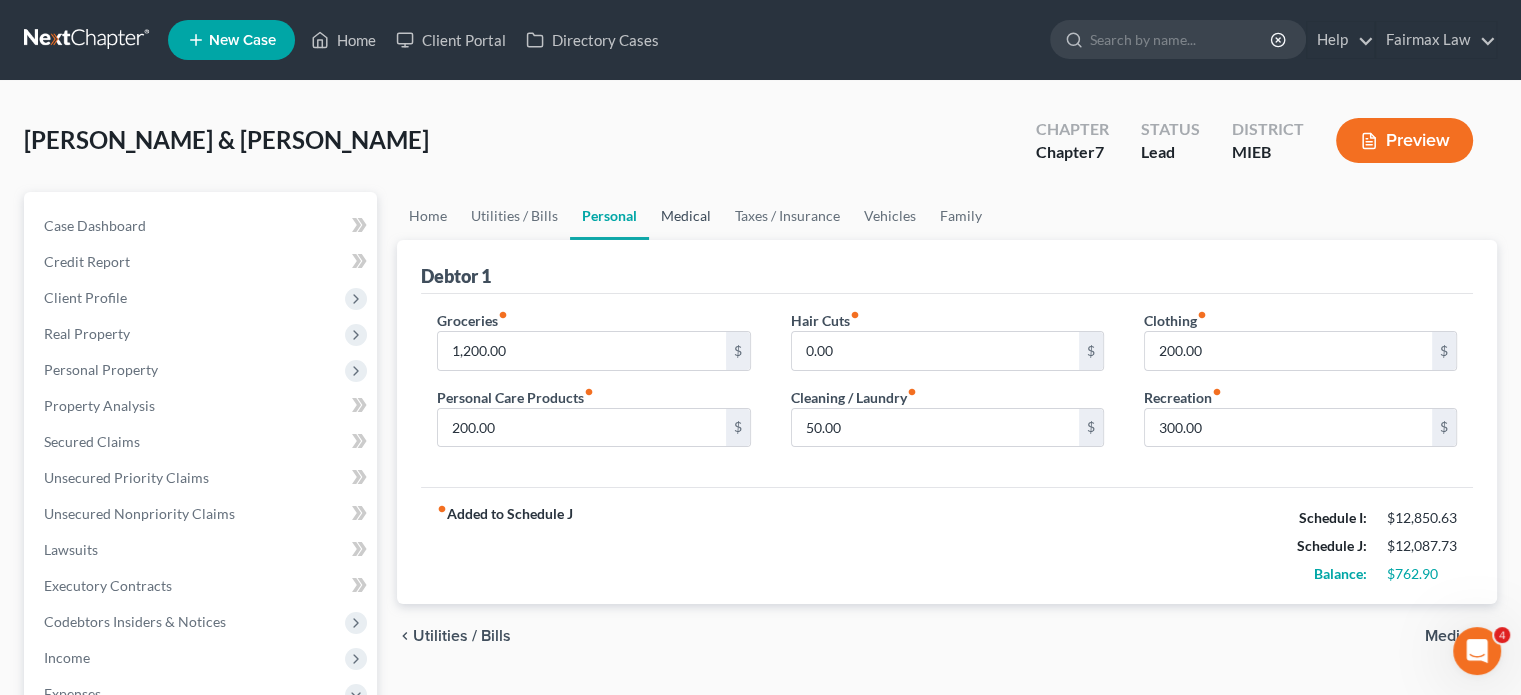 click on "Medical" at bounding box center [686, 216] 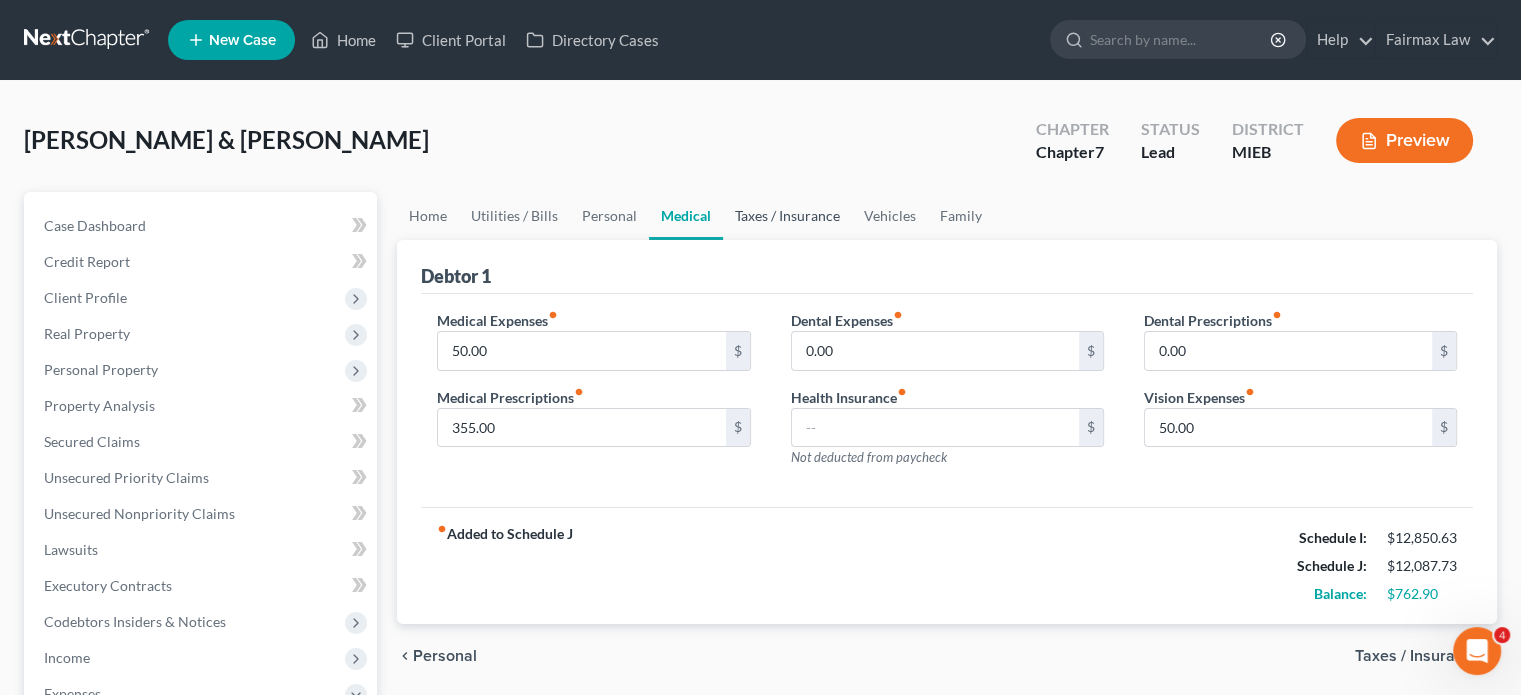 click on "Taxes / Insurance" at bounding box center [787, 216] 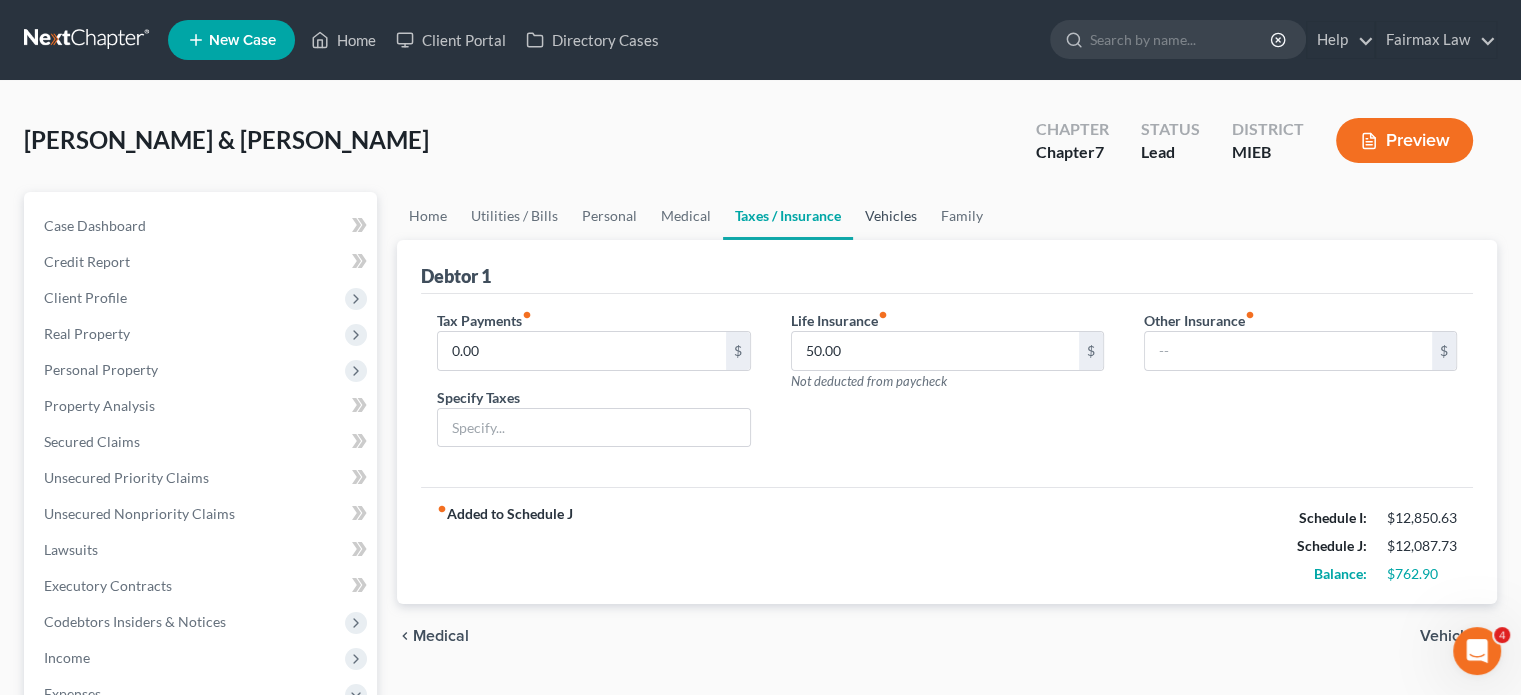 click on "Vehicles" at bounding box center [891, 216] 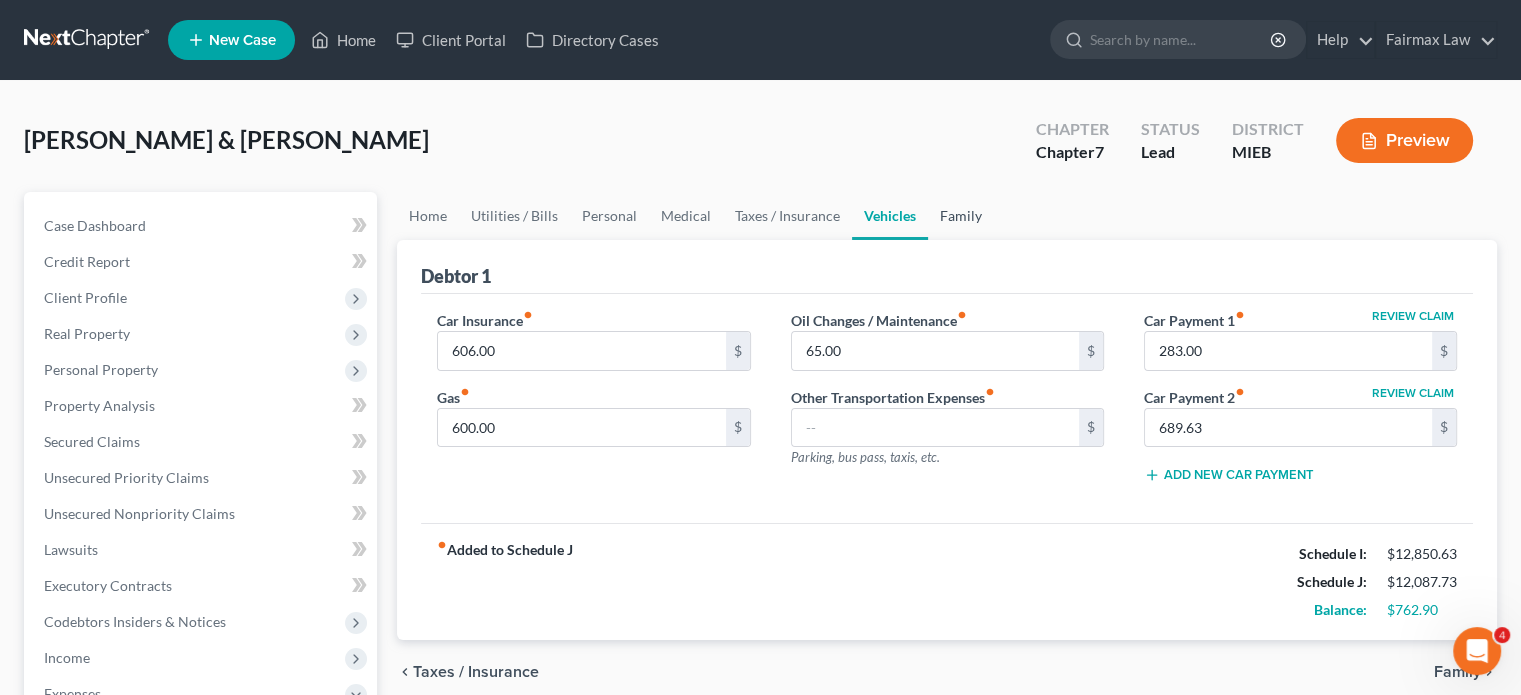 click on "Family" at bounding box center (961, 216) 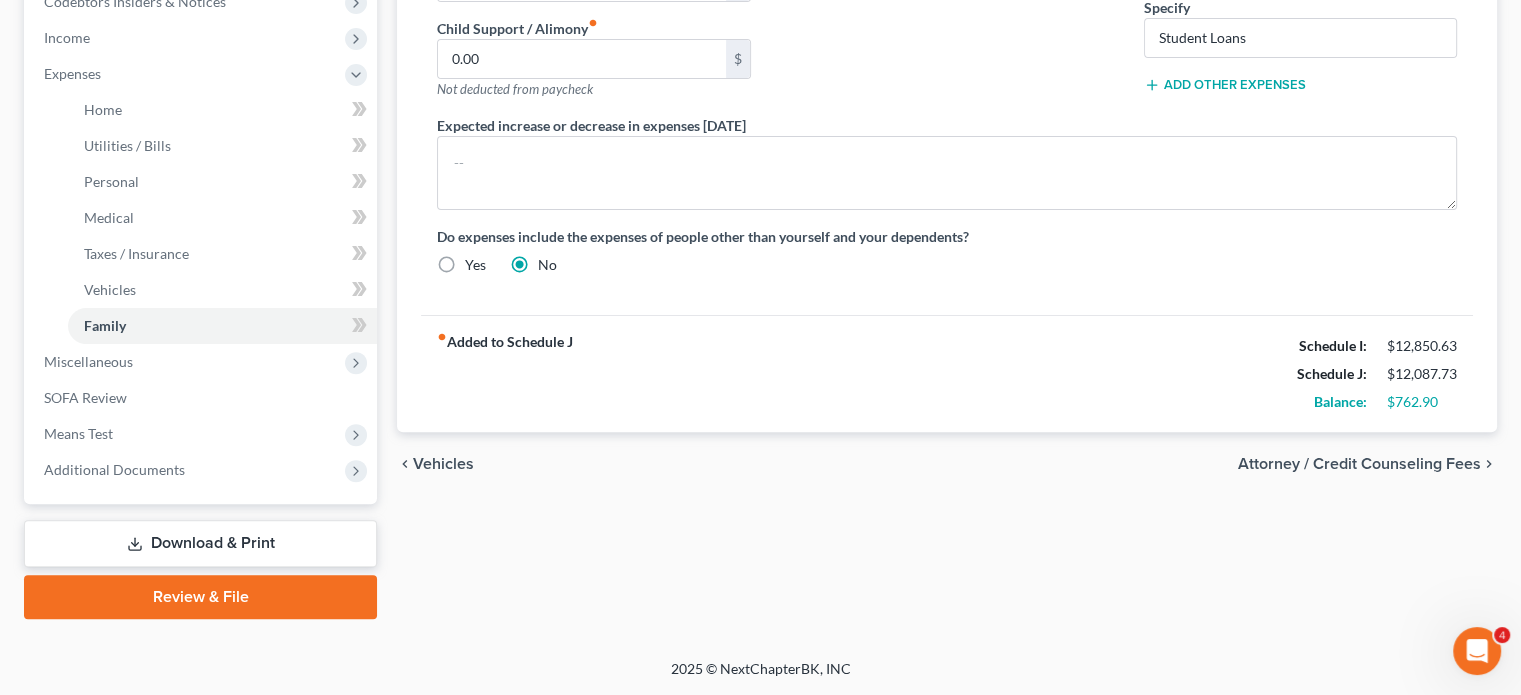 scroll, scrollTop: 943, scrollLeft: 0, axis: vertical 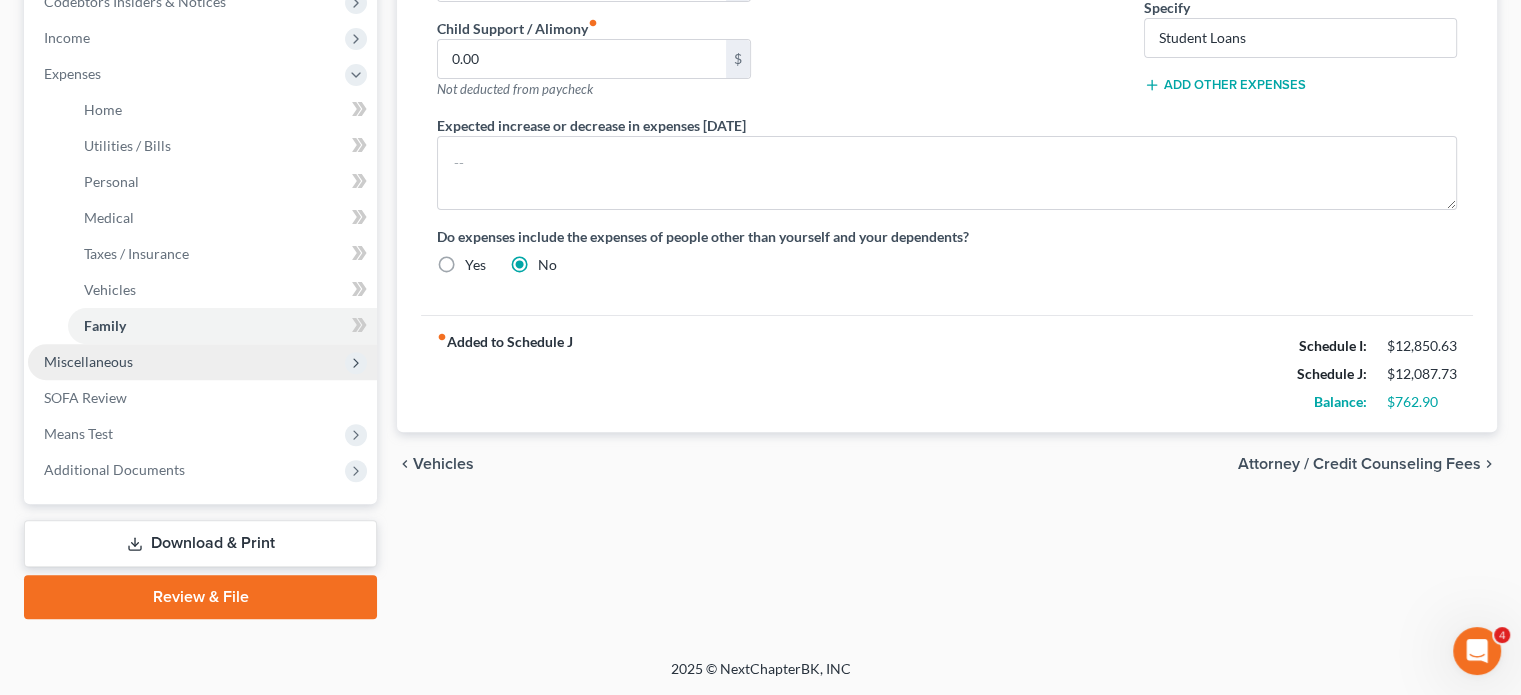 click on "Miscellaneous" at bounding box center [202, 362] 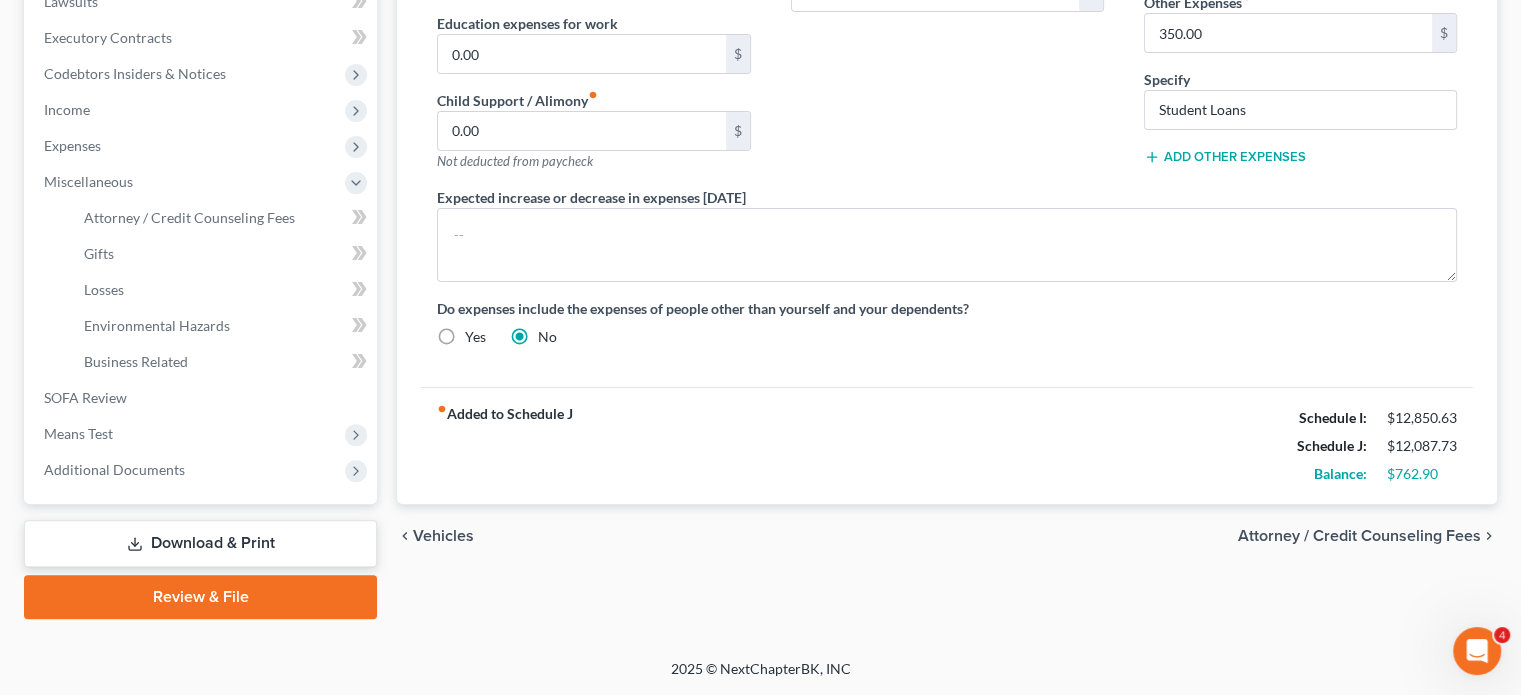 scroll, scrollTop: 853, scrollLeft: 0, axis: vertical 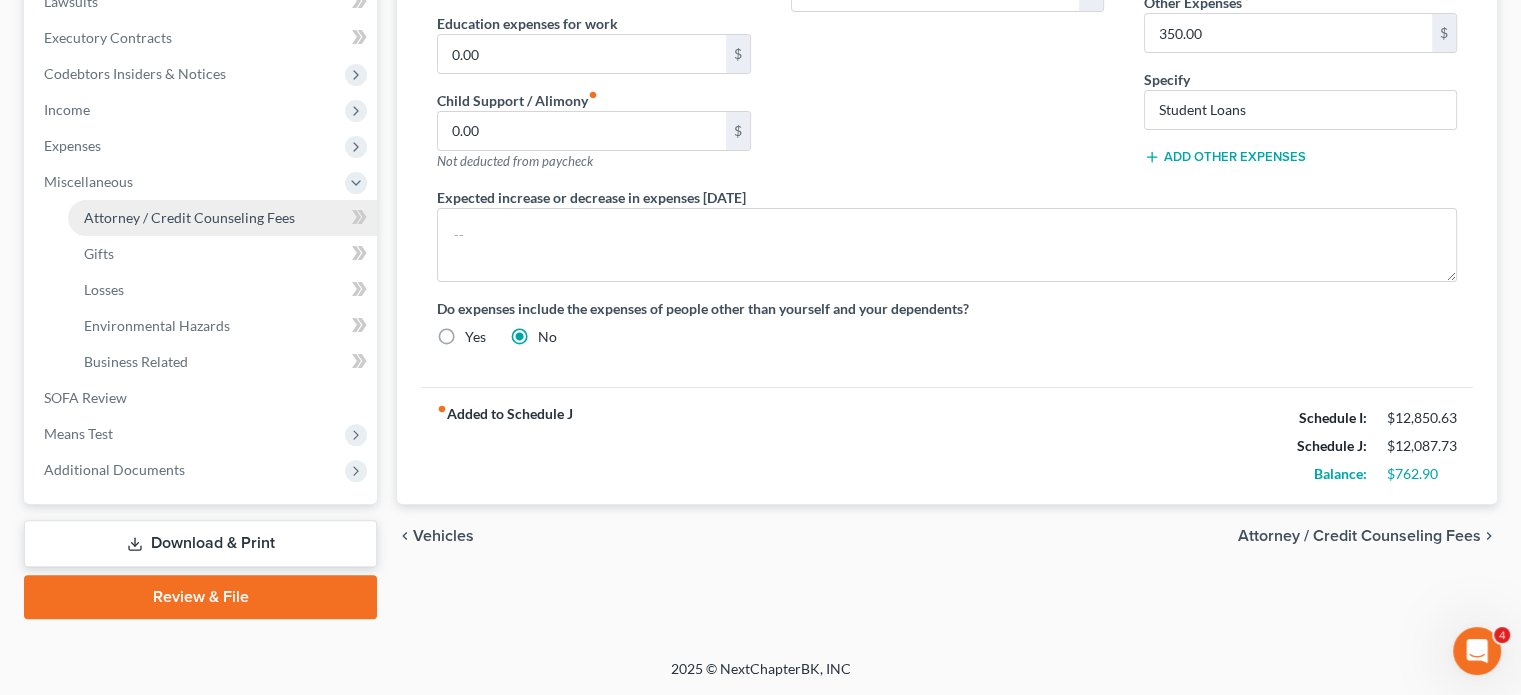 click on "Attorney / Credit Counseling Fees" at bounding box center [189, 217] 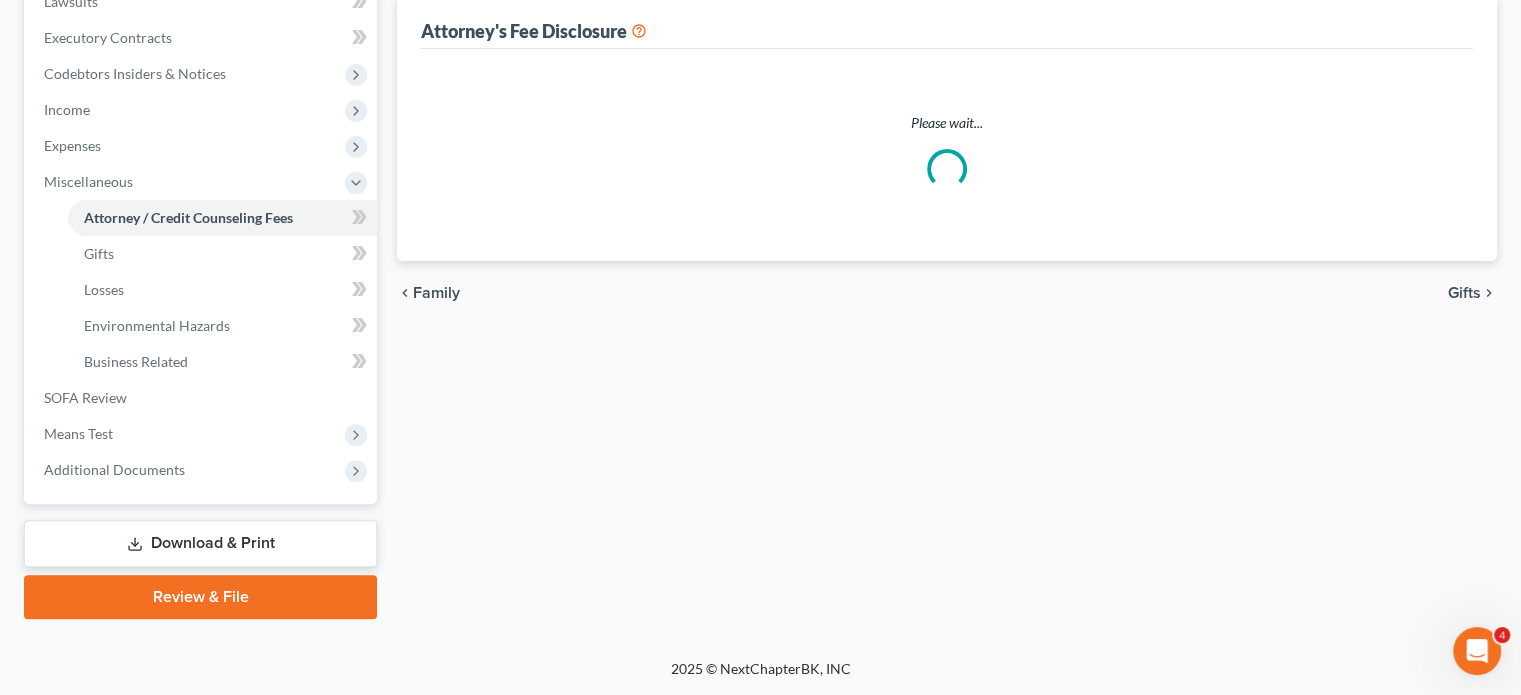 scroll, scrollTop: 828, scrollLeft: 0, axis: vertical 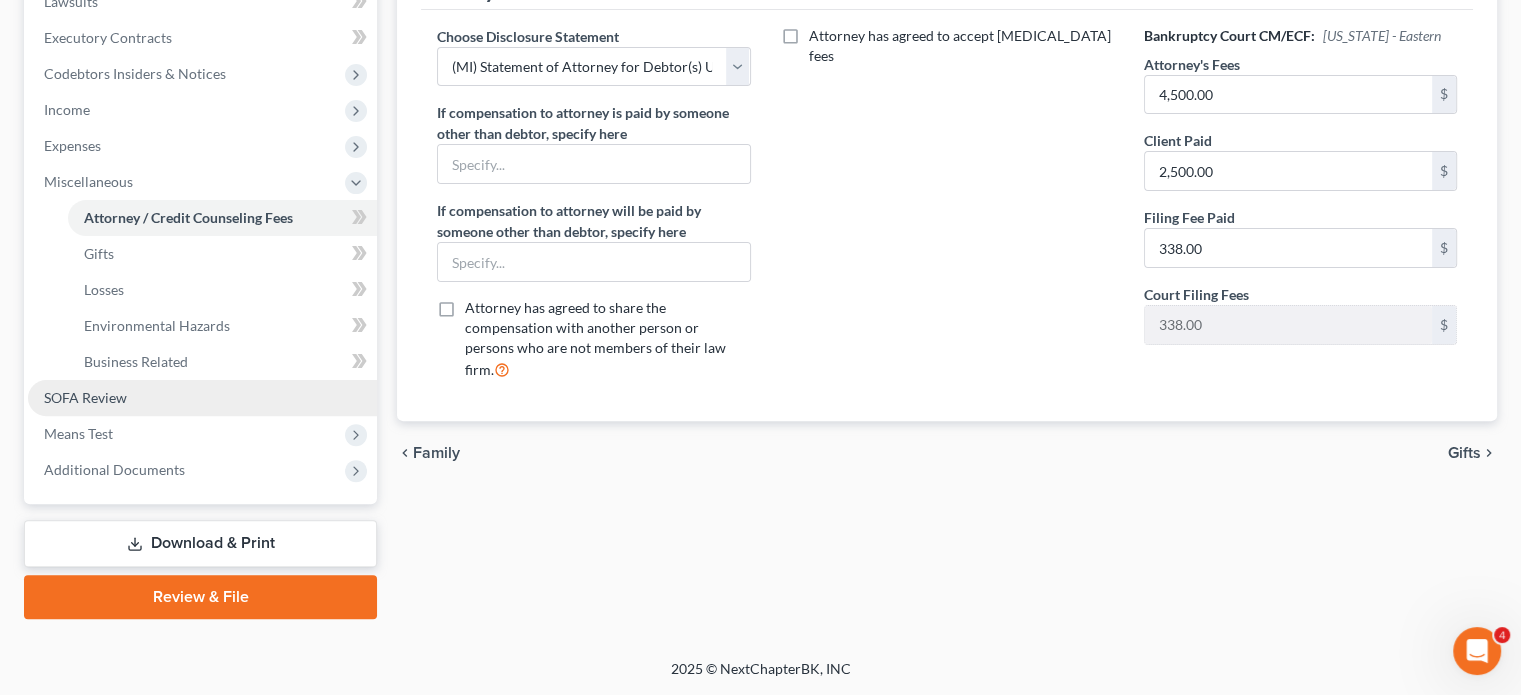 drag, startPoint x: 120, startPoint y: 454, endPoint x: 332, endPoint y: 391, distance: 221.16284 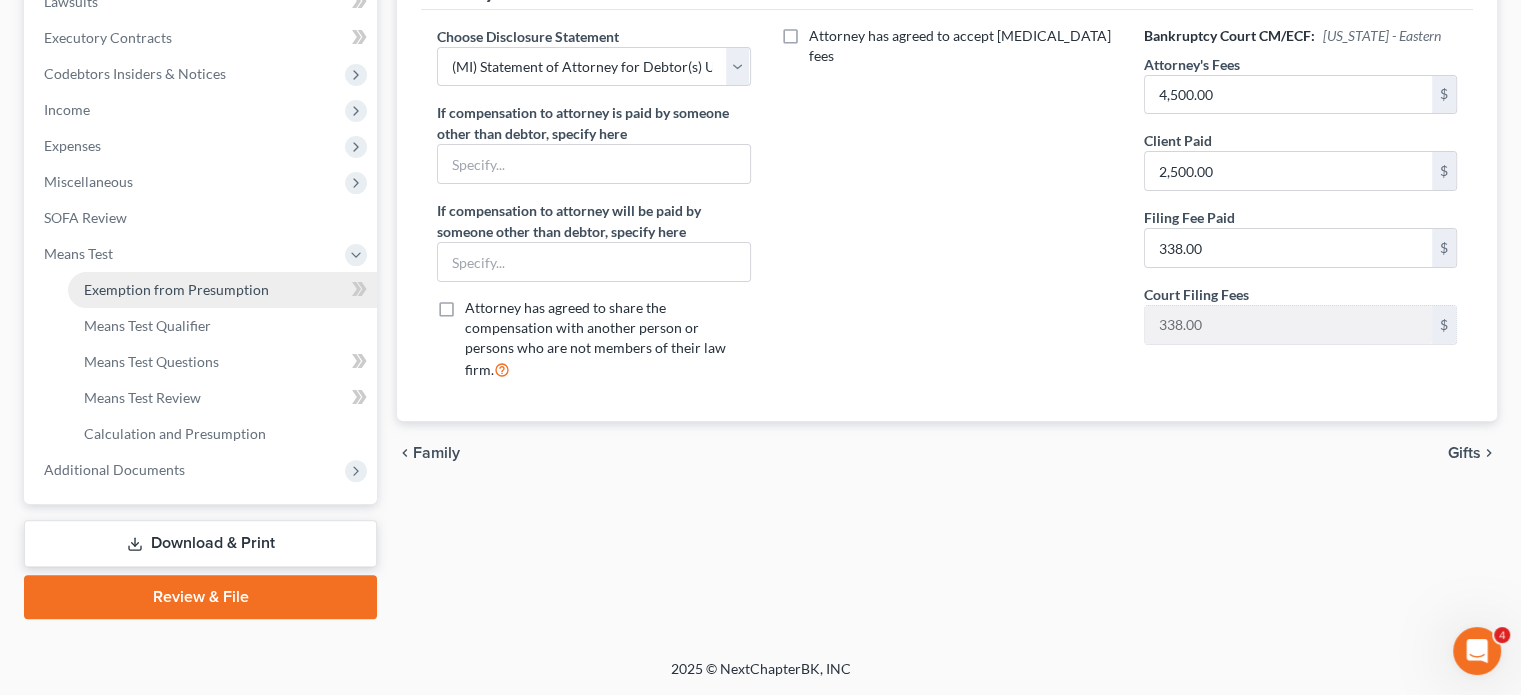 click on "Exemption from Presumption" at bounding box center (176, 289) 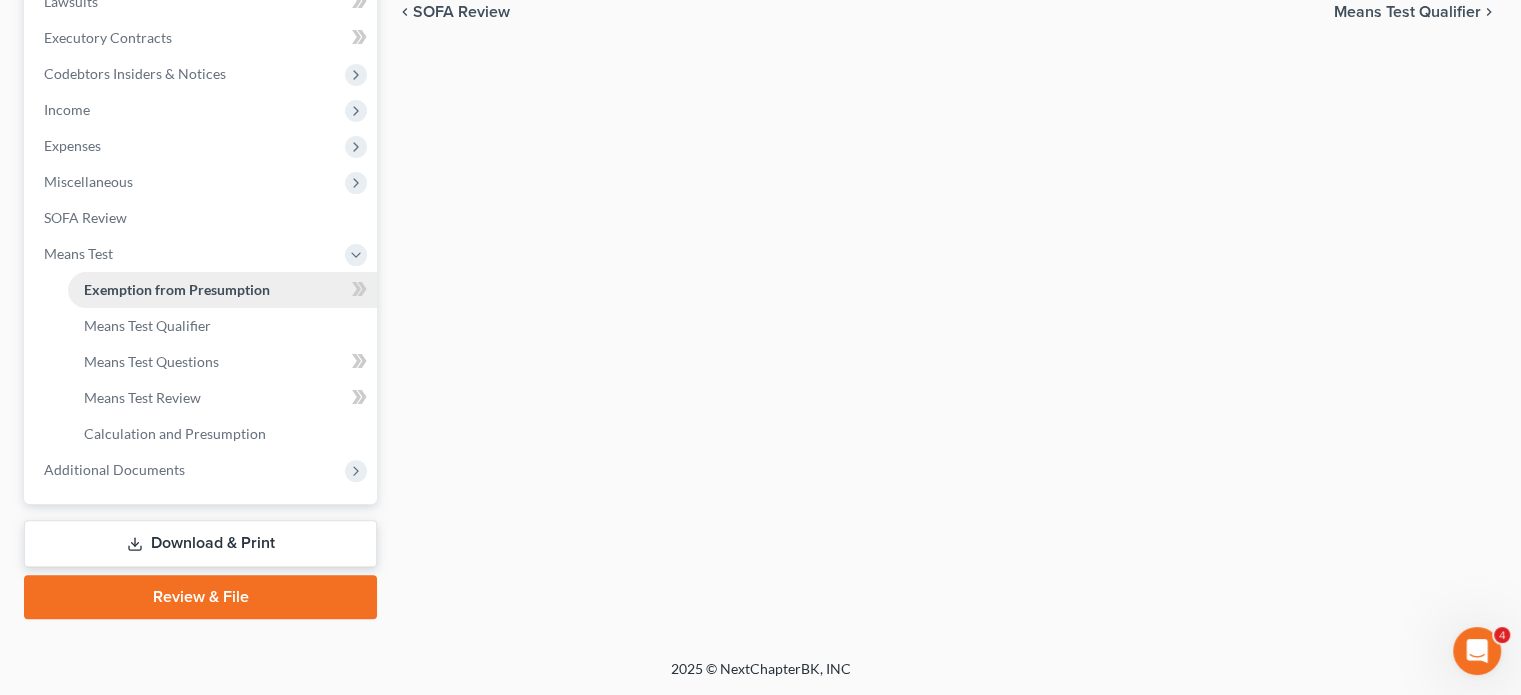 radio on "true" 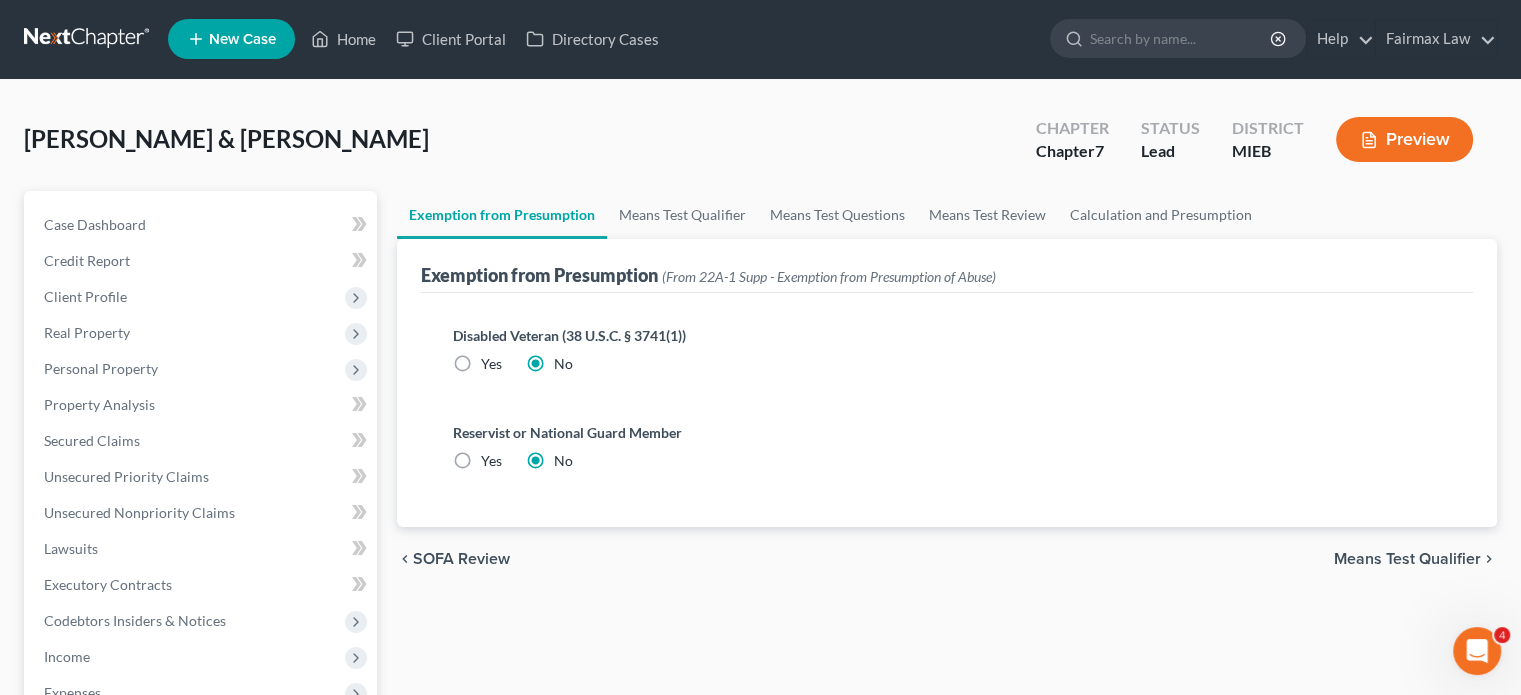scroll, scrollTop: 0, scrollLeft: 0, axis: both 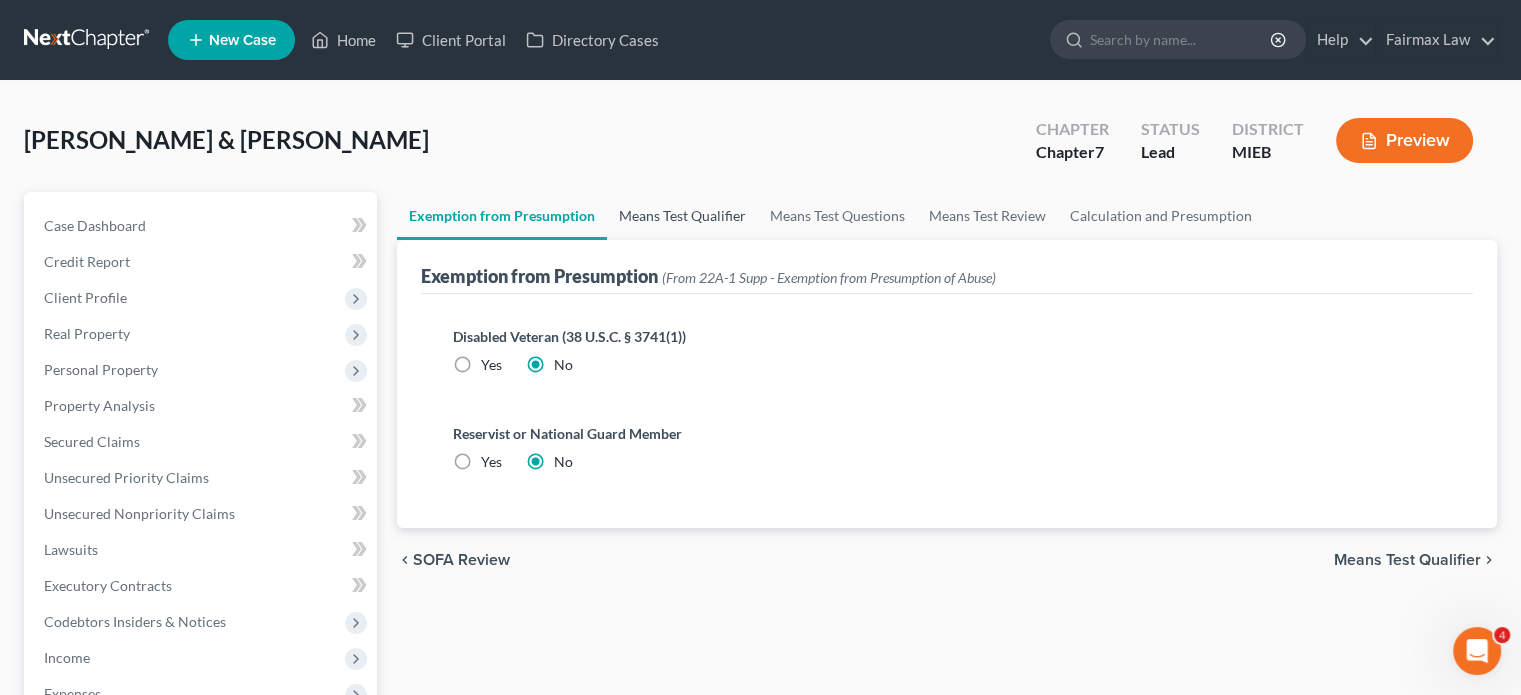 click on "Means Test Qualifier" at bounding box center [682, 216] 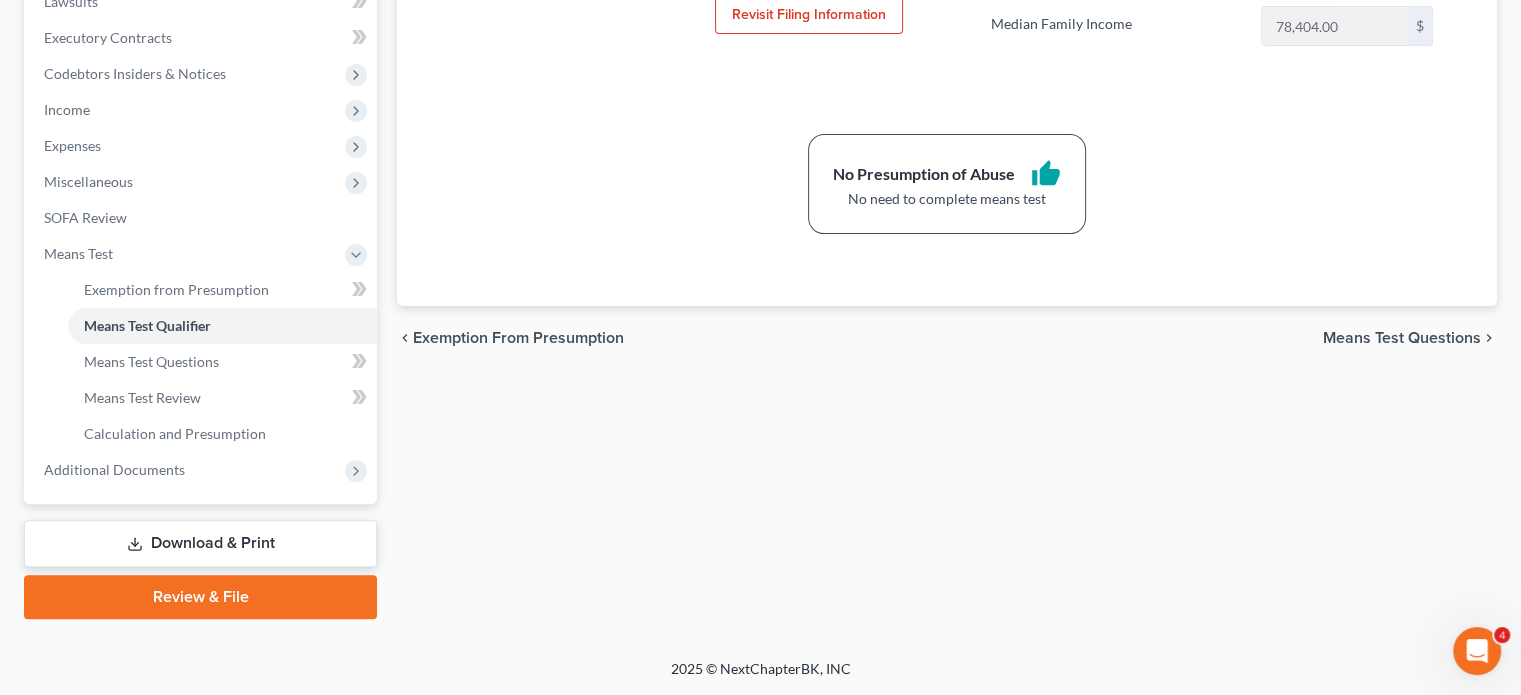 scroll, scrollTop: 853, scrollLeft: 0, axis: vertical 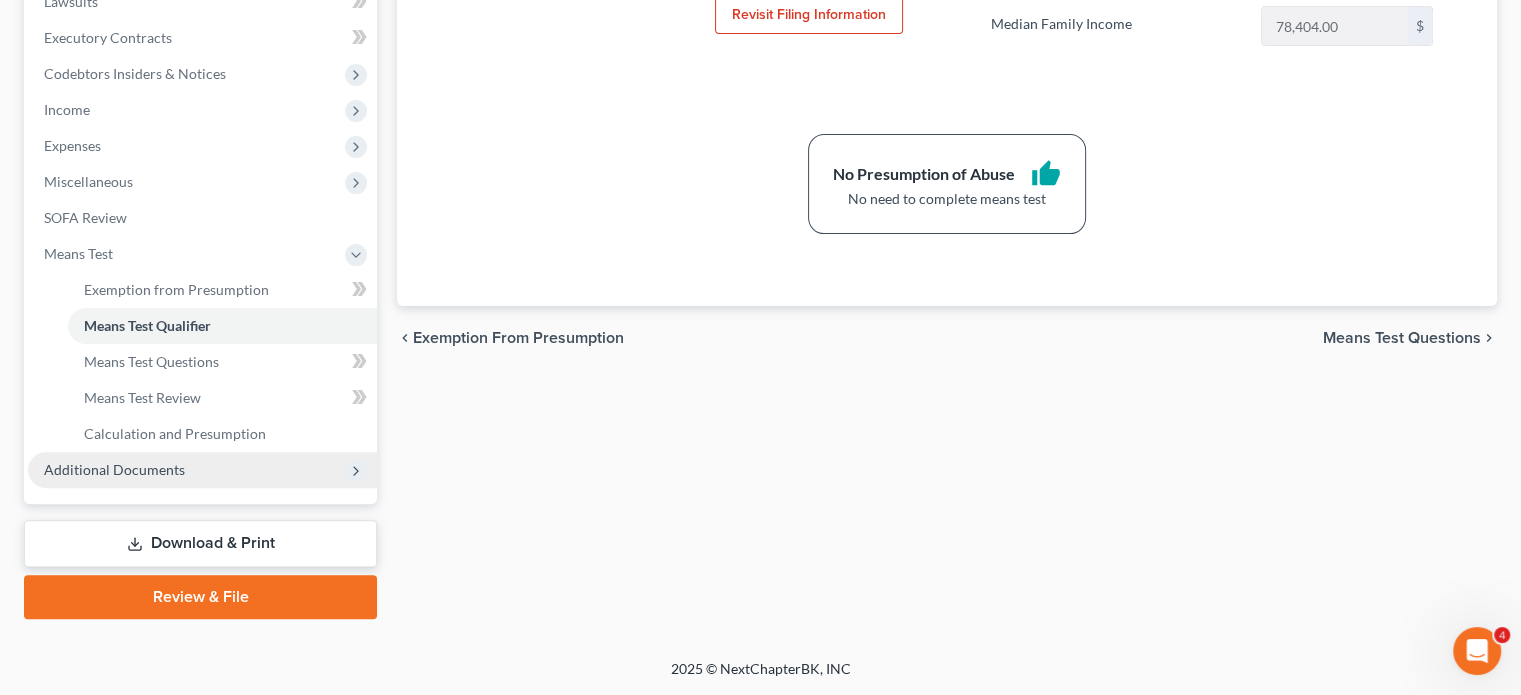 click on "Additional Documents" at bounding box center [202, 470] 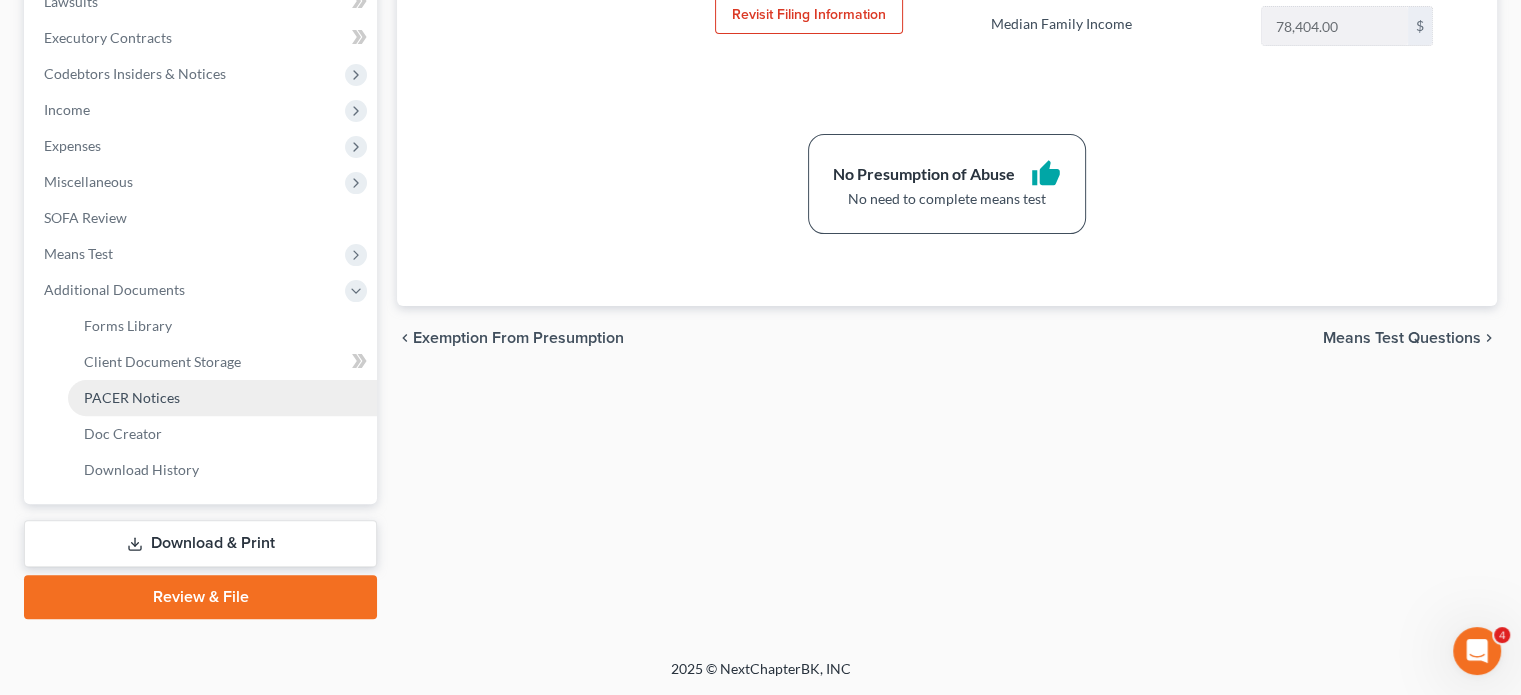 click on "PACER Notices" at bounding box center [132, 397] 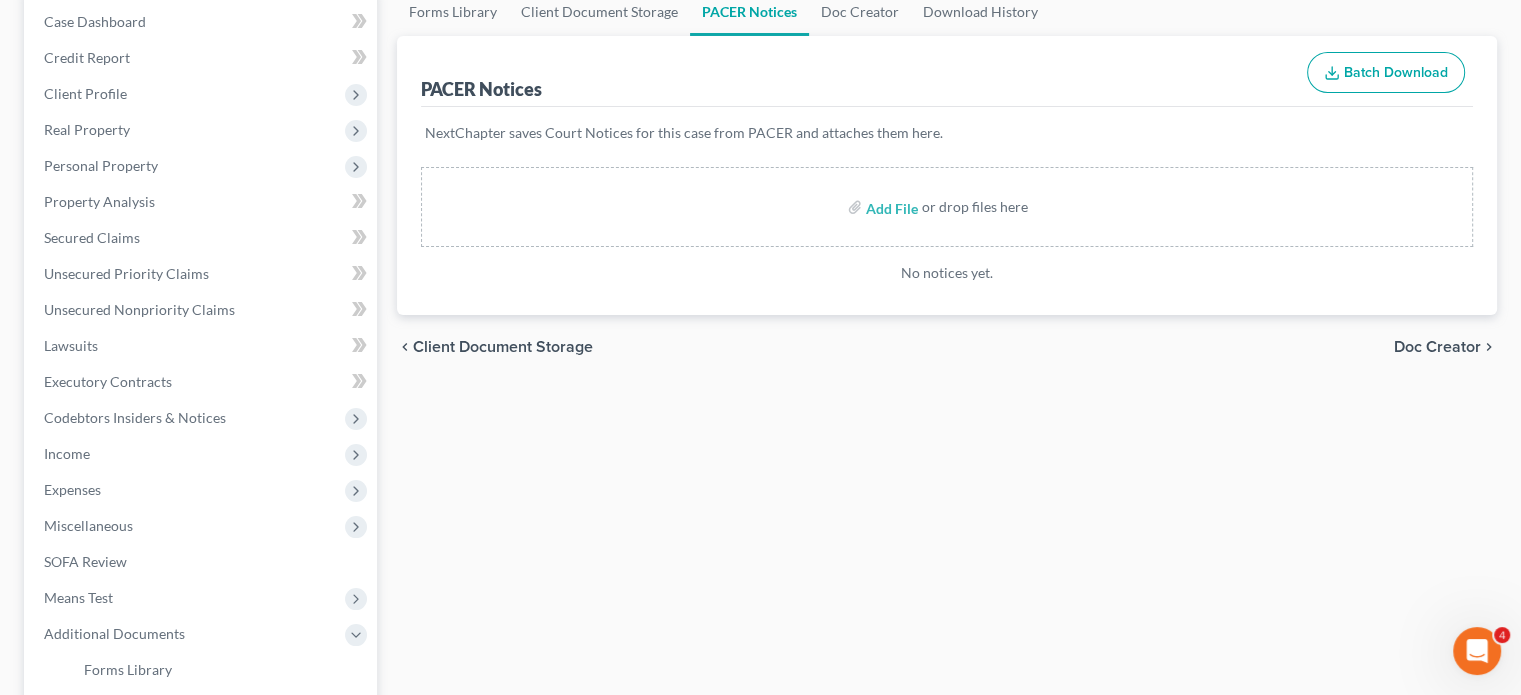 scroll, scrollTop: 0, scrollLeft: 0, axis: both 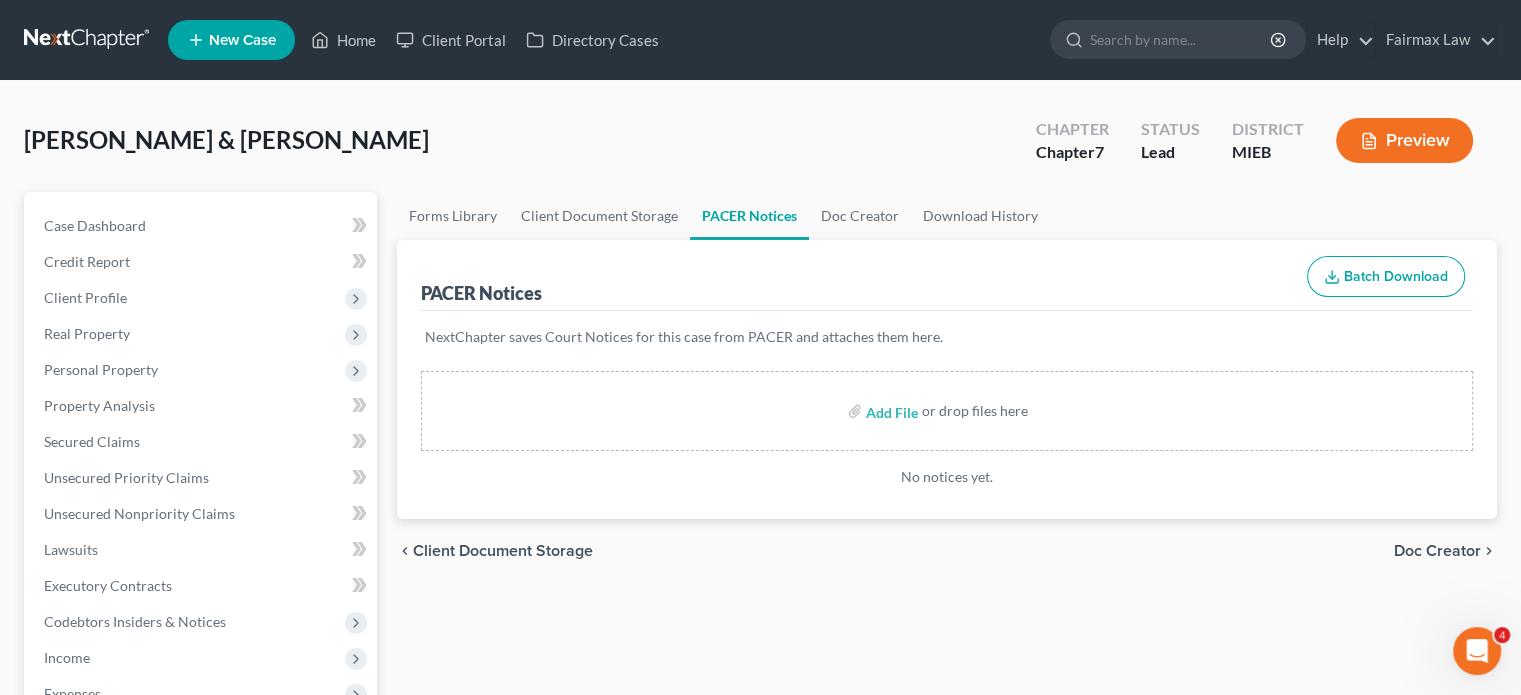 click on "Fuchs, Bradley & Pamela Upgraded Chapter Chapter  7 Status Lead District MIEB Preview" at bounding box center (760, 148) 